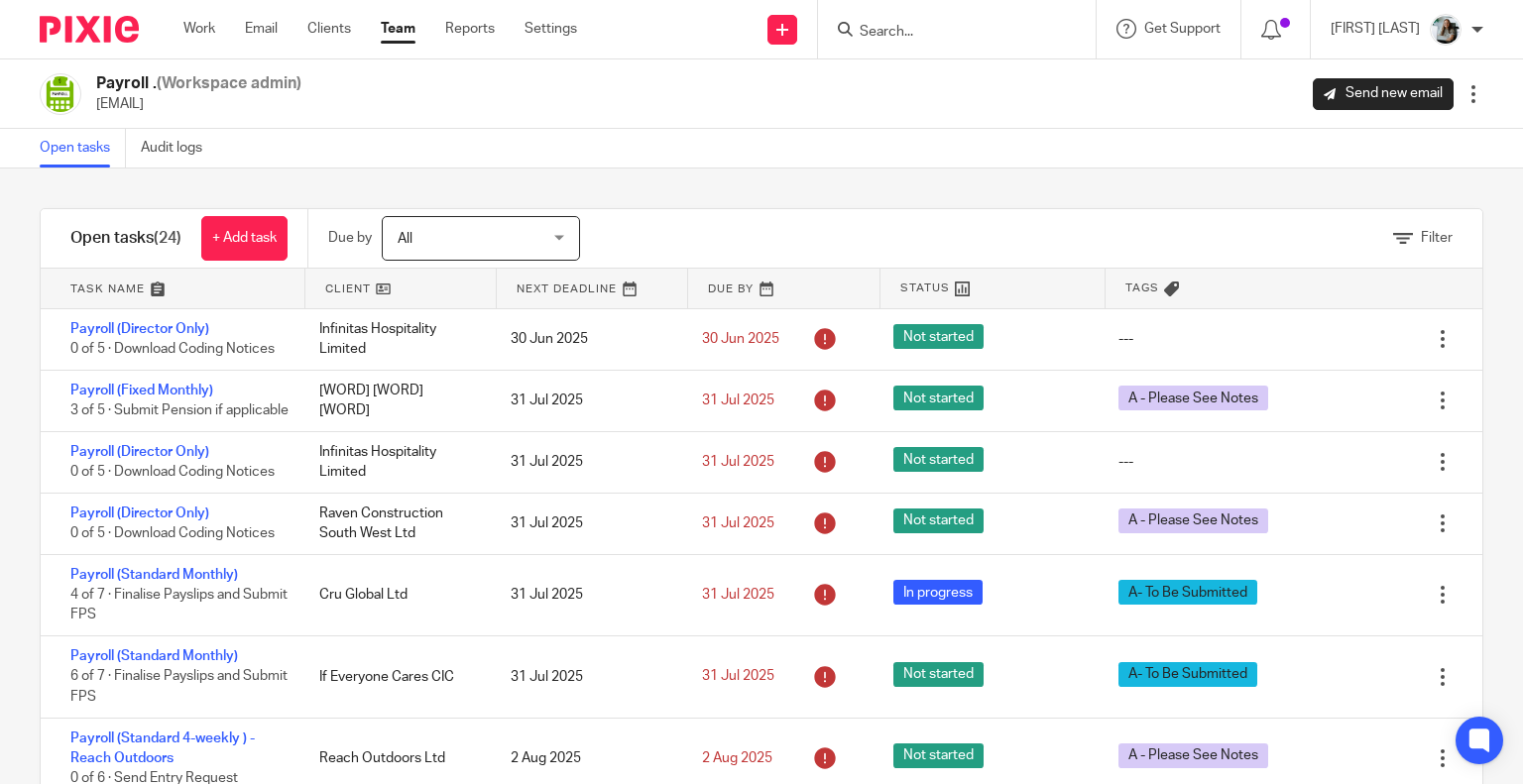 click at bounding box center (947, 33) 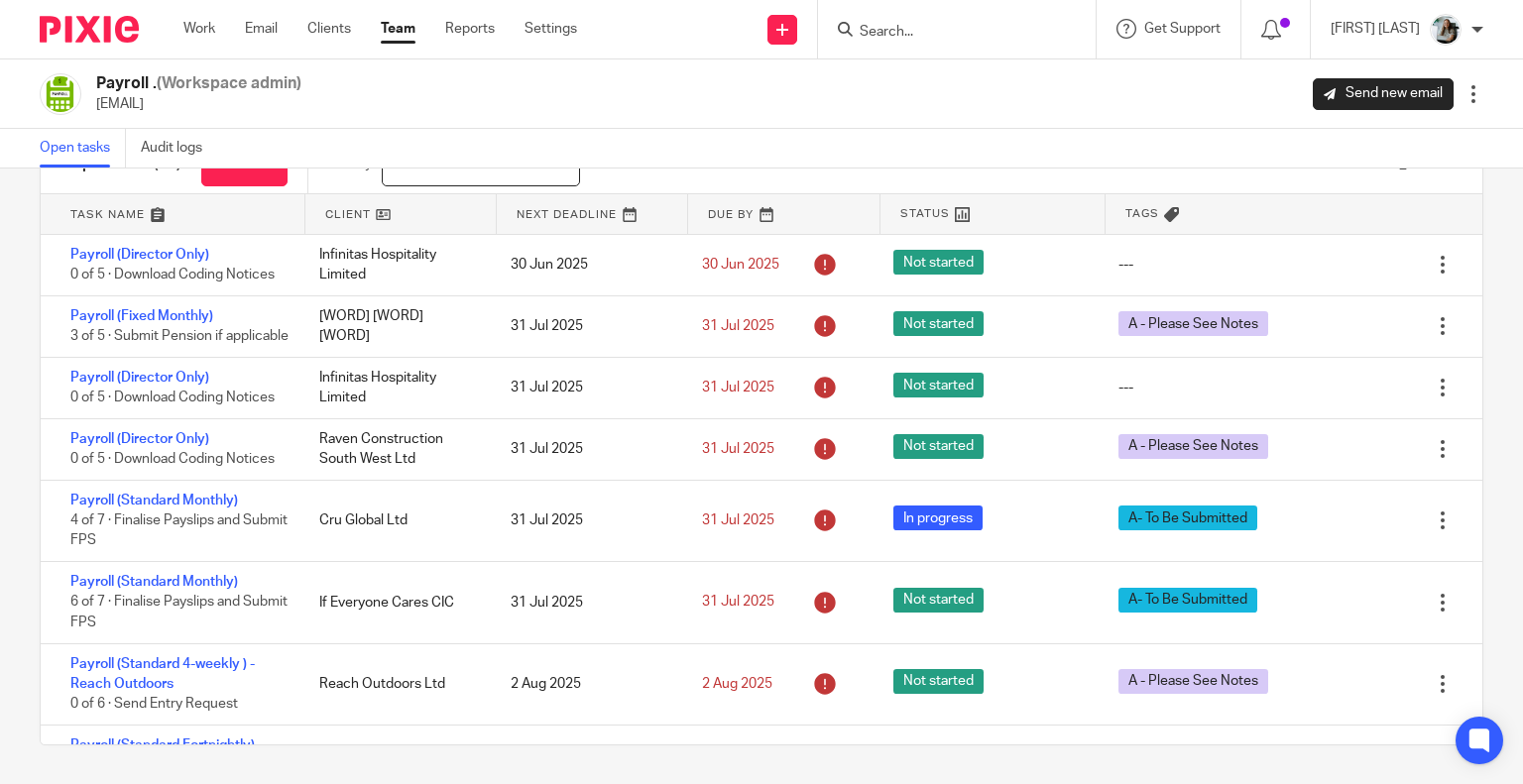 scroll, scrollTop: 1256, scrollLeft: 0, axis: vertical 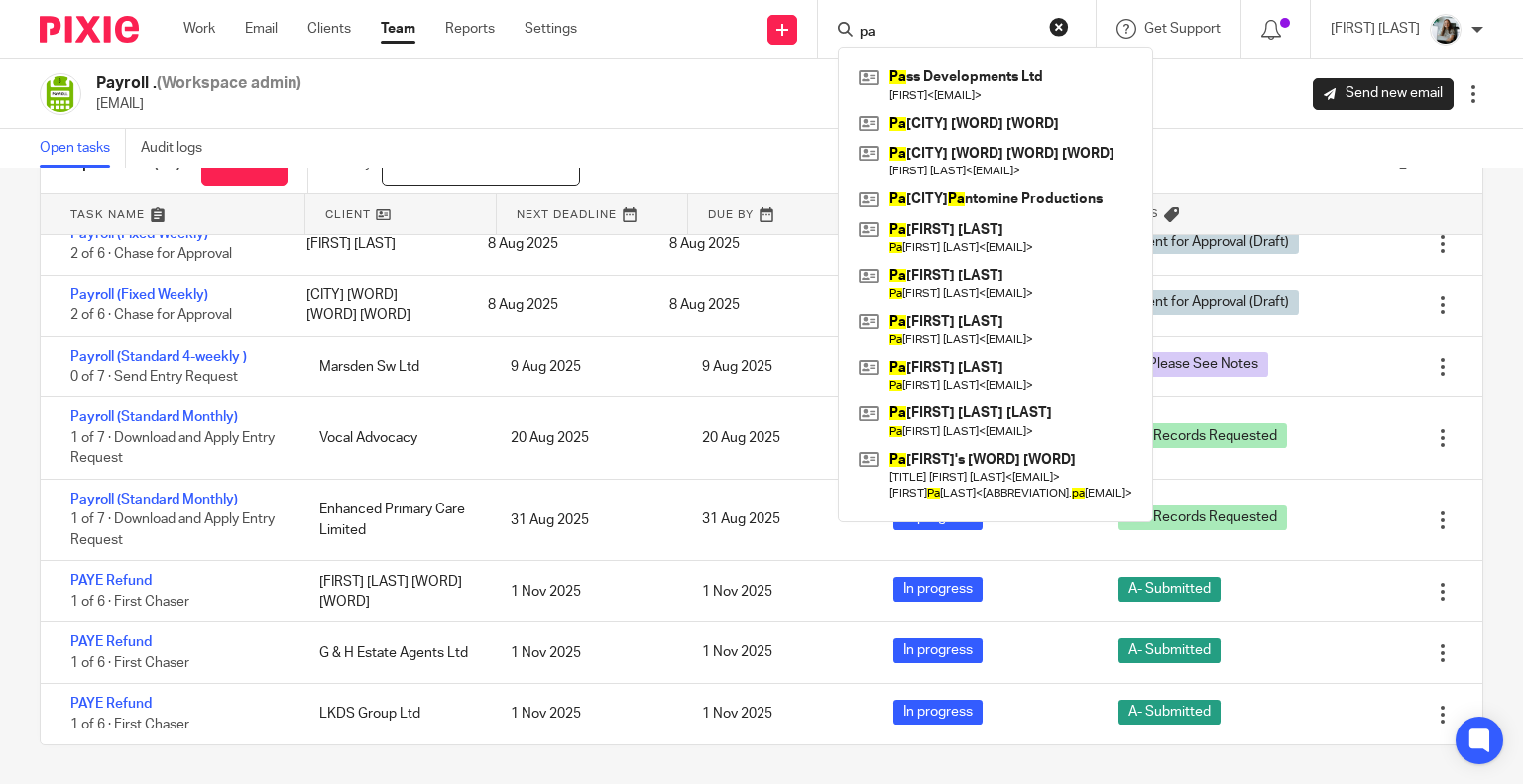click on "pa" at bounding box center (947, 33) 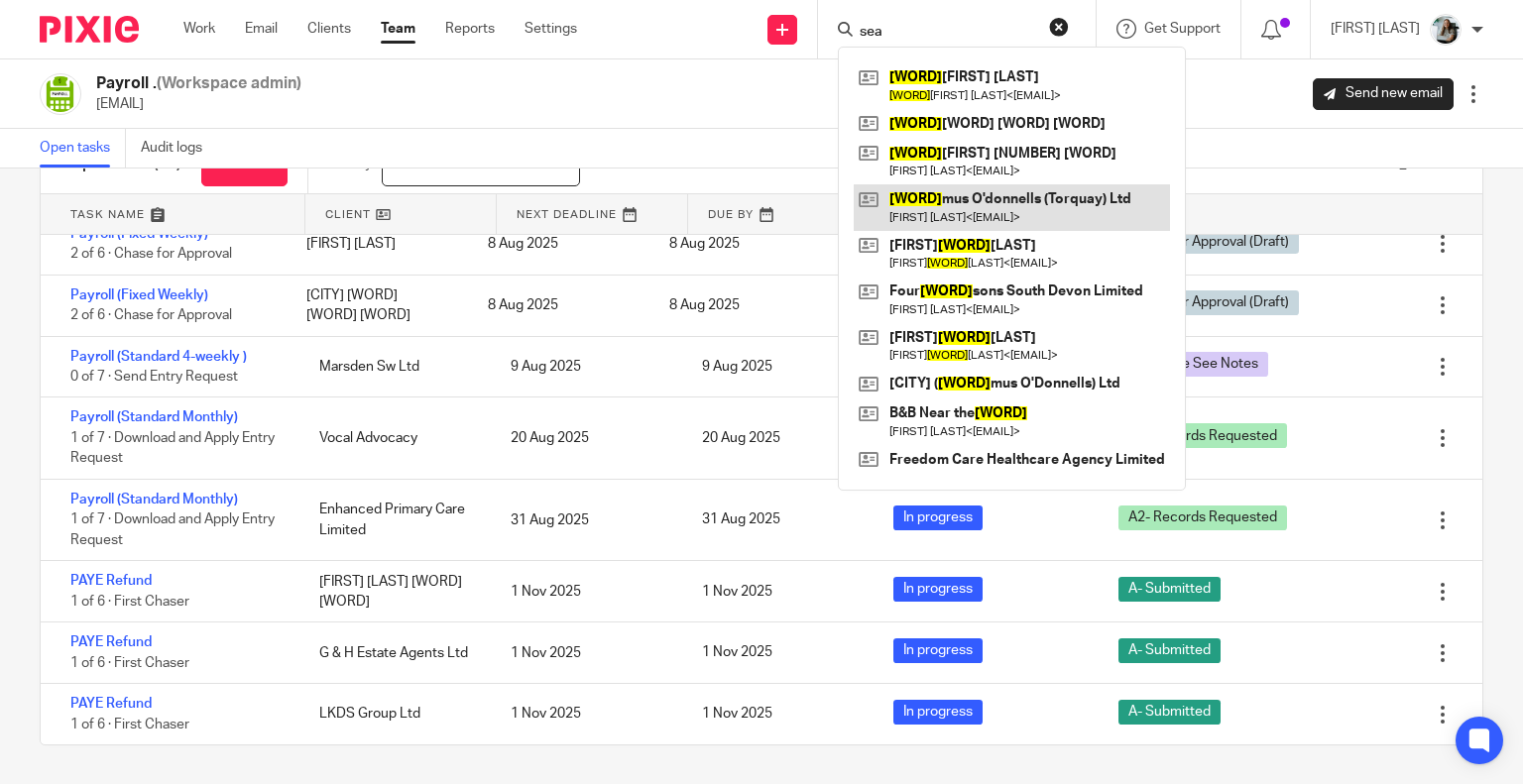 type on "sea" 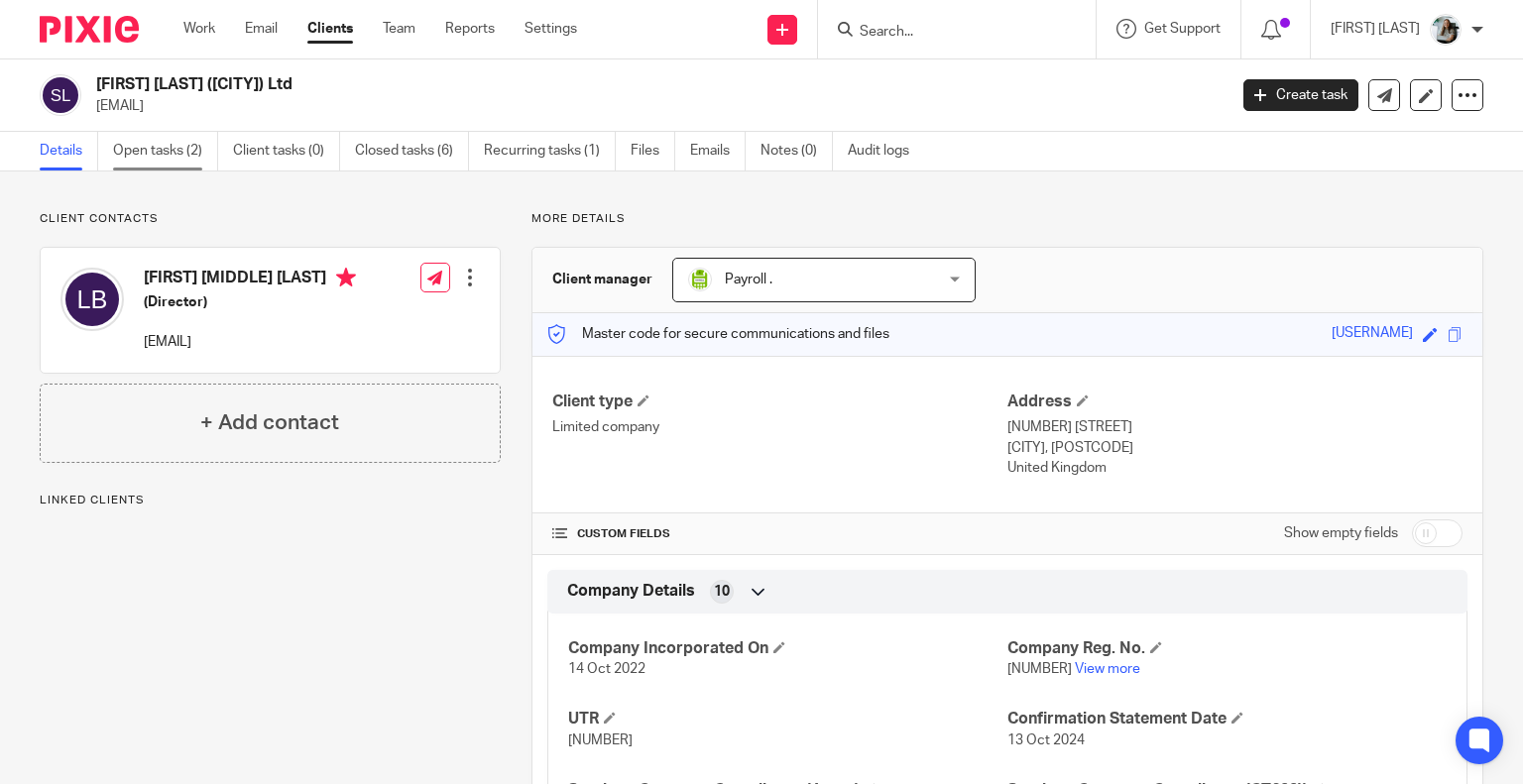 scroll, scrollTop: 0, scrollLeft: 0, axis: both 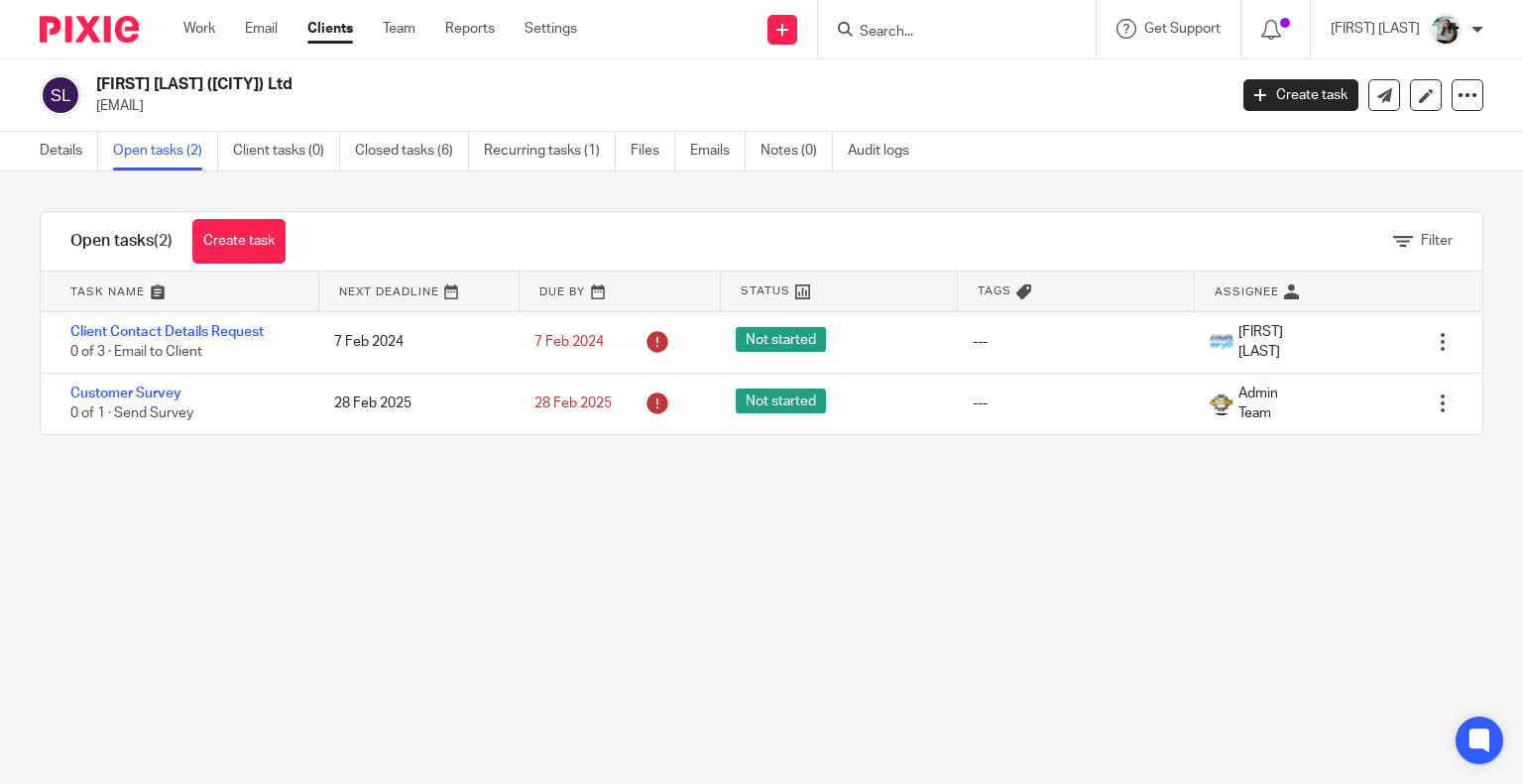 click at bounding box center [947, 33] 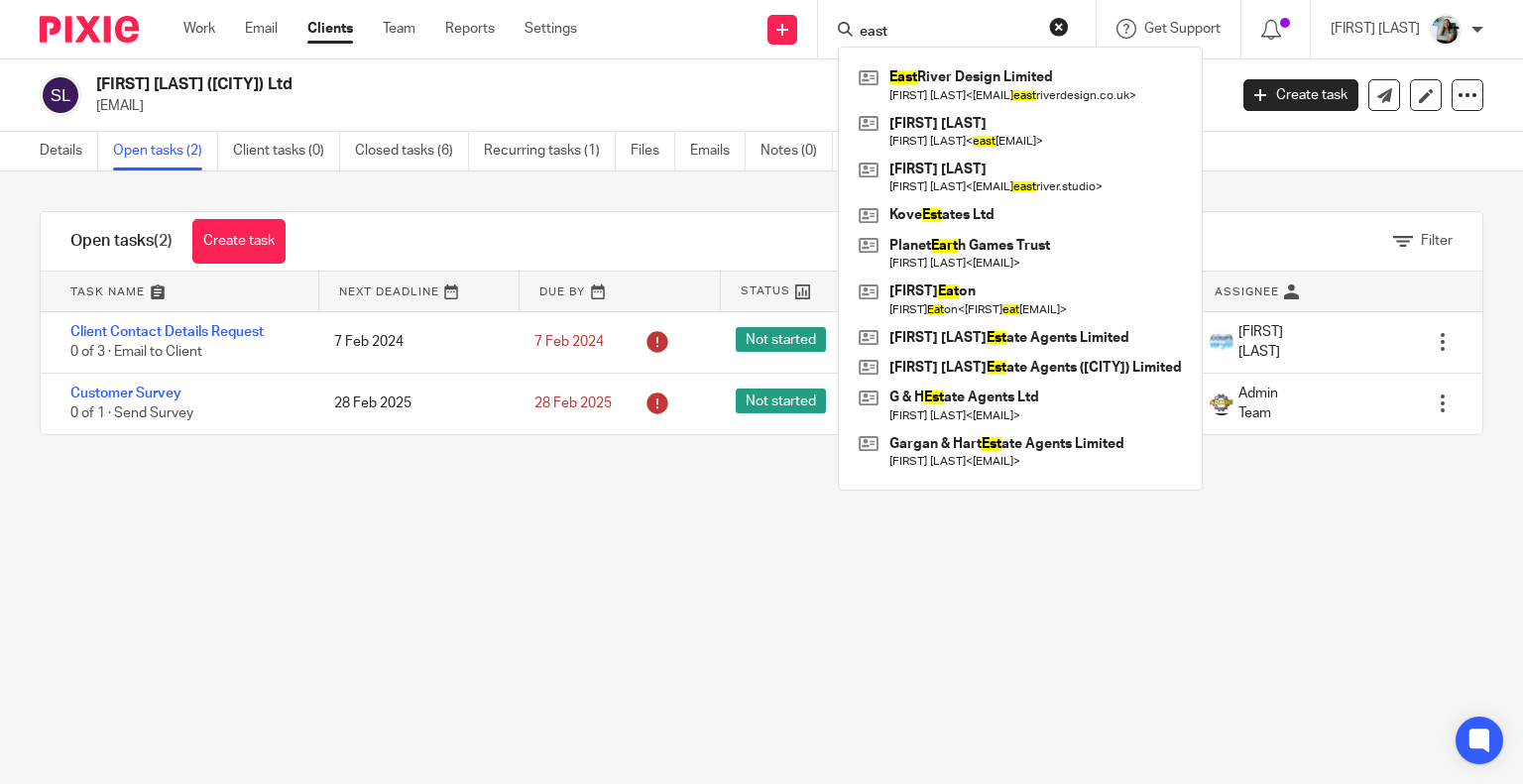 click on "east" at bounding box center [947, 33] 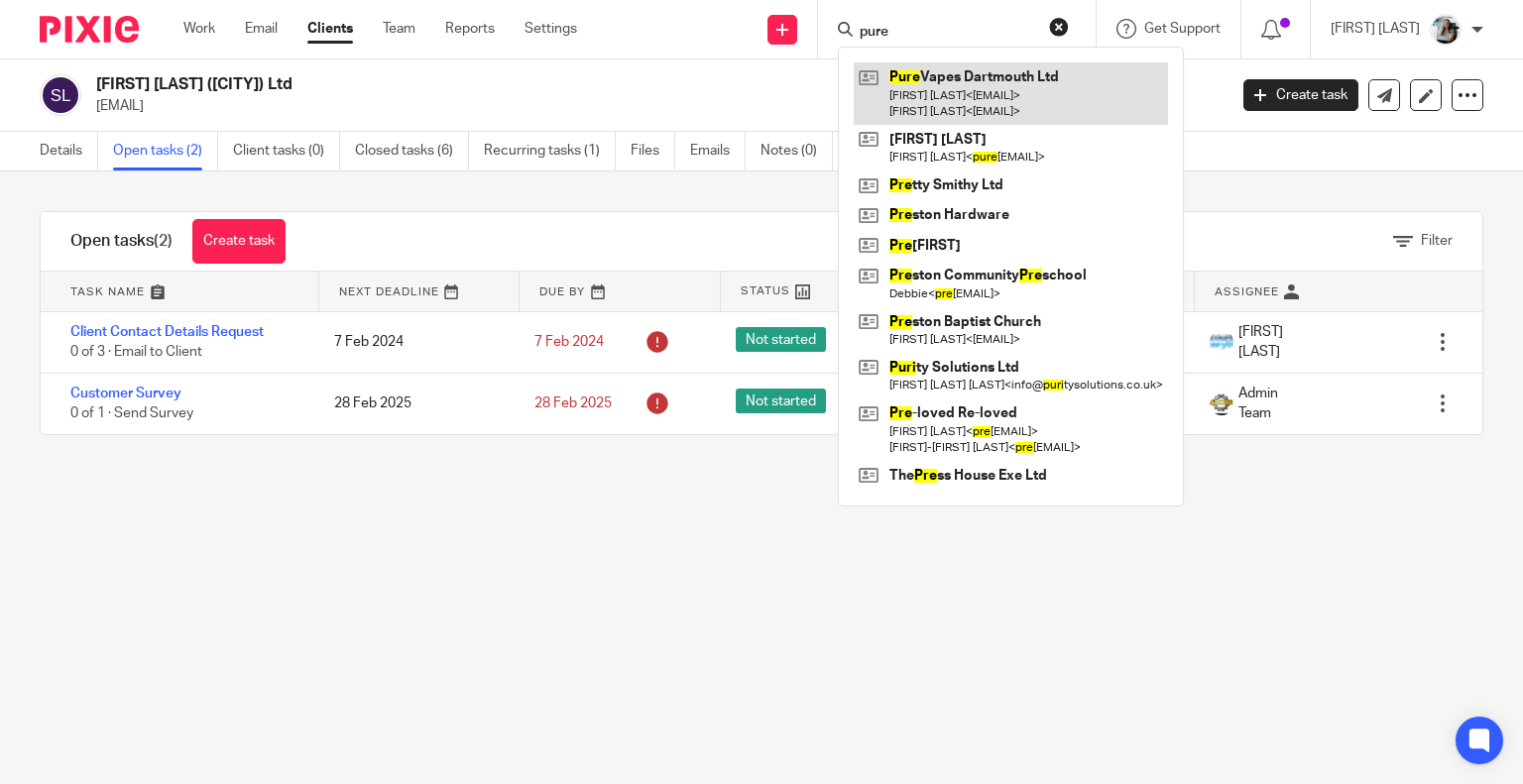 type on "pure" 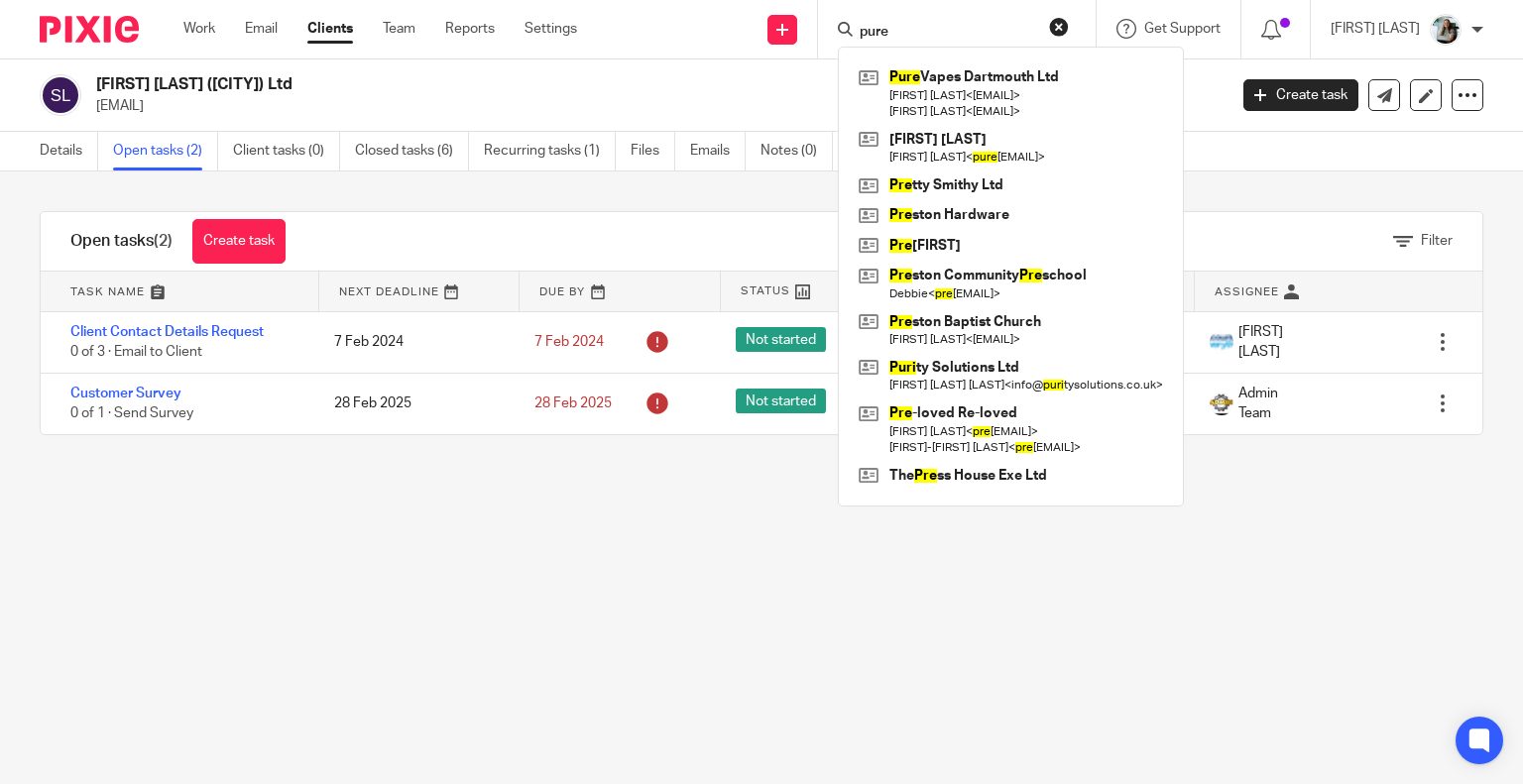 click at bounding box center [1059, 27] 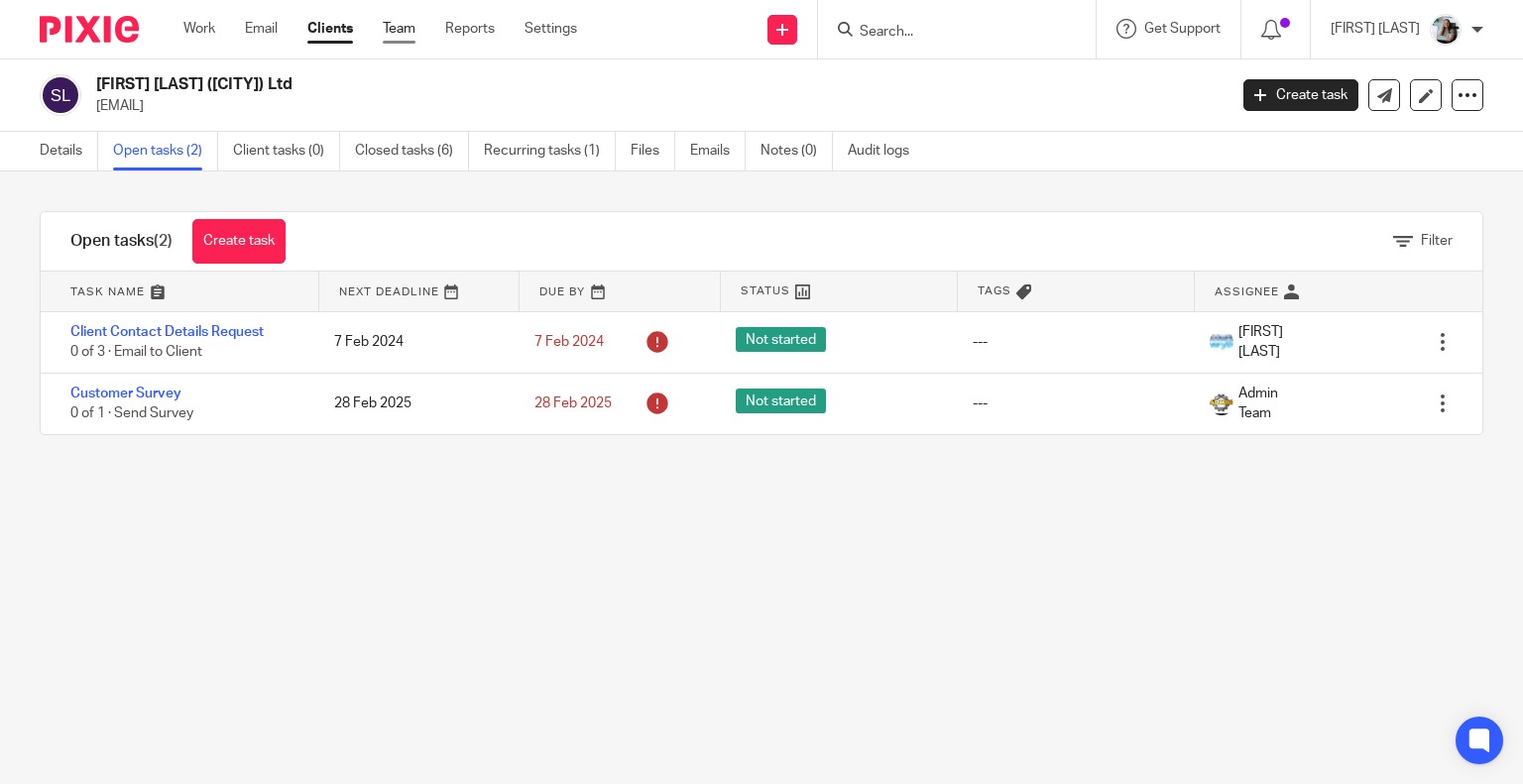 click on "Team" at bounding box center [399, 29] 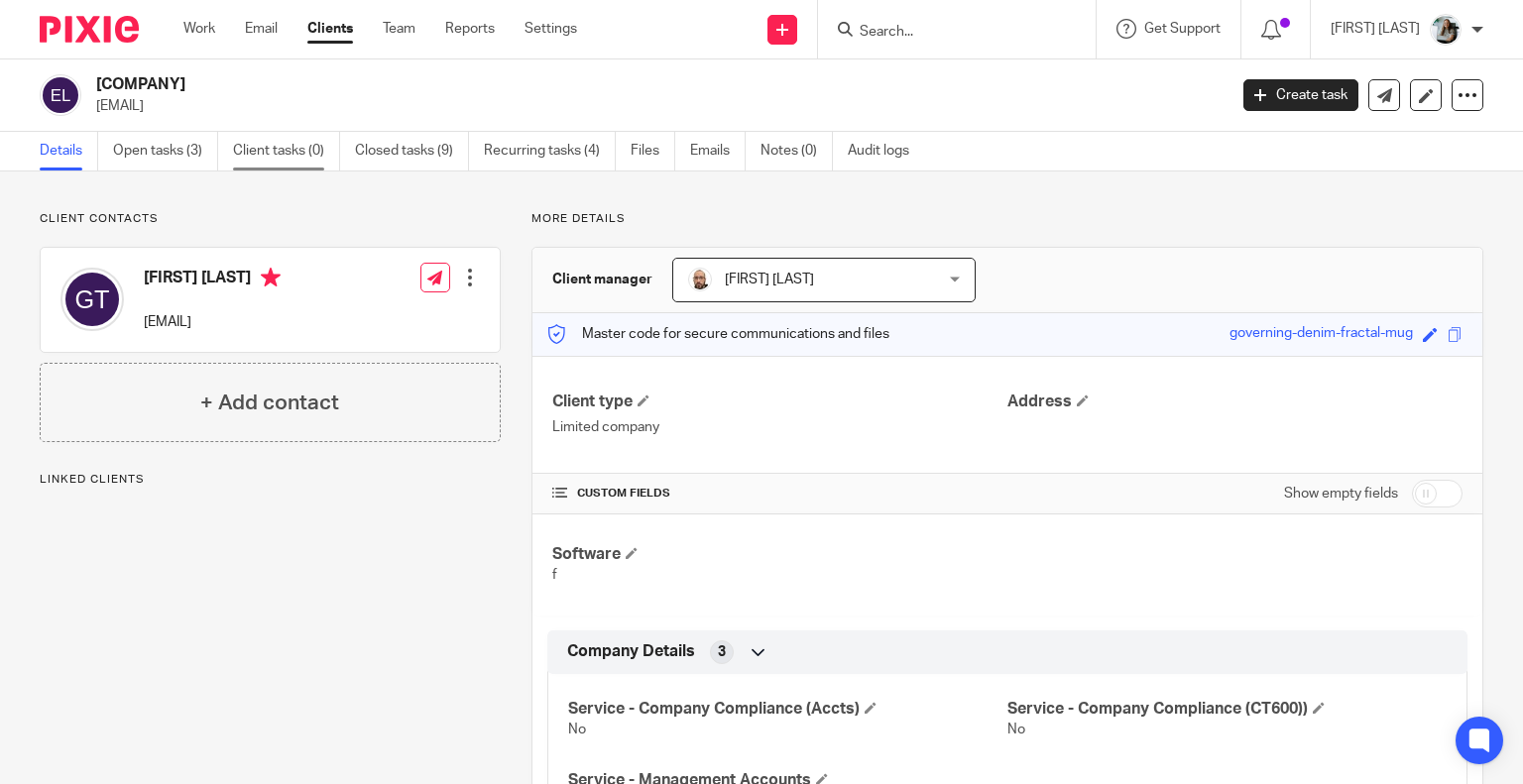 scroll, scrollTop: 0, scrollLeft: 0, axis: both 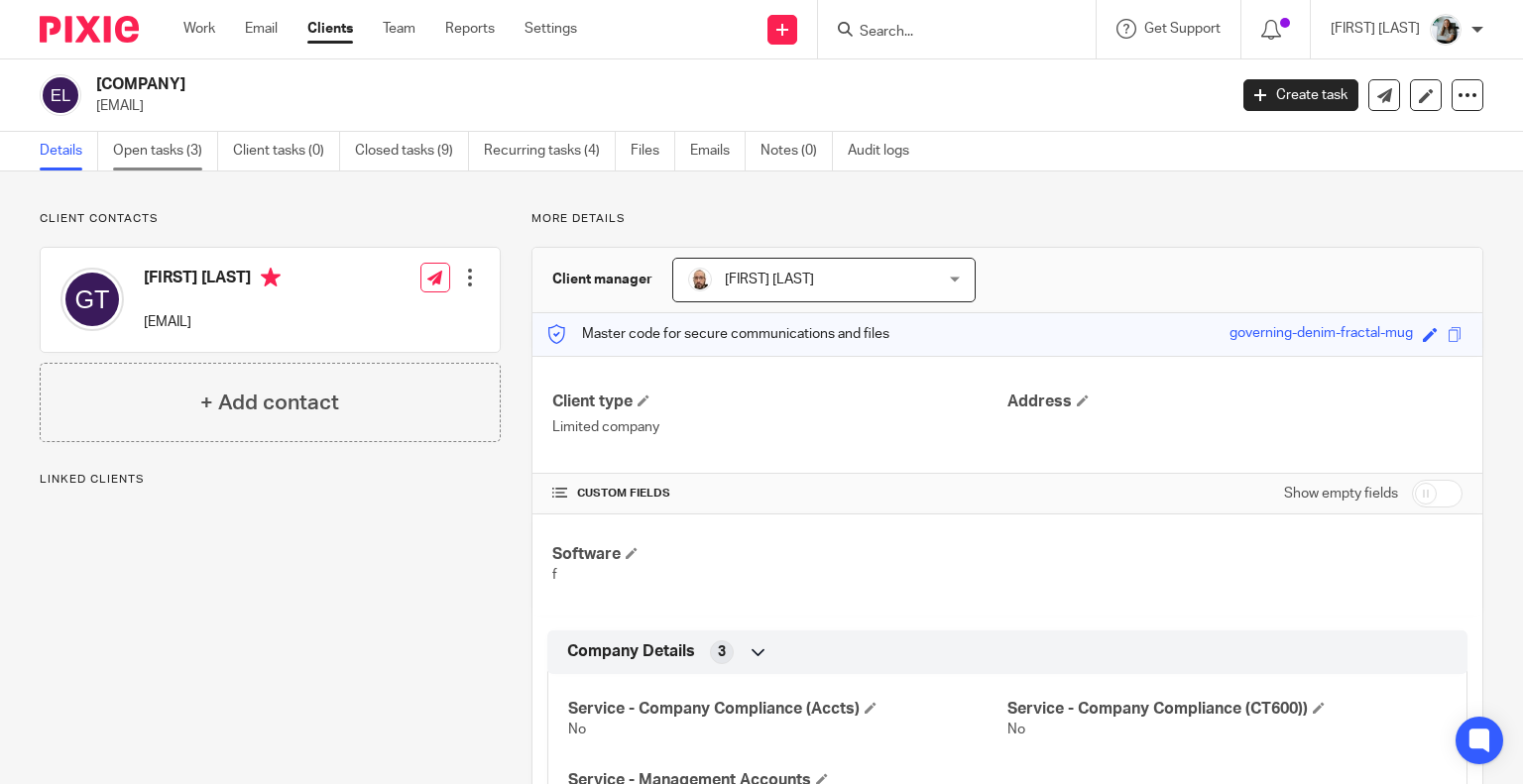 click on "Open tasks (3)" at bounding box center (166, 151) 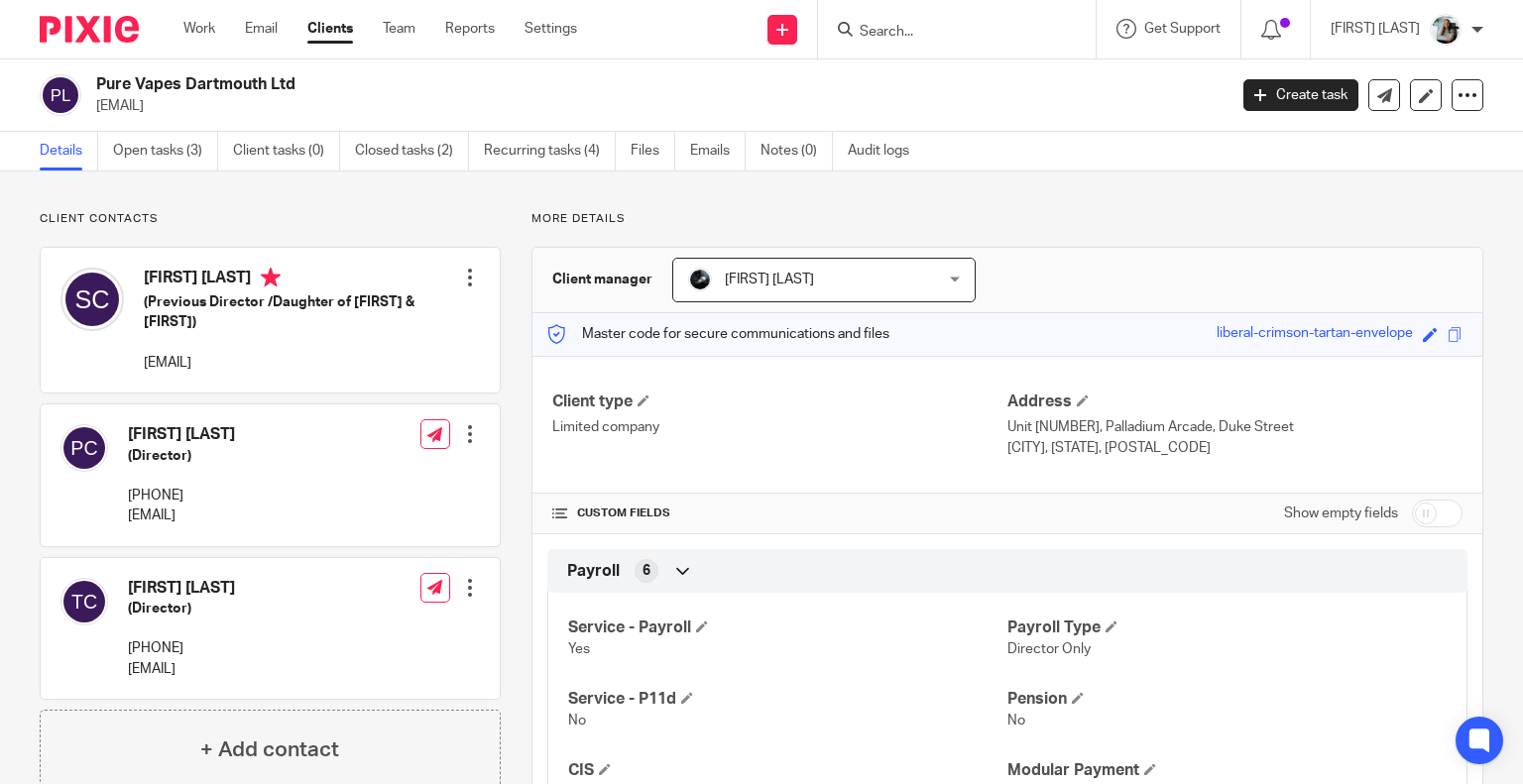 scroll, scrollTop: 0, scrollLeft: 0, axis: both 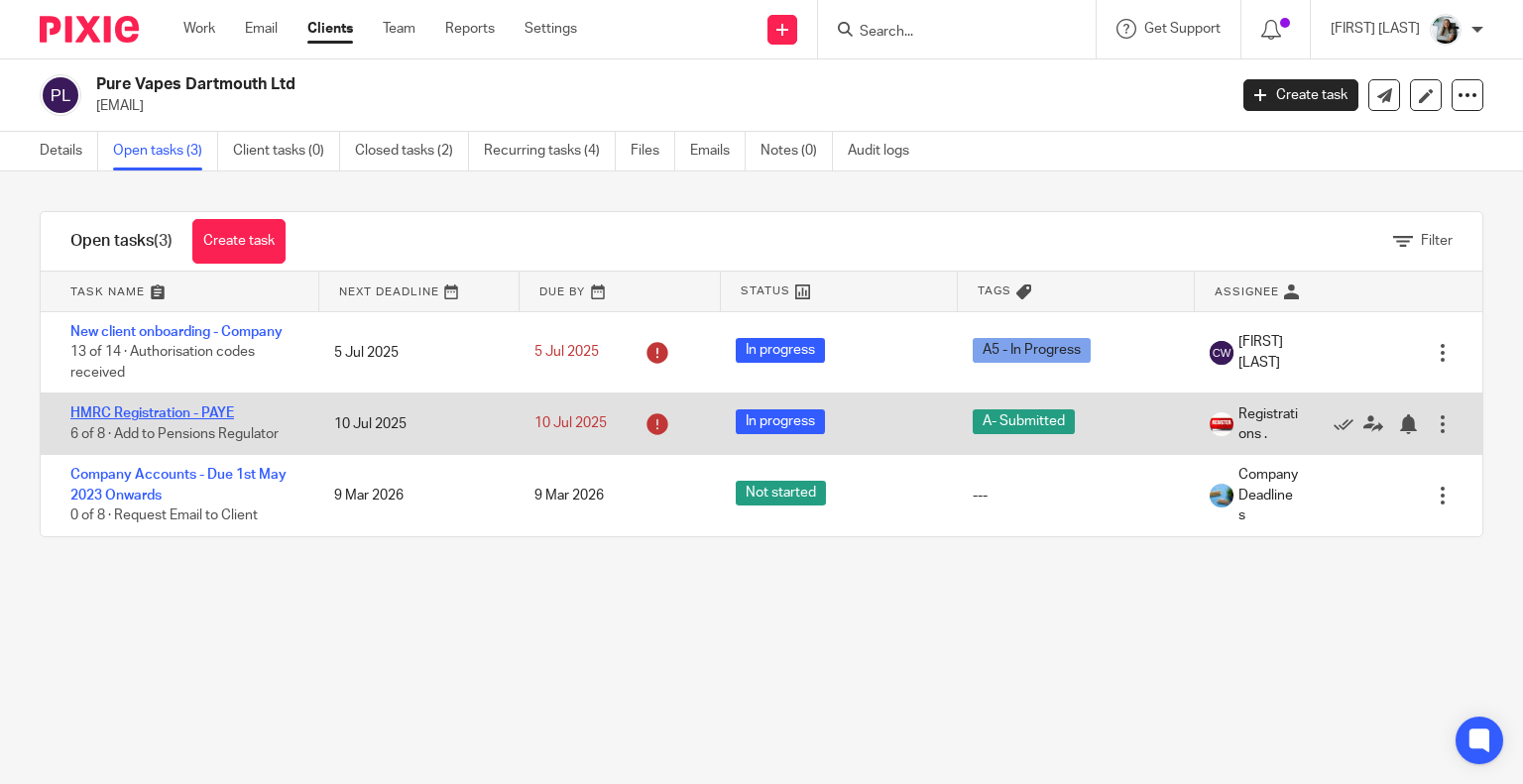 click on "HMRC Registration - PAYE" at bounding box center [152, 413] 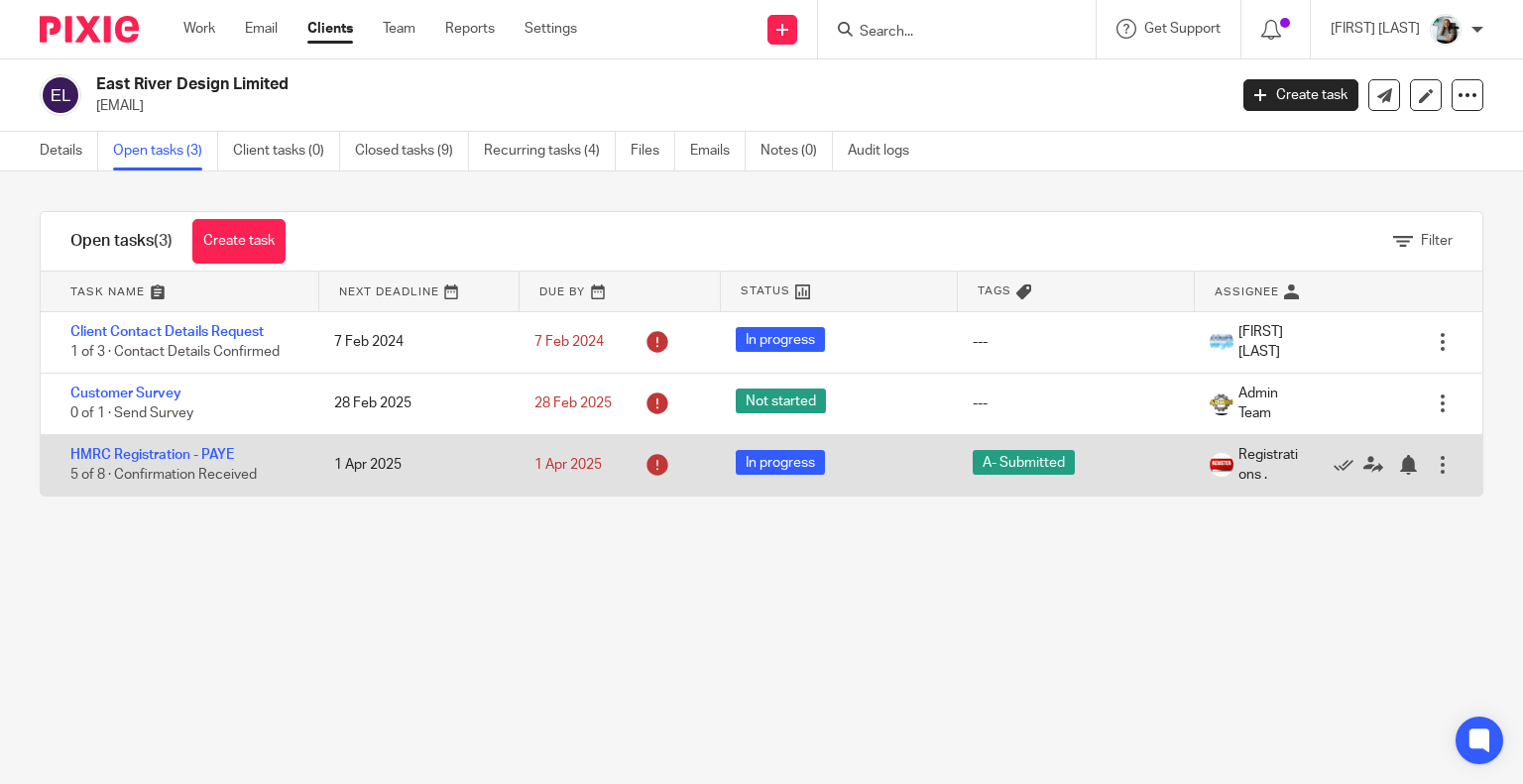 scroll, scrollTop: 0, scrollLeft: 0, axis: both 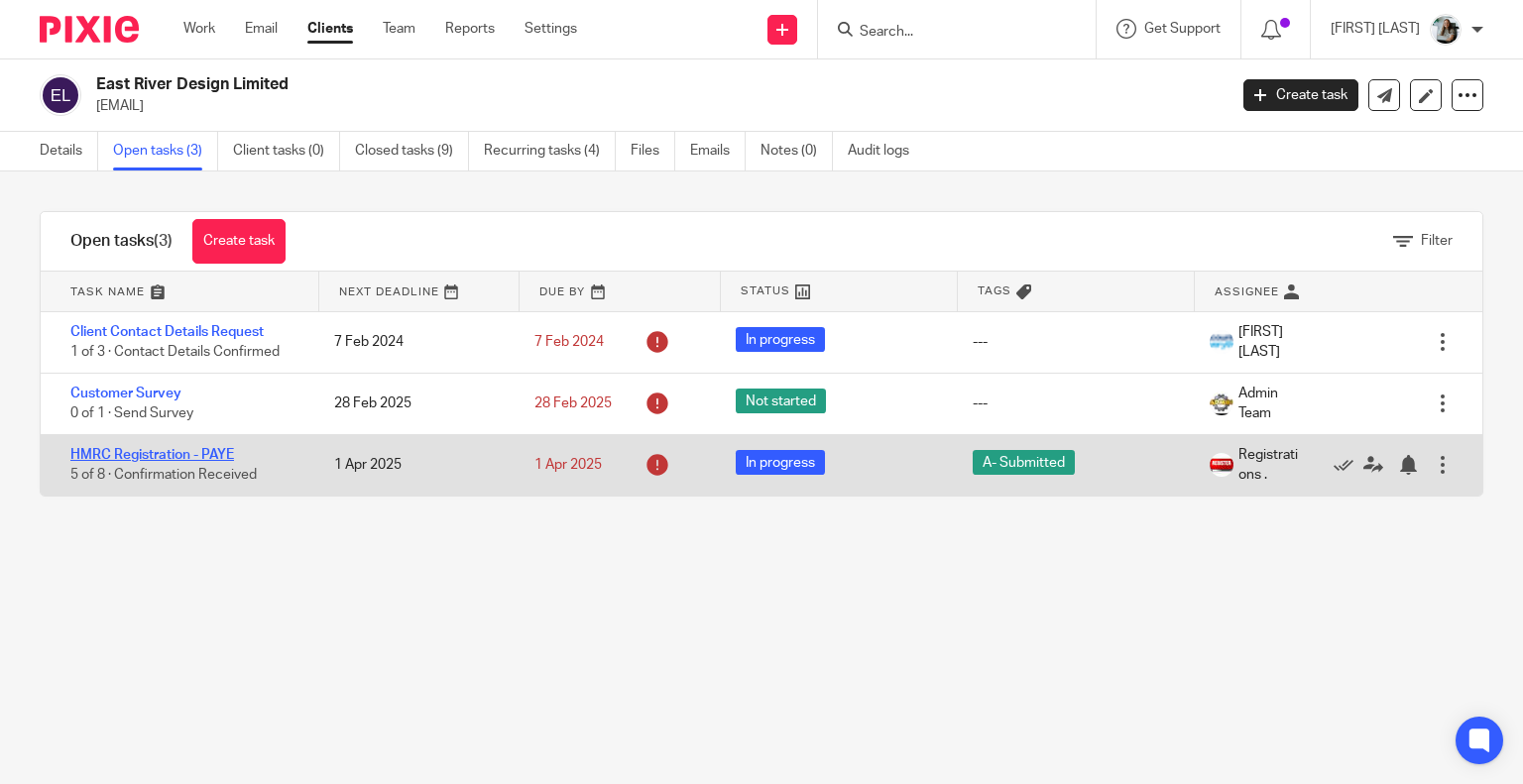 click on "HMRC Registration - PAYE" at bounding box center (152, 455) 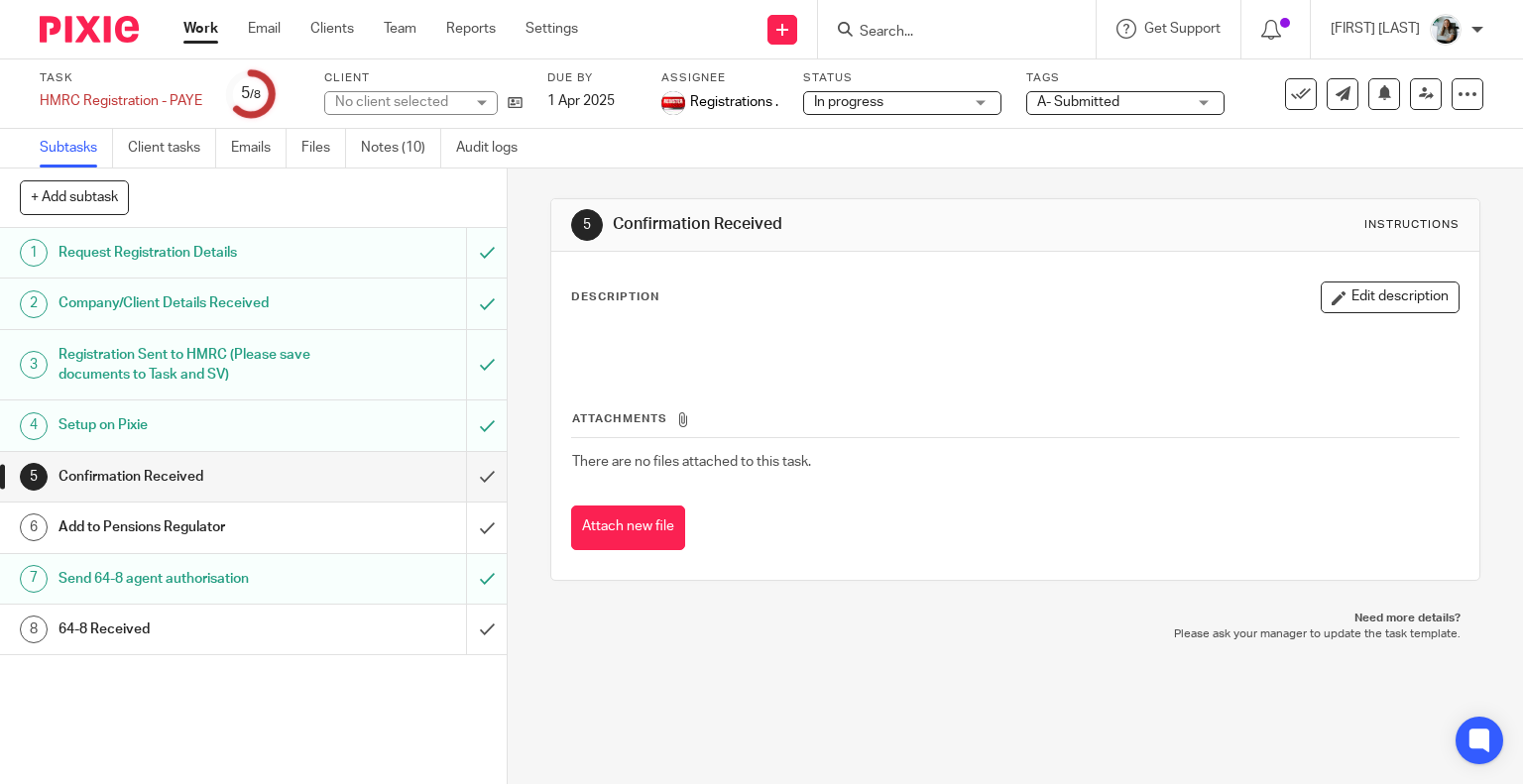 scroll, scrollTop: 0, scrollLeft: 0, axis: both 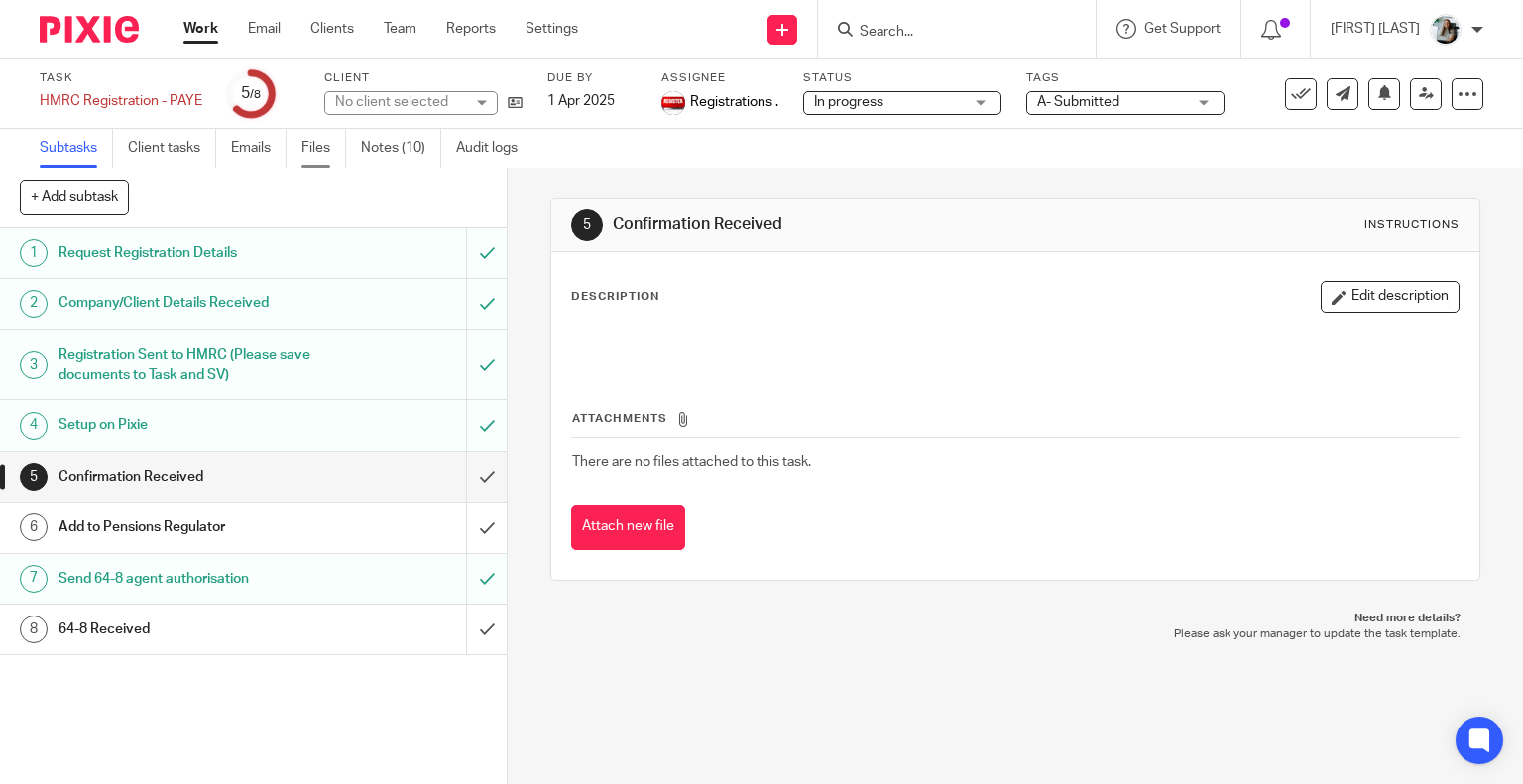 click on "Files" at bounding box center (323, 148) 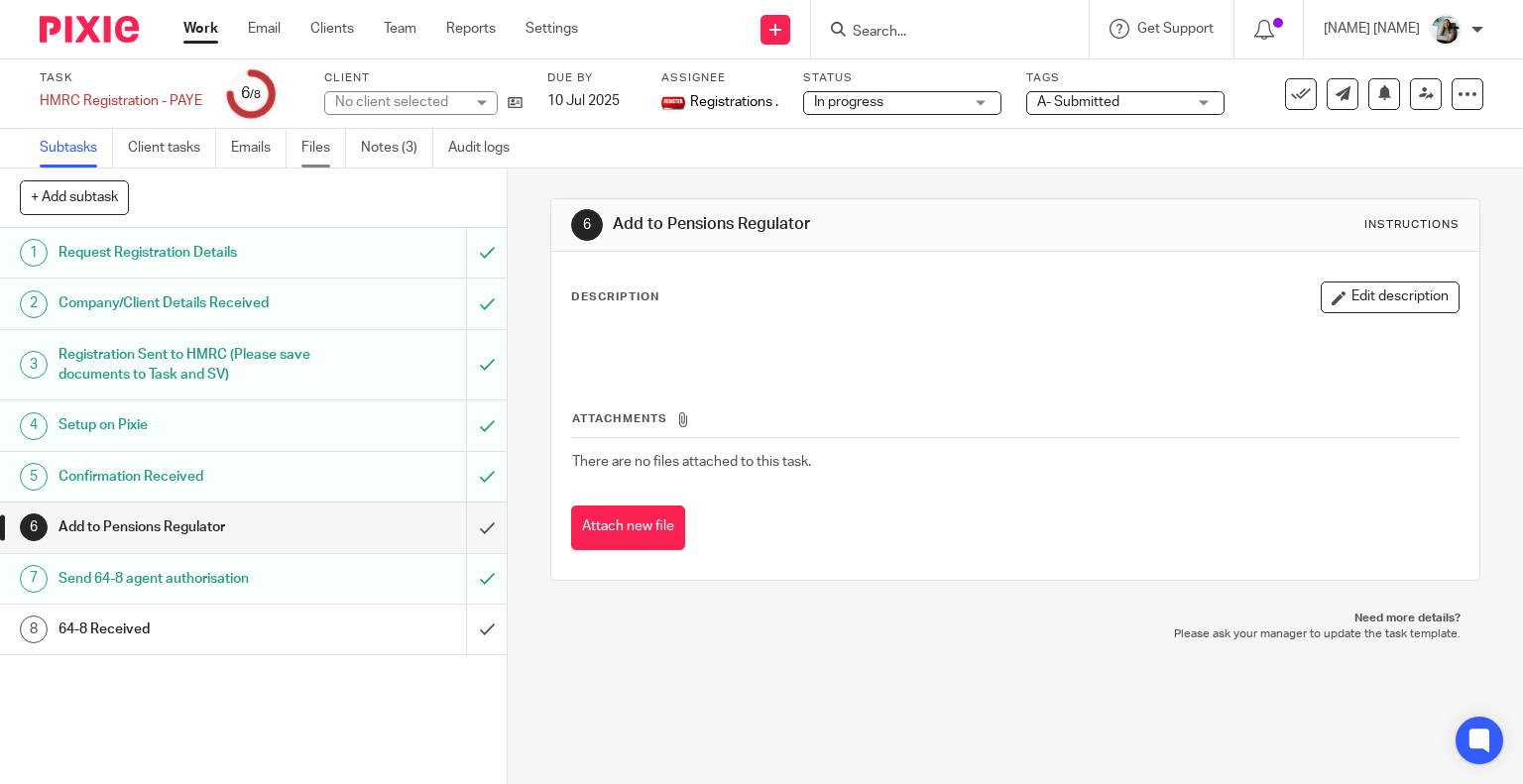 scroll, scrollTop: 0, scrollLeft: 0, axis: both 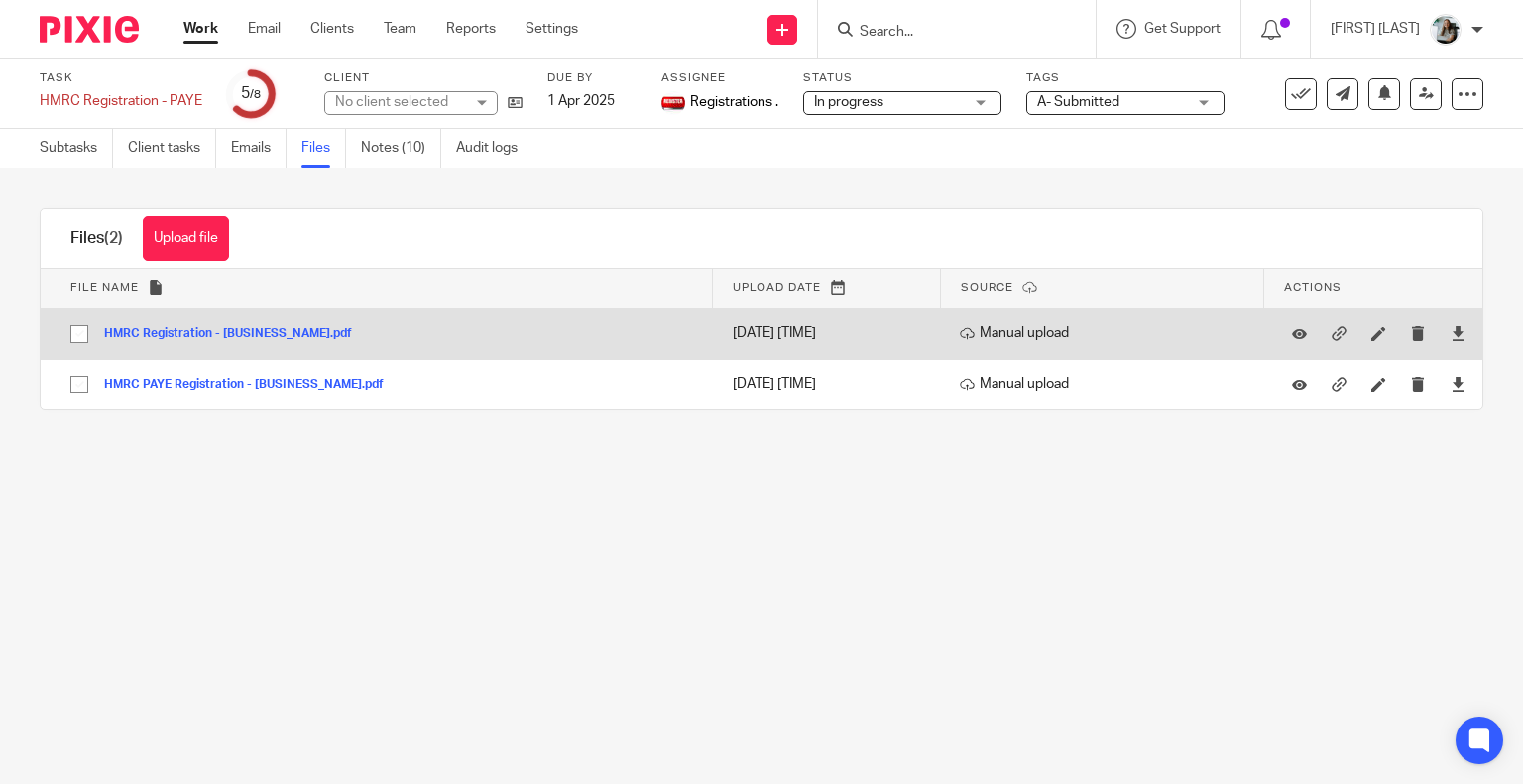 click on "HMRC Registration - [BUSINESS_NAME].pdf" at bounding box center [235, 334] 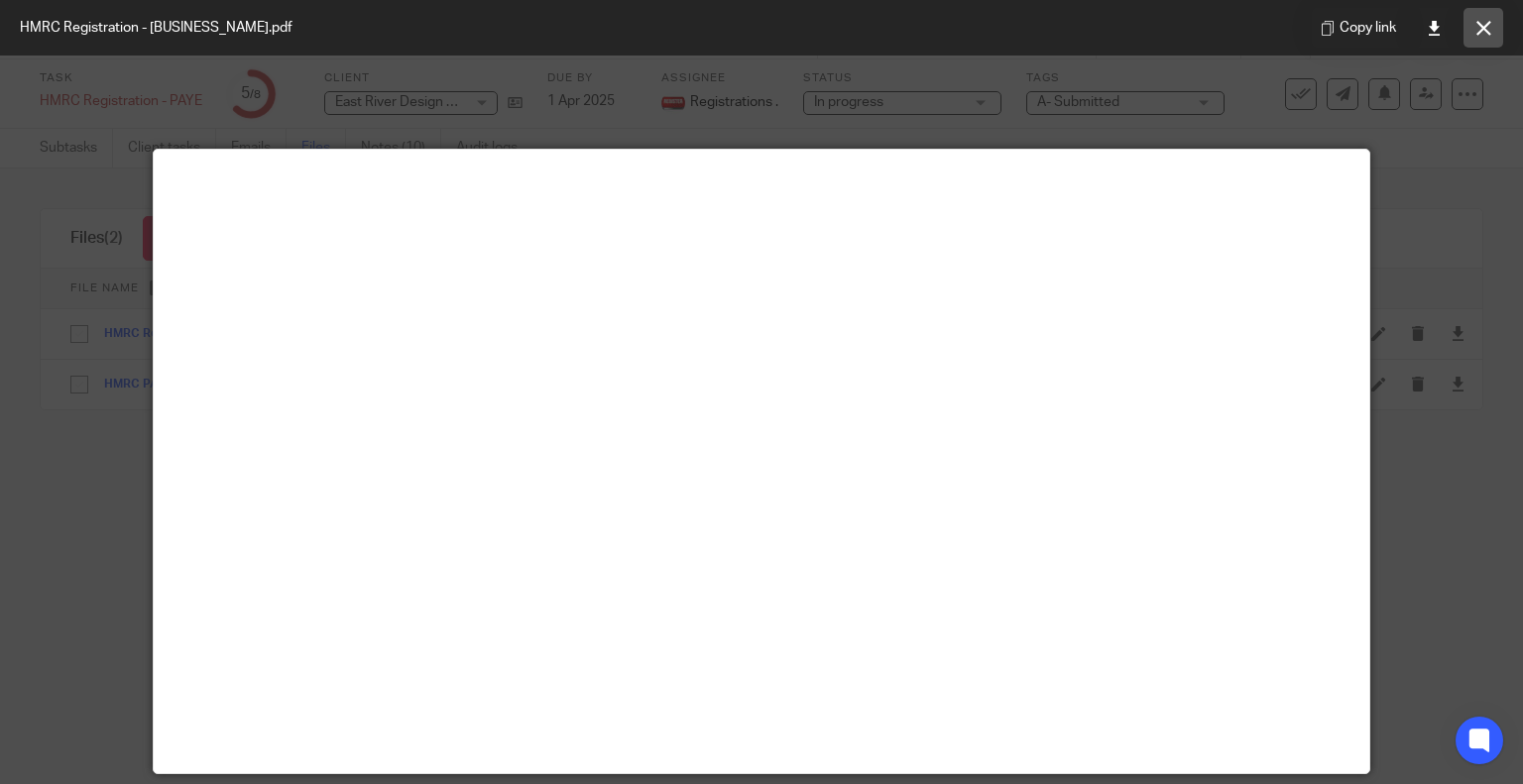 click at bounding box center (1483, 28) 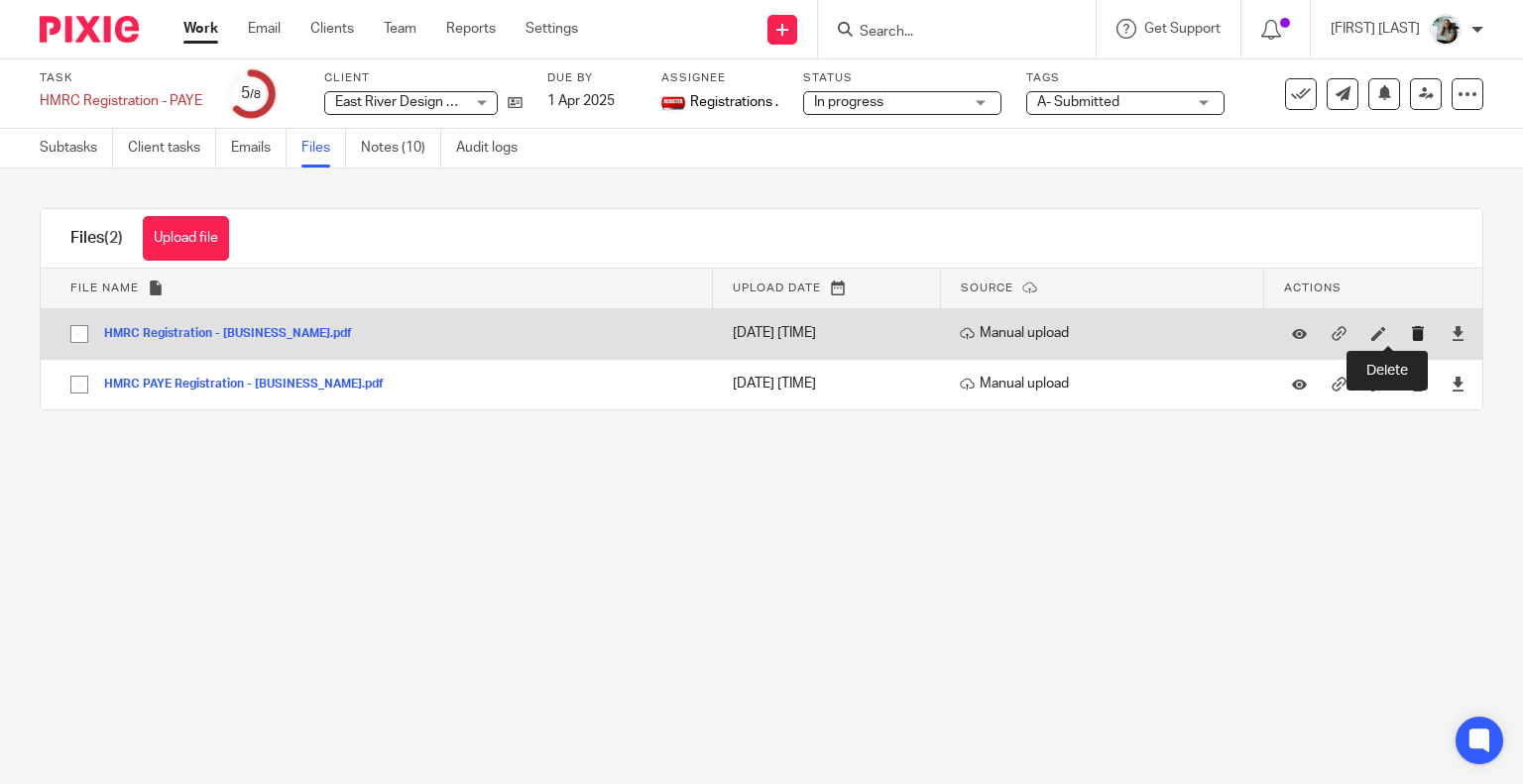 click at bounding box center [1418, 333] 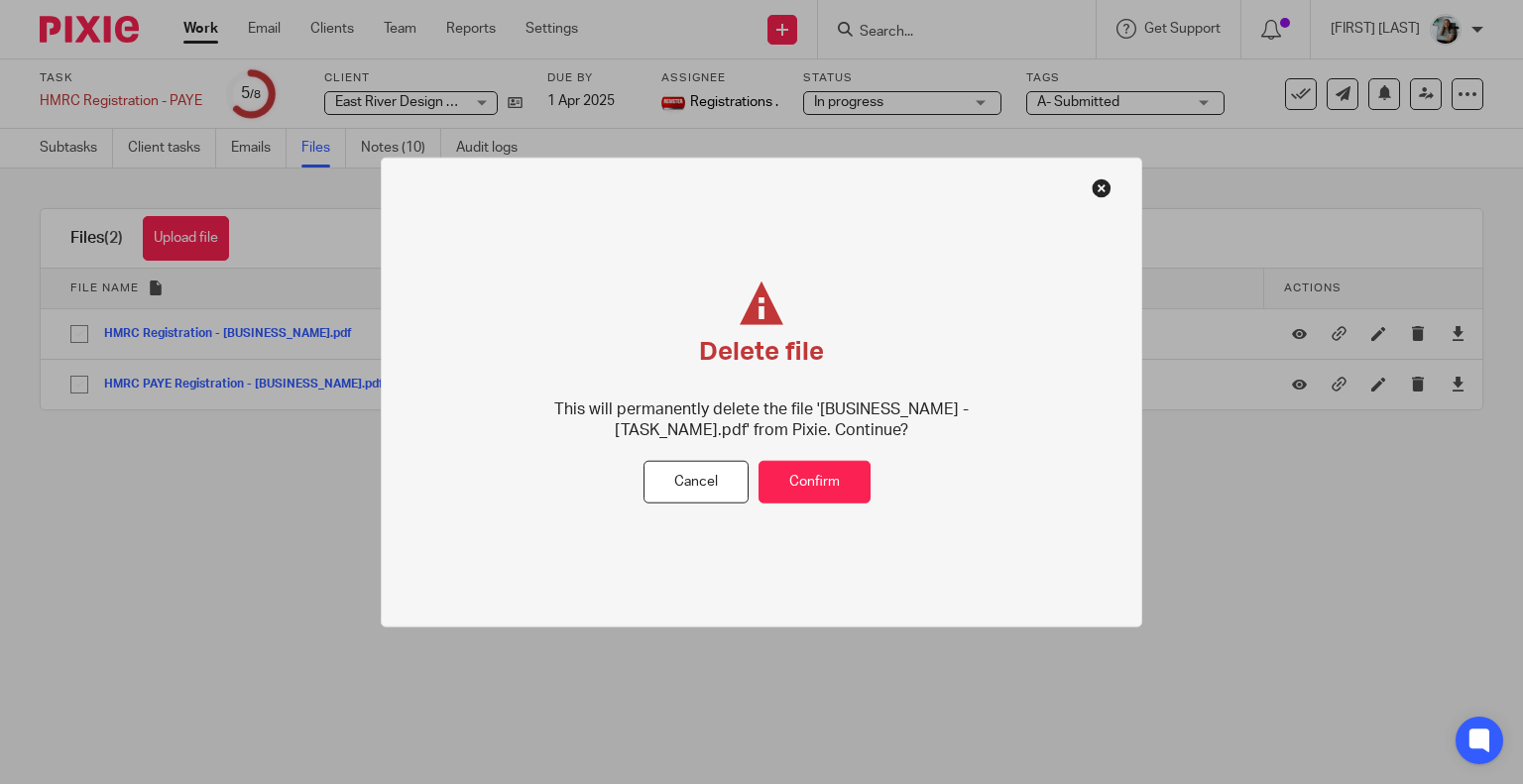 click at bounding box center [1102, 187] 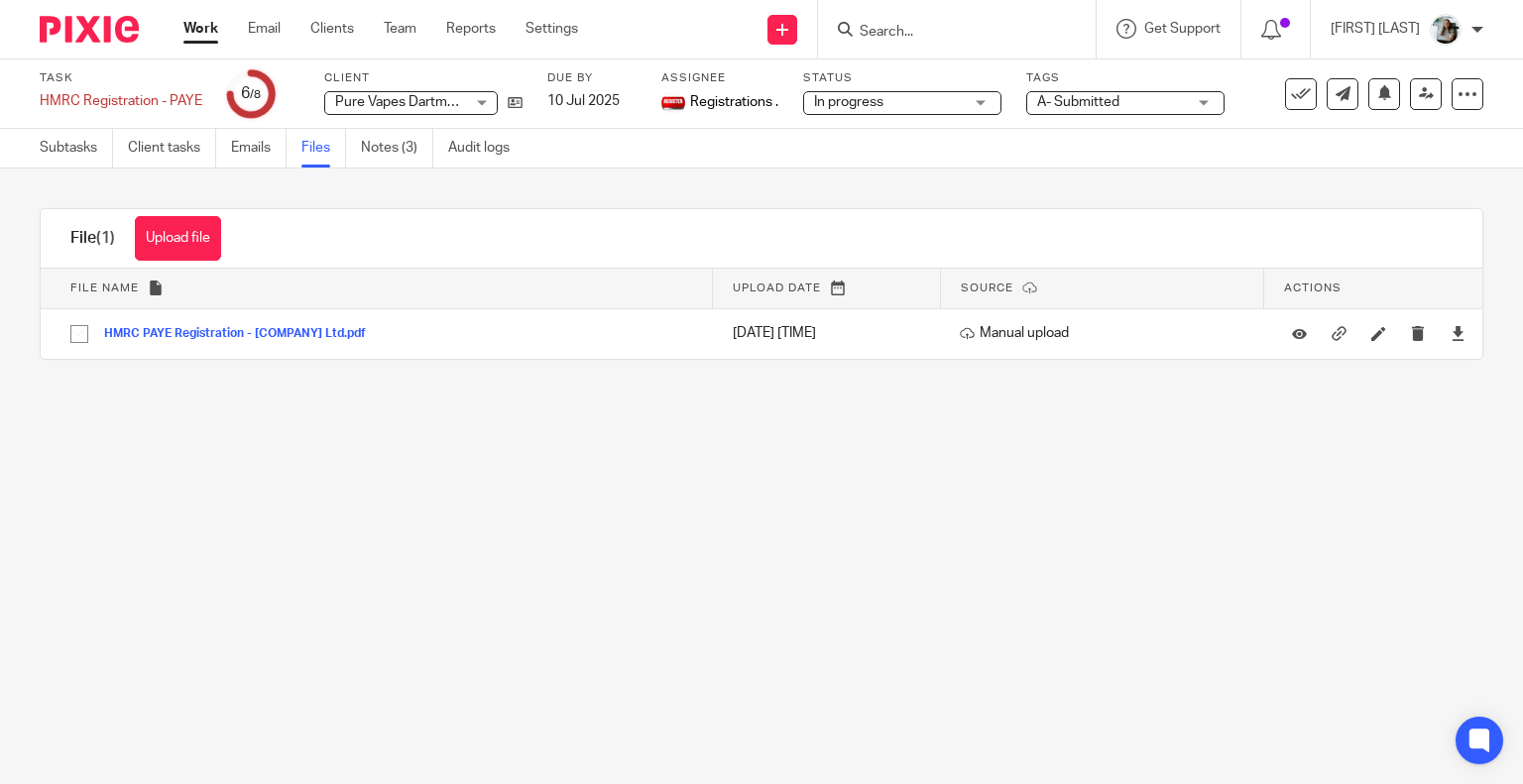 scroll, scrollTop: 0, scrollLeft: 0, axis: both 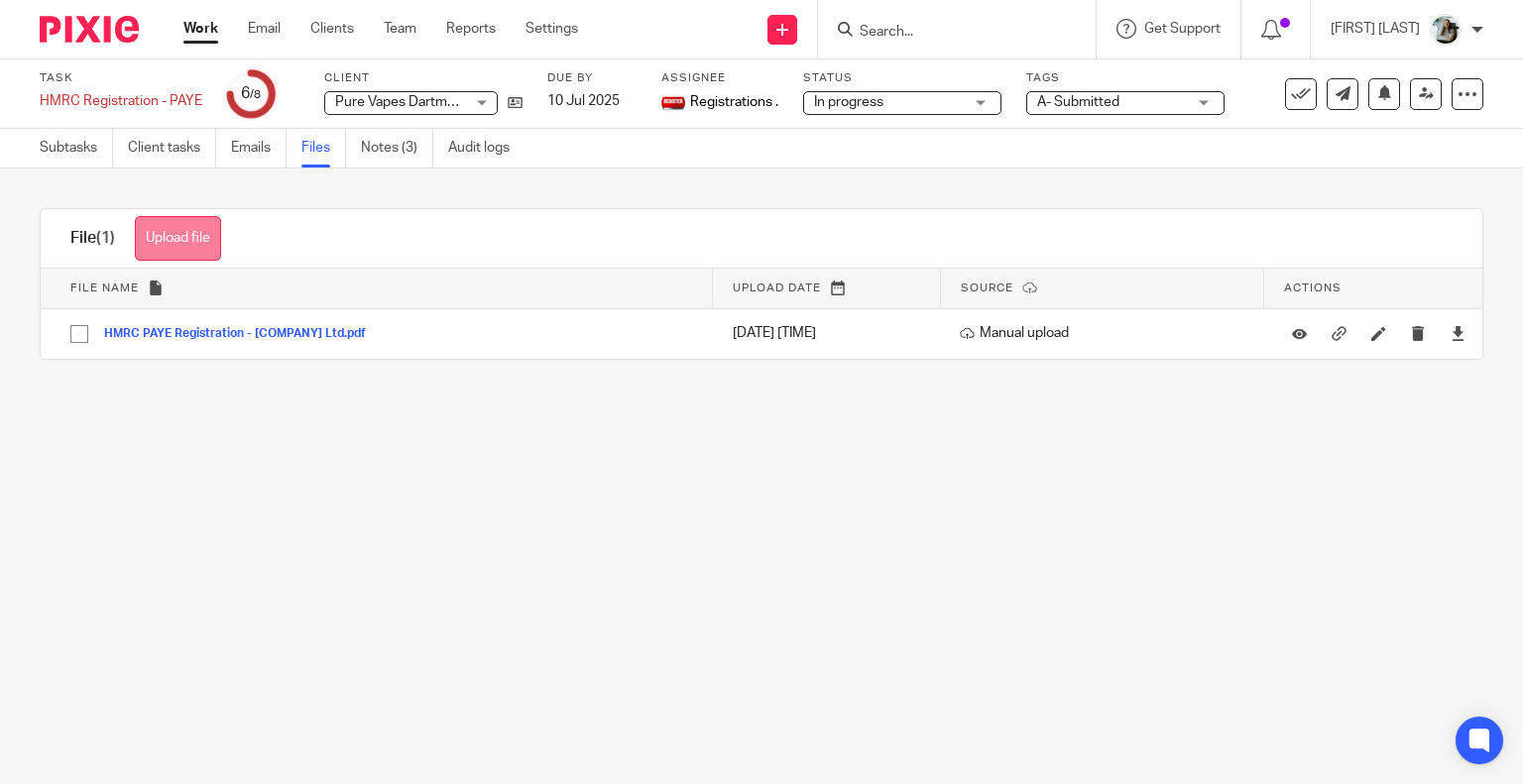 click on "Upload file" at bounding box center (177, 238) 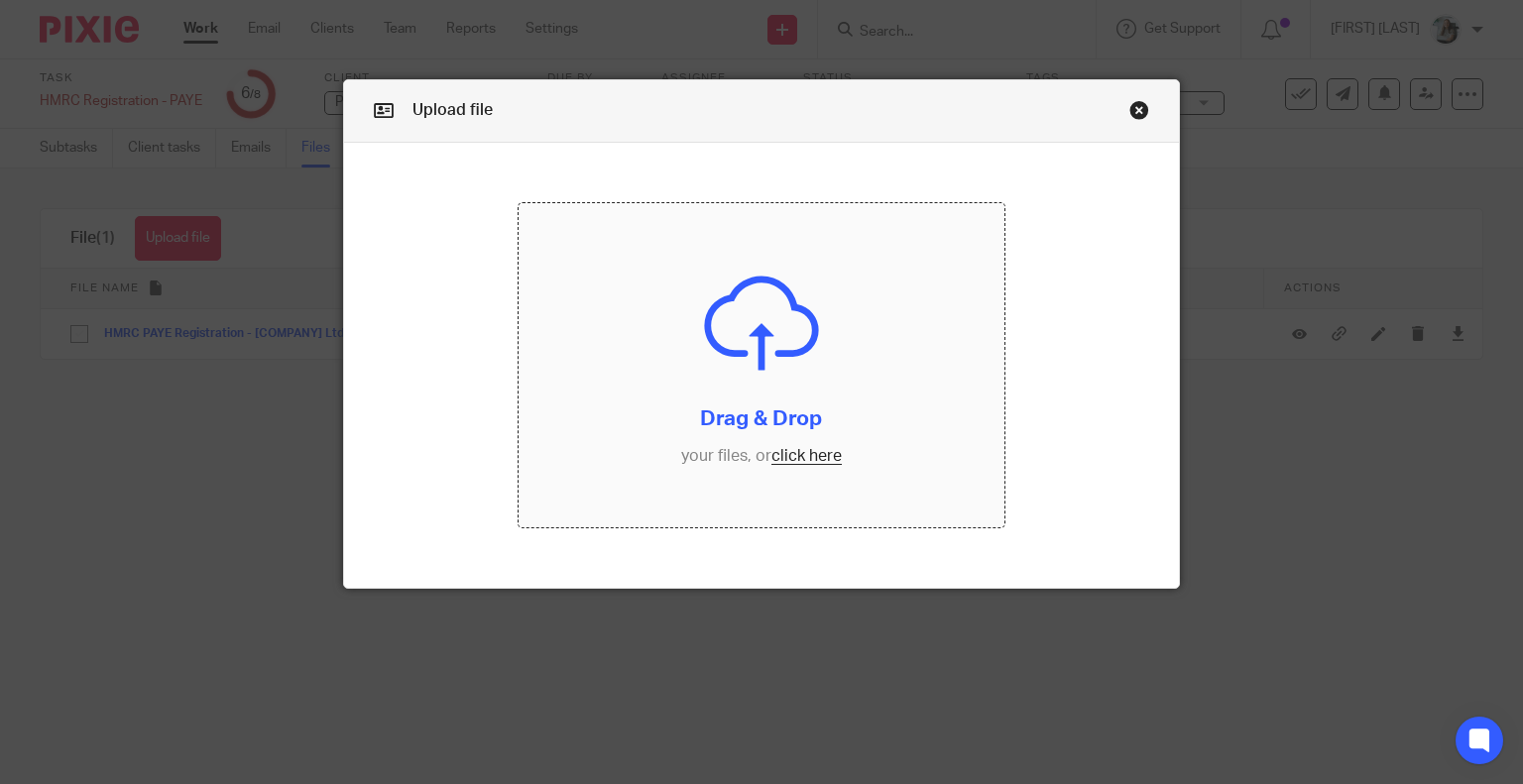 click at bounding box center [762, 365] 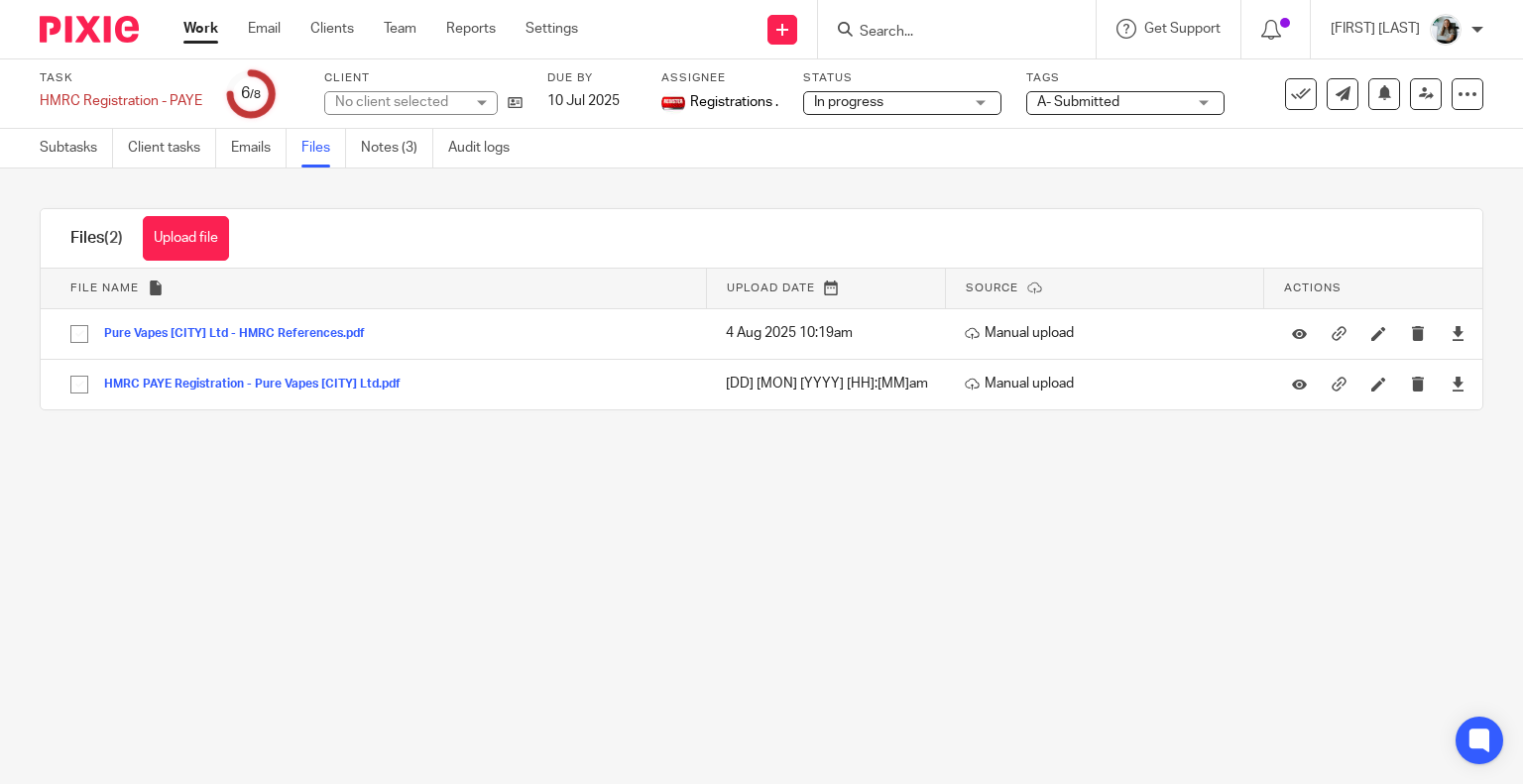 scroll, scrollTop: 0, scrollLeft: 0, axis: both 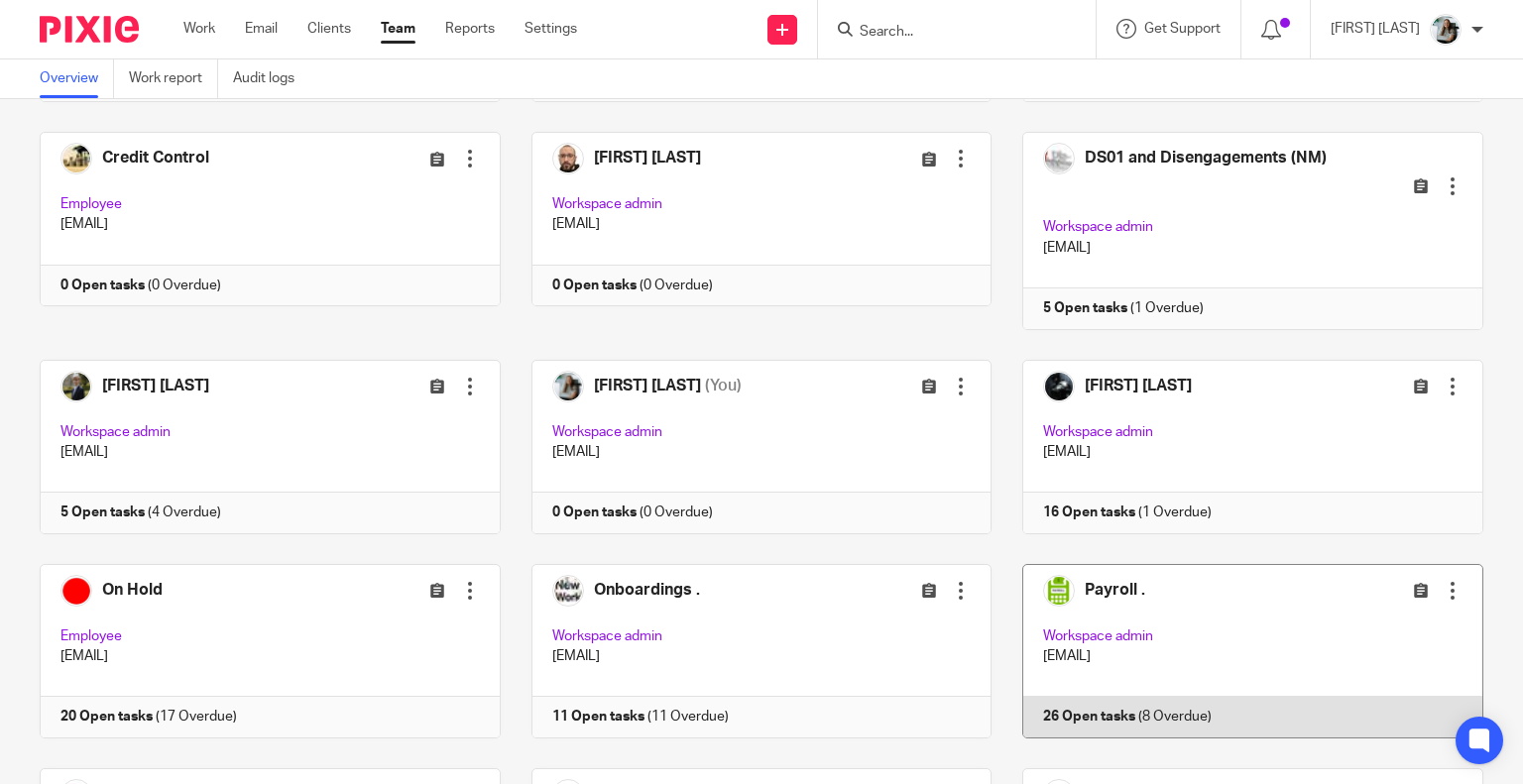 click at bounding box center [1237, 651] 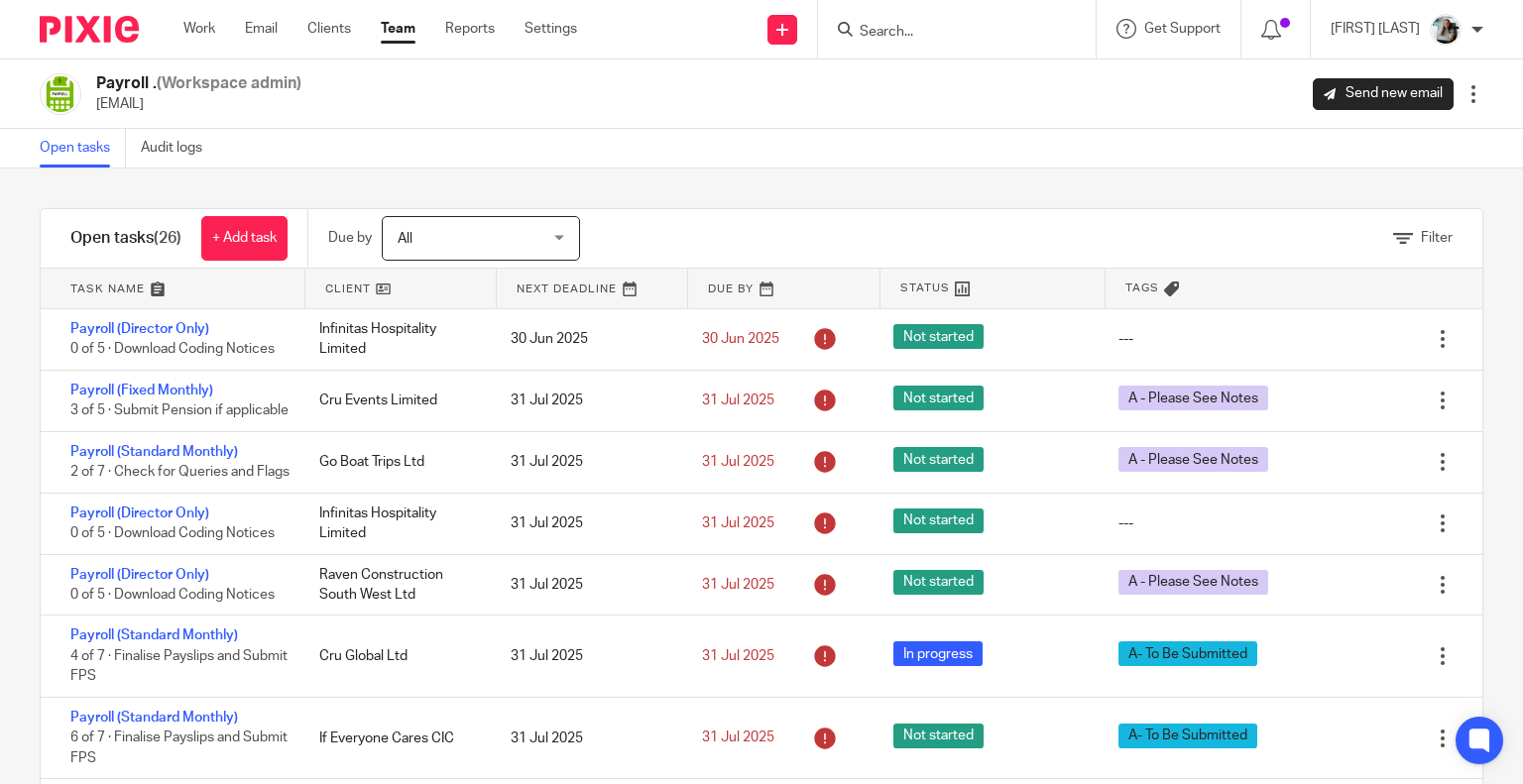 scroll, scrollTop: 0, scrollLeft: 0, axis: both 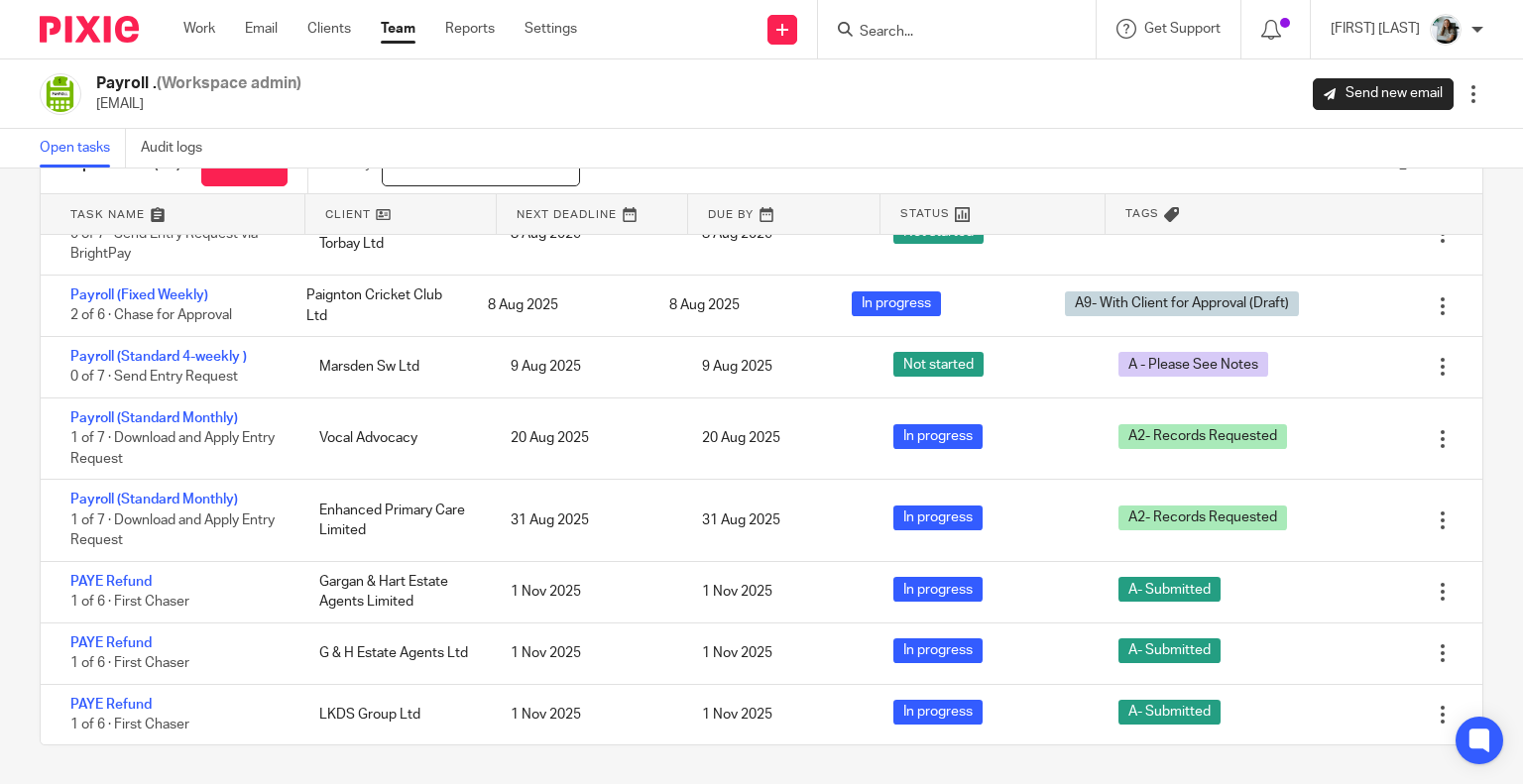click at bounding box center [947, 33] 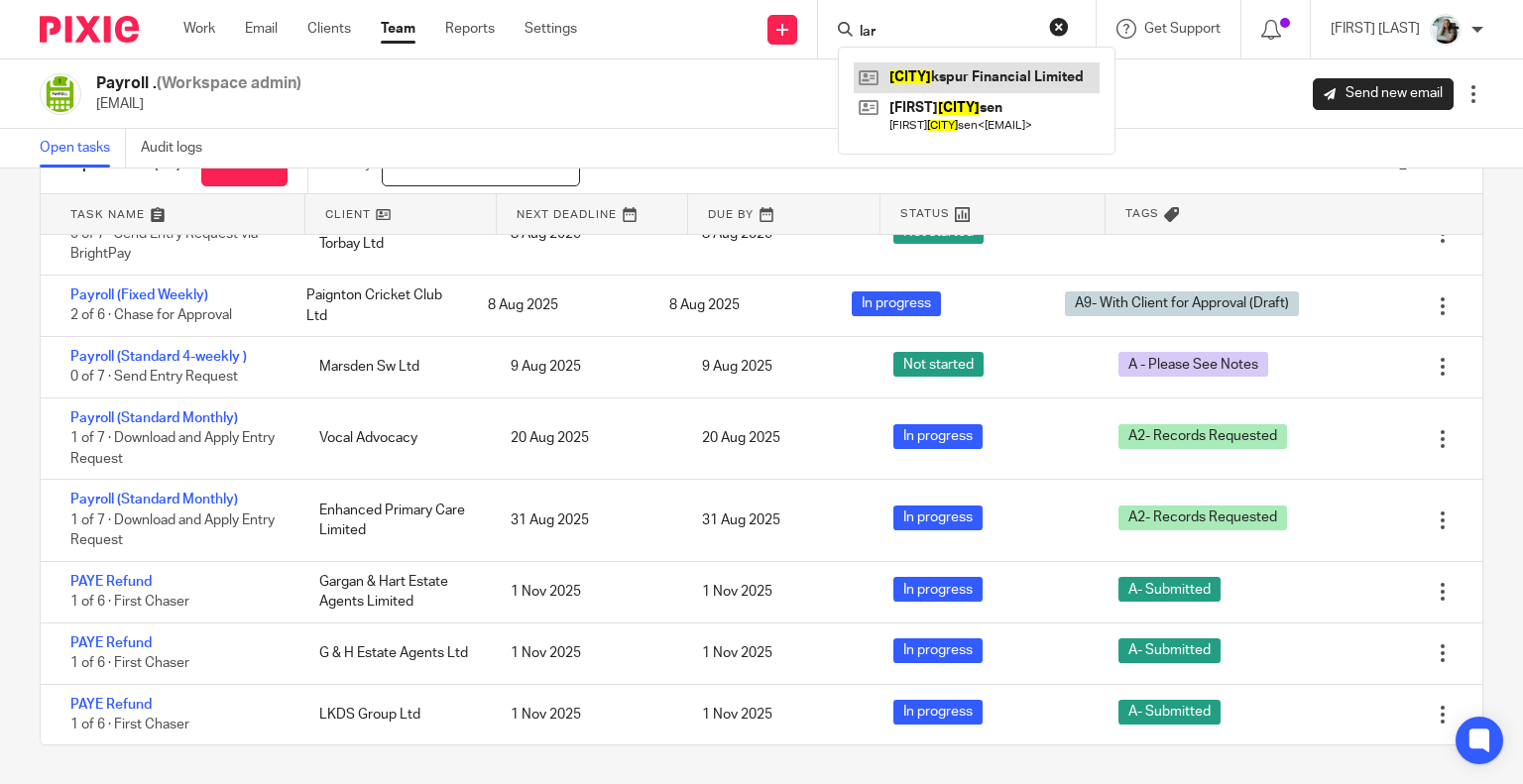 type on "lar" 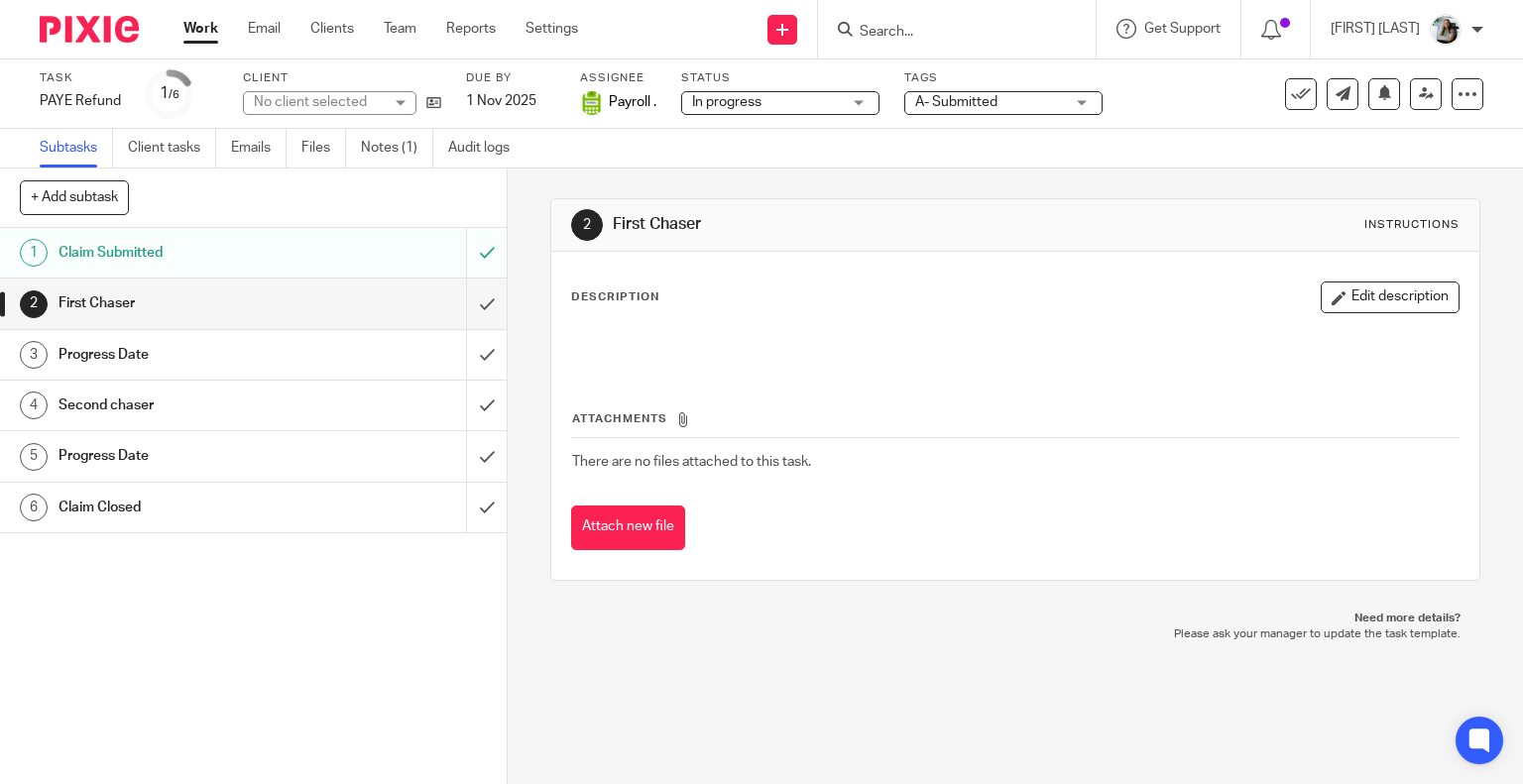 scroll, scrollTop: 0, scrollLeft: 0, axis: both 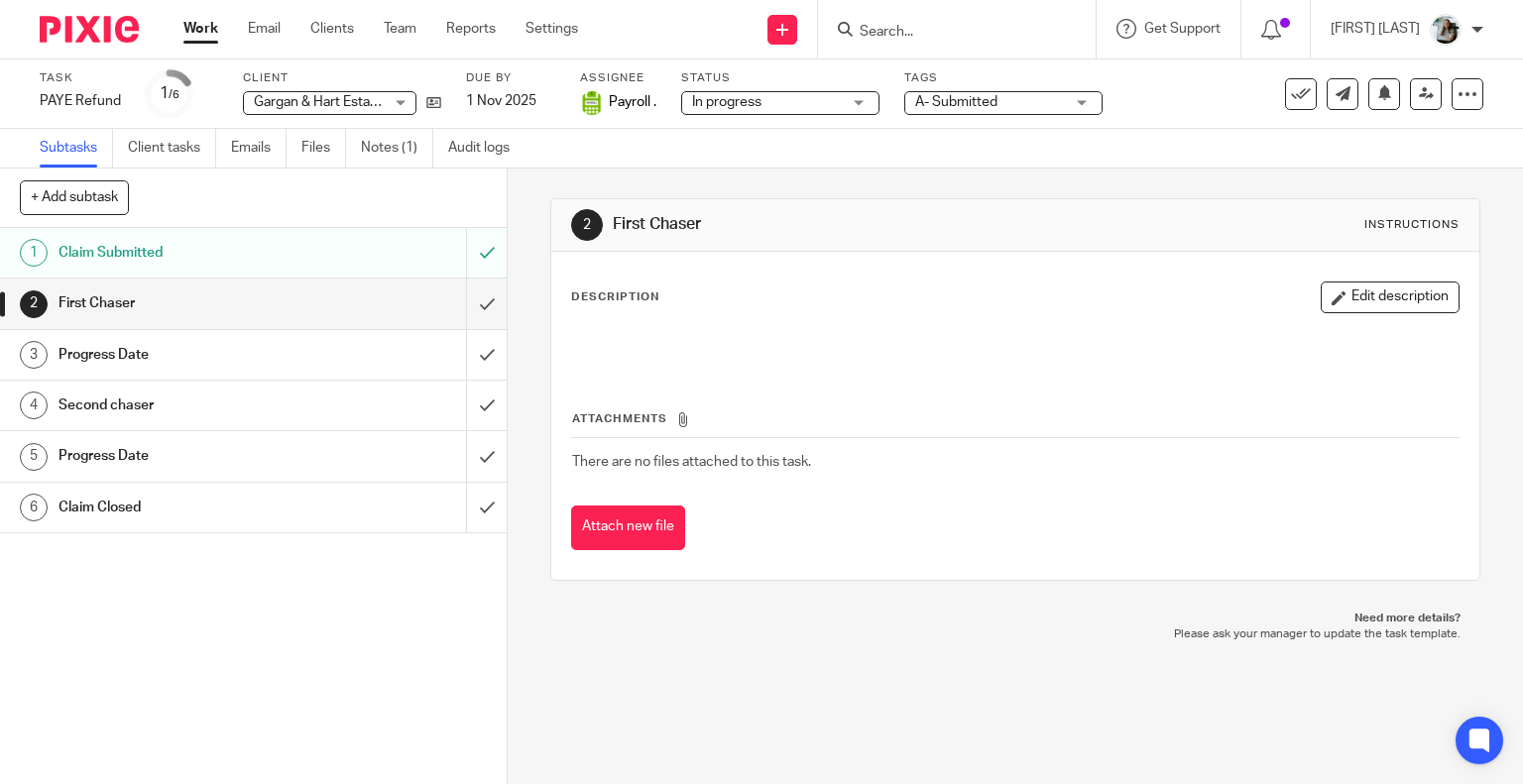 click on "Subtasks
Client tasks
Emails
Files
Notes (1)
Audit logs" at bounding box center (290, 148) 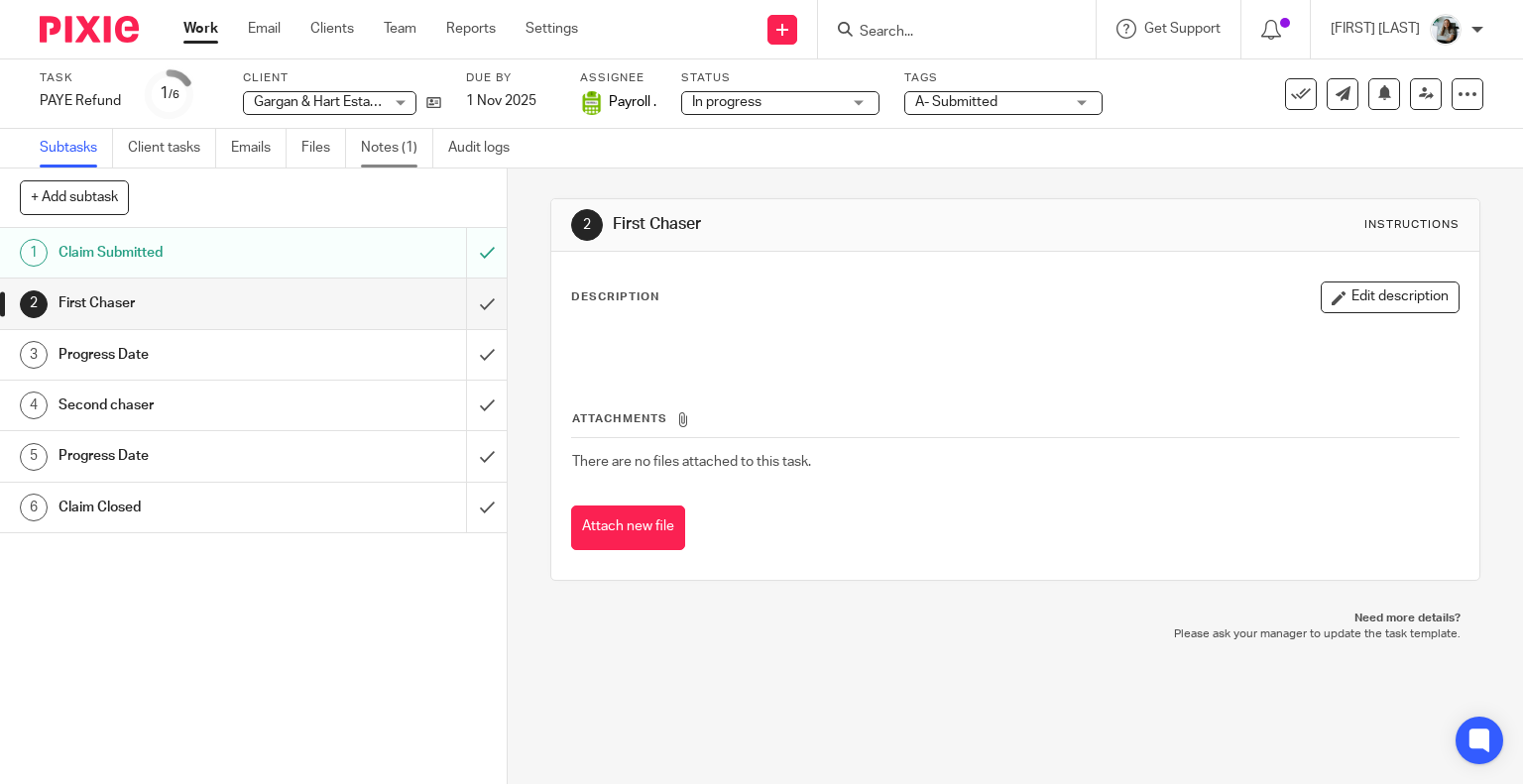 click on "Notes (1)" at bounding box center (397, 148) 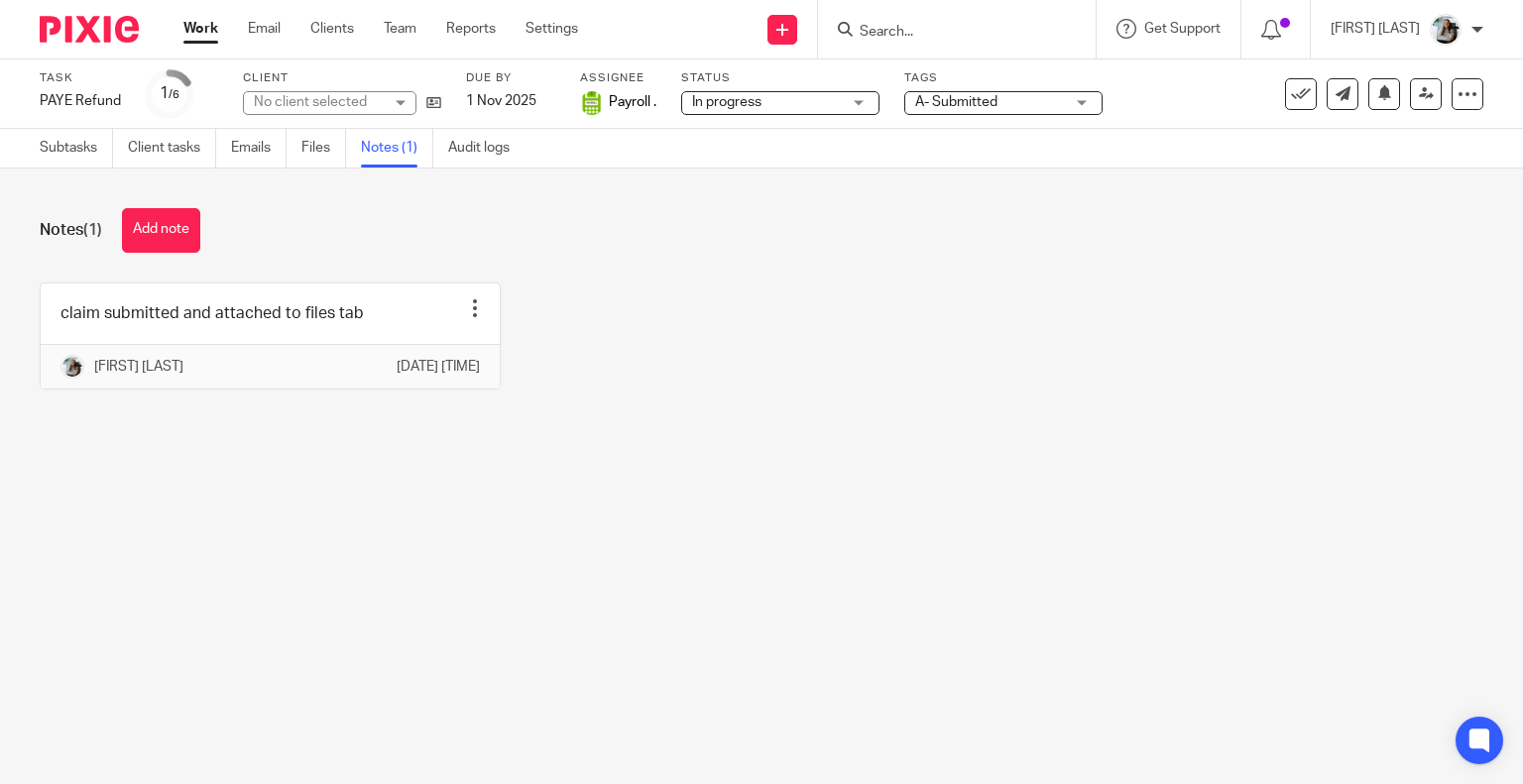 scroll, scrollTop: 0, scrollLeft: 0, axis: both 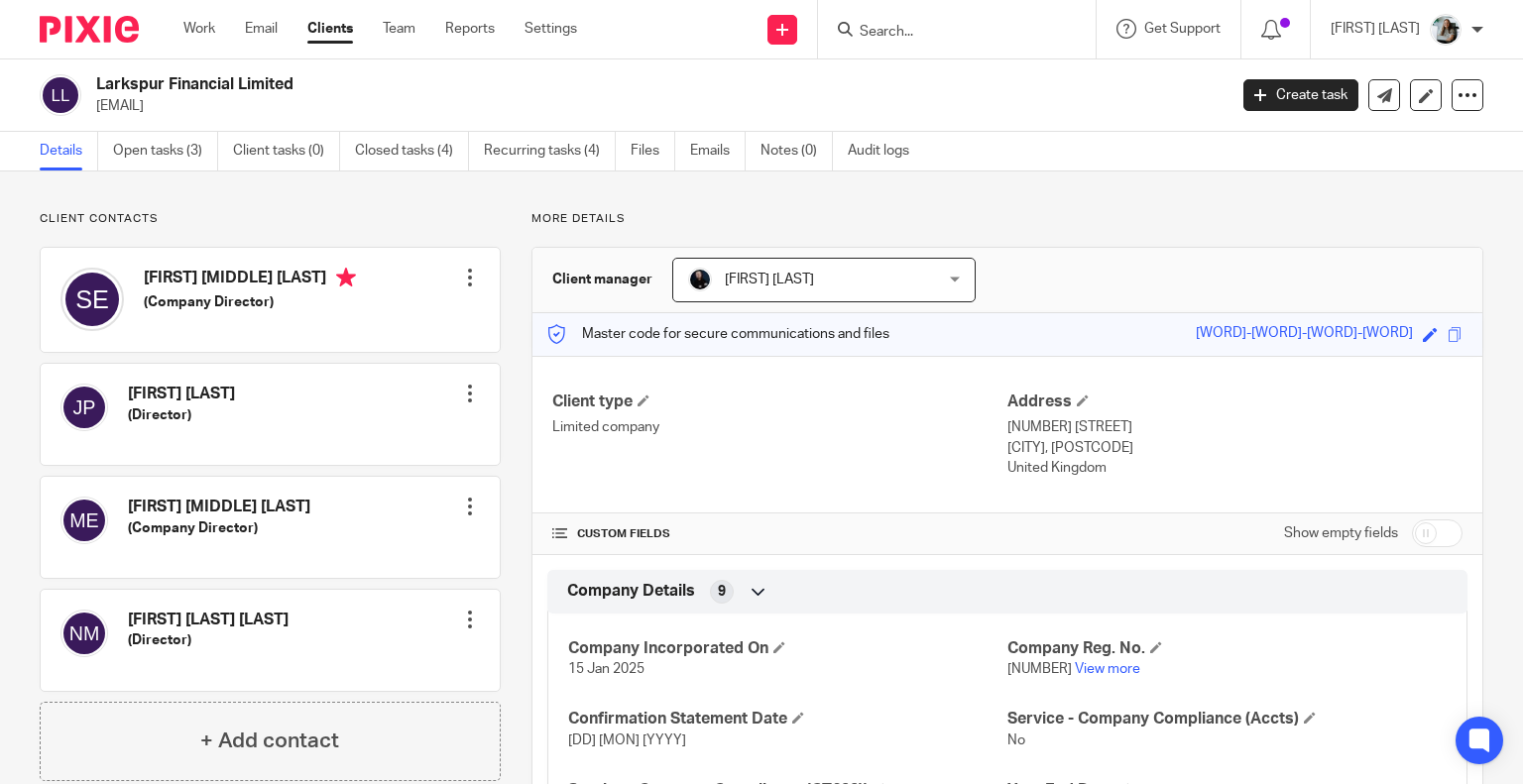click on "Details
Open tasks (3)
Client tasks (0)
Closed tasks (4)
Recurring tasks (4)
Files
Emails
Notes (0)
Audit logs" at bounding box center (762, 152) 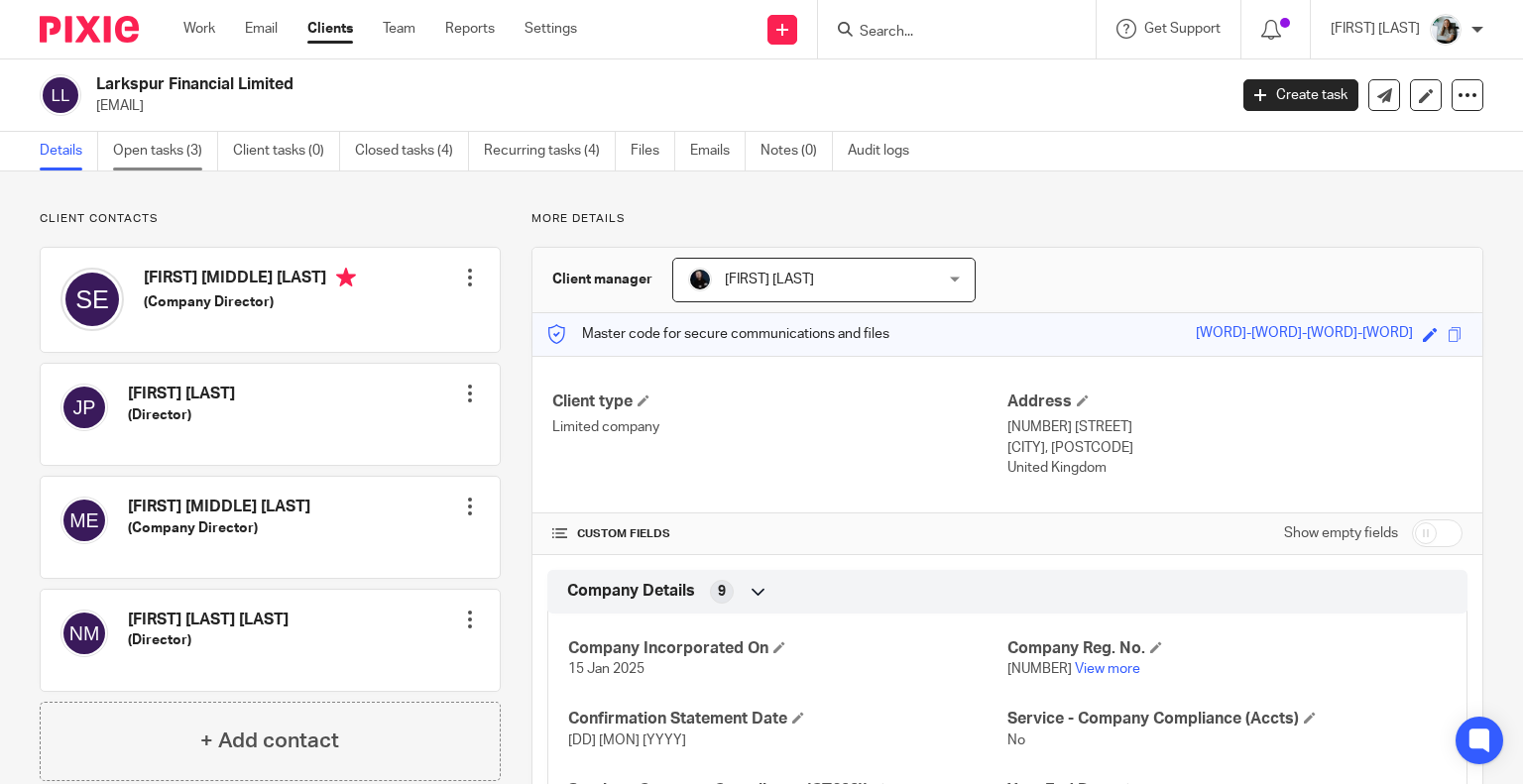 click on "Open tasks (3)" at bounding box center [166, 151] 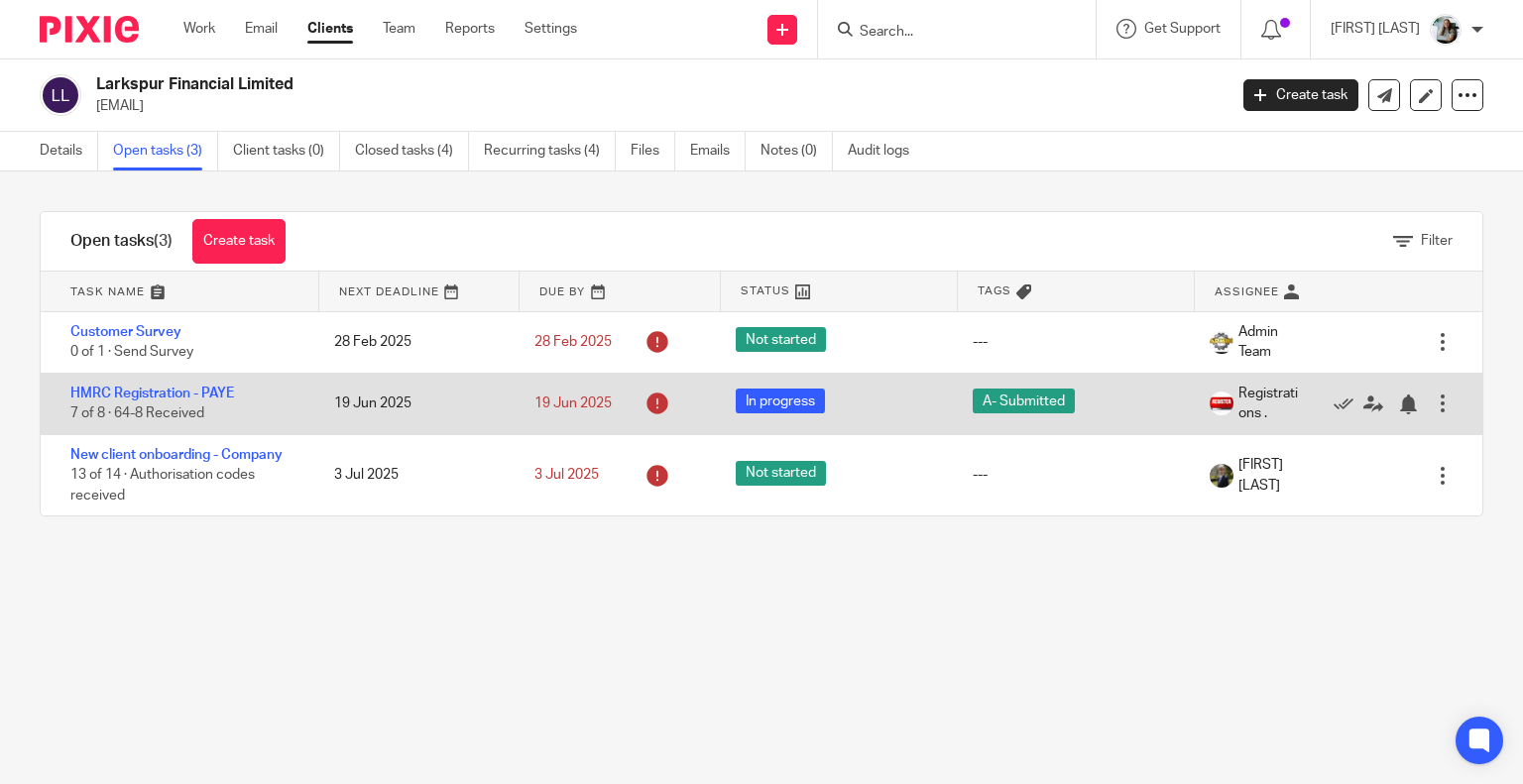 scroll, scrollTop: 0, scrollLeft: 0, axis: both 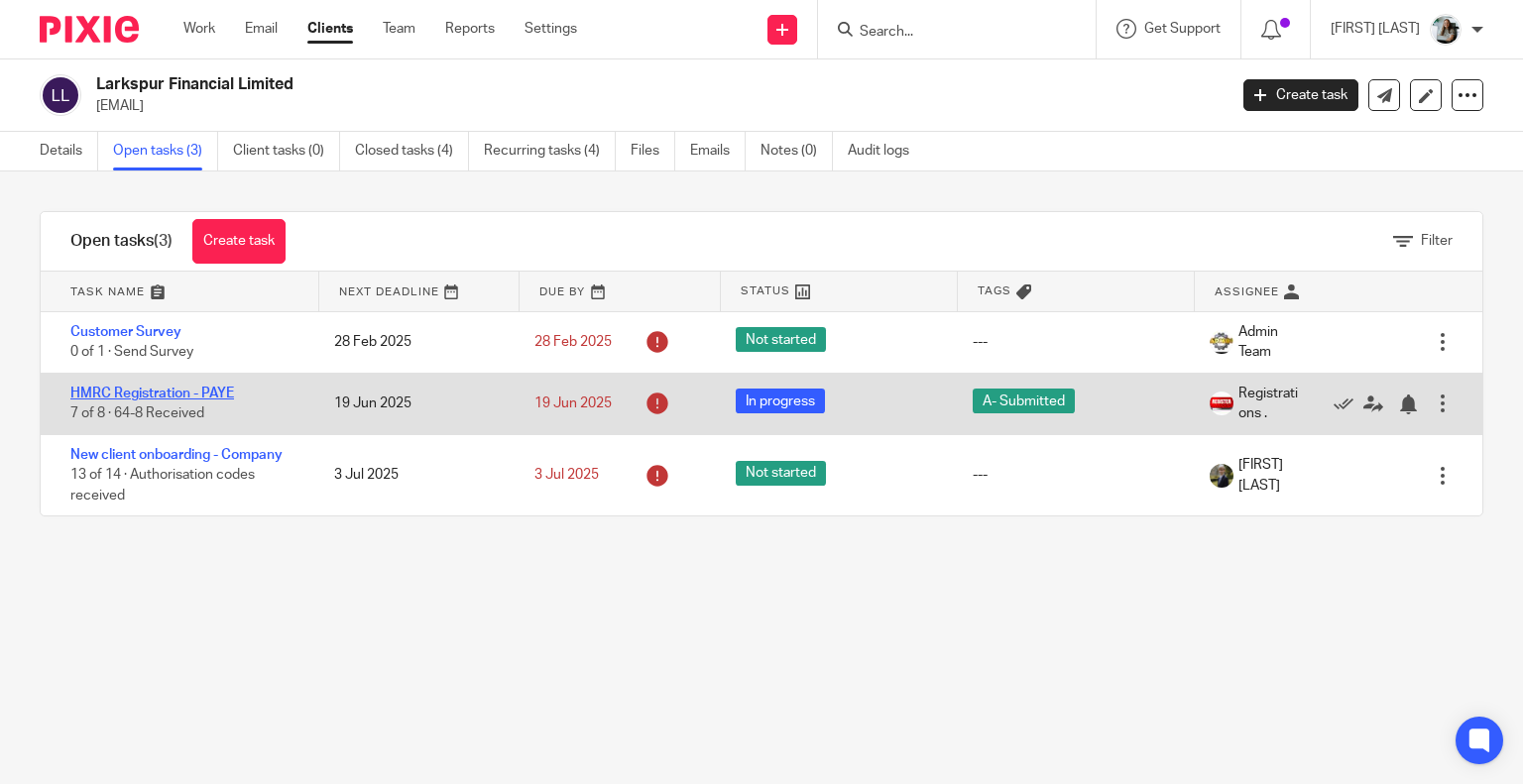 click on "HMRC Registration - PAYE" at bounding box center (152, 393) 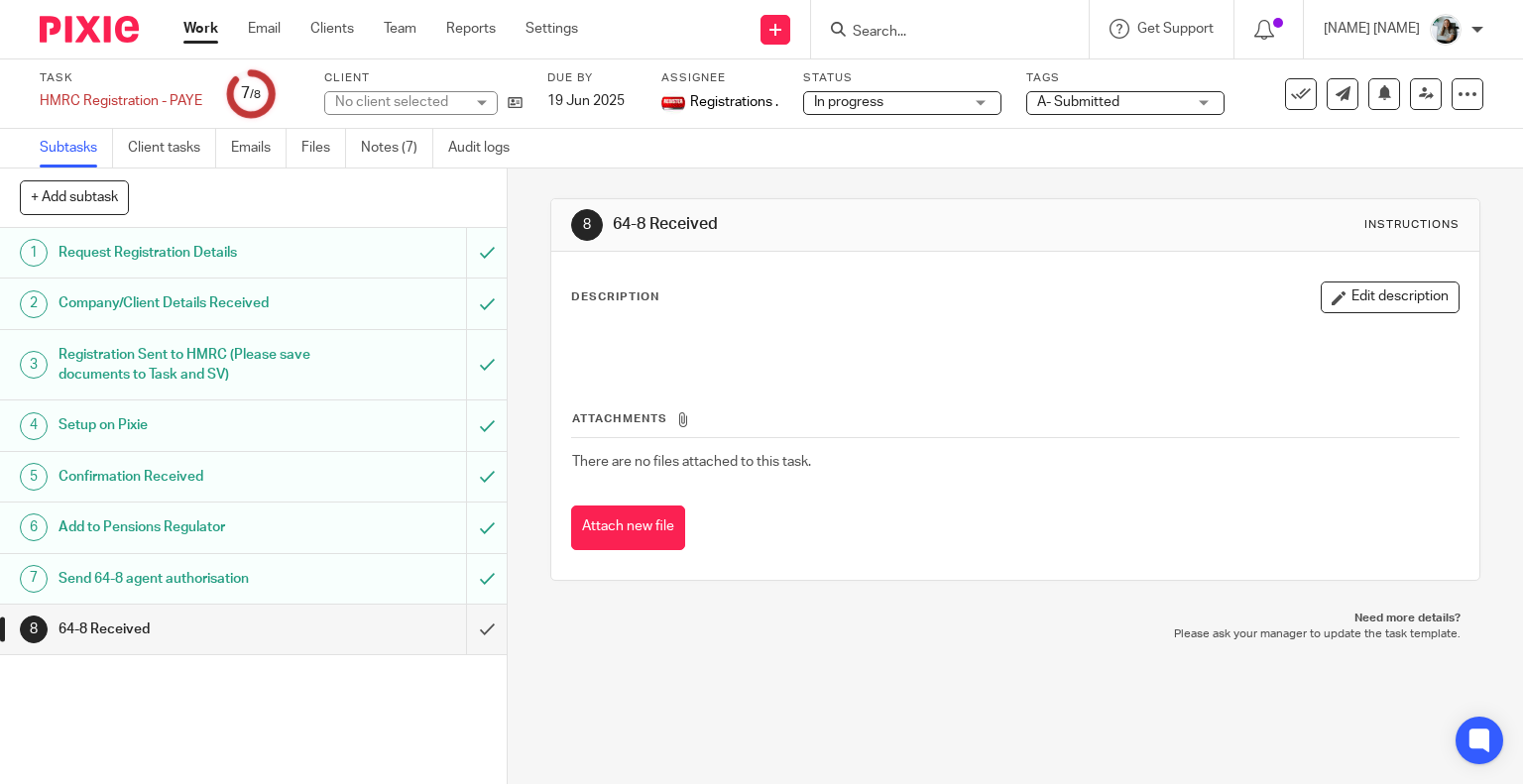 scroll, scrollTop: 0, scrollLeft: 0, axis: both 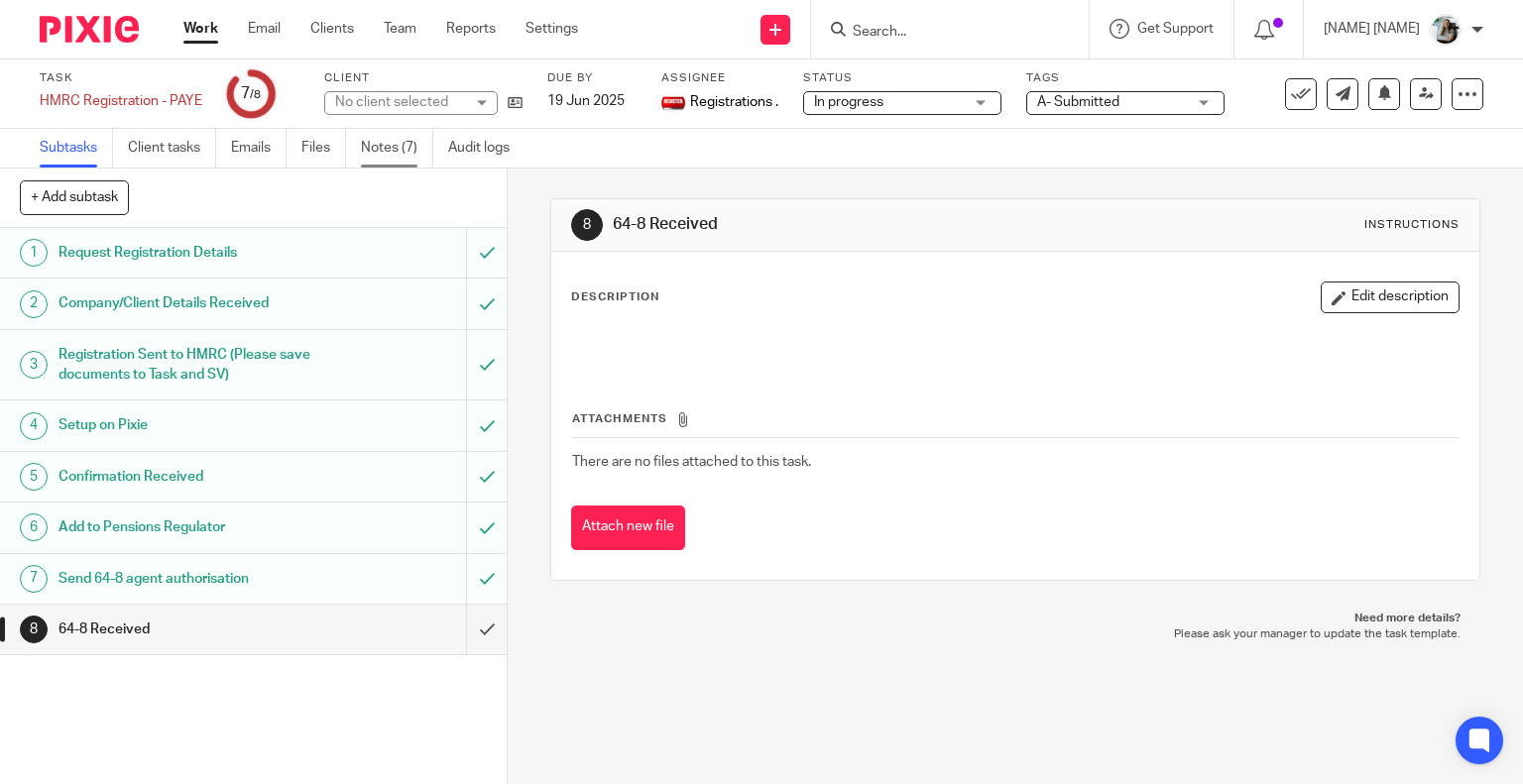 click on "Notes (7)" at bounding box center (397, 148) 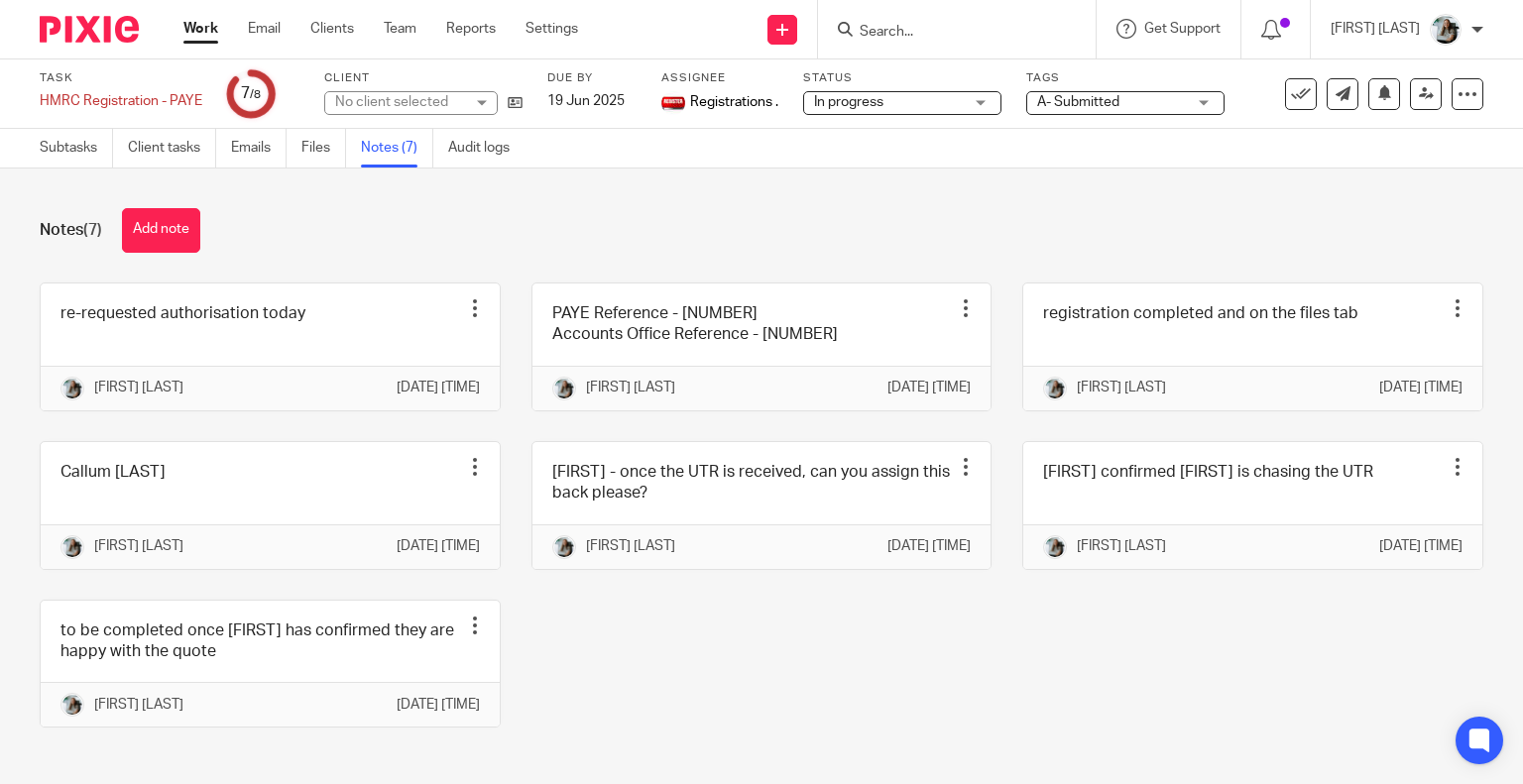 scroll, scrollTop: 0, scrollLeft: 0, axis: both 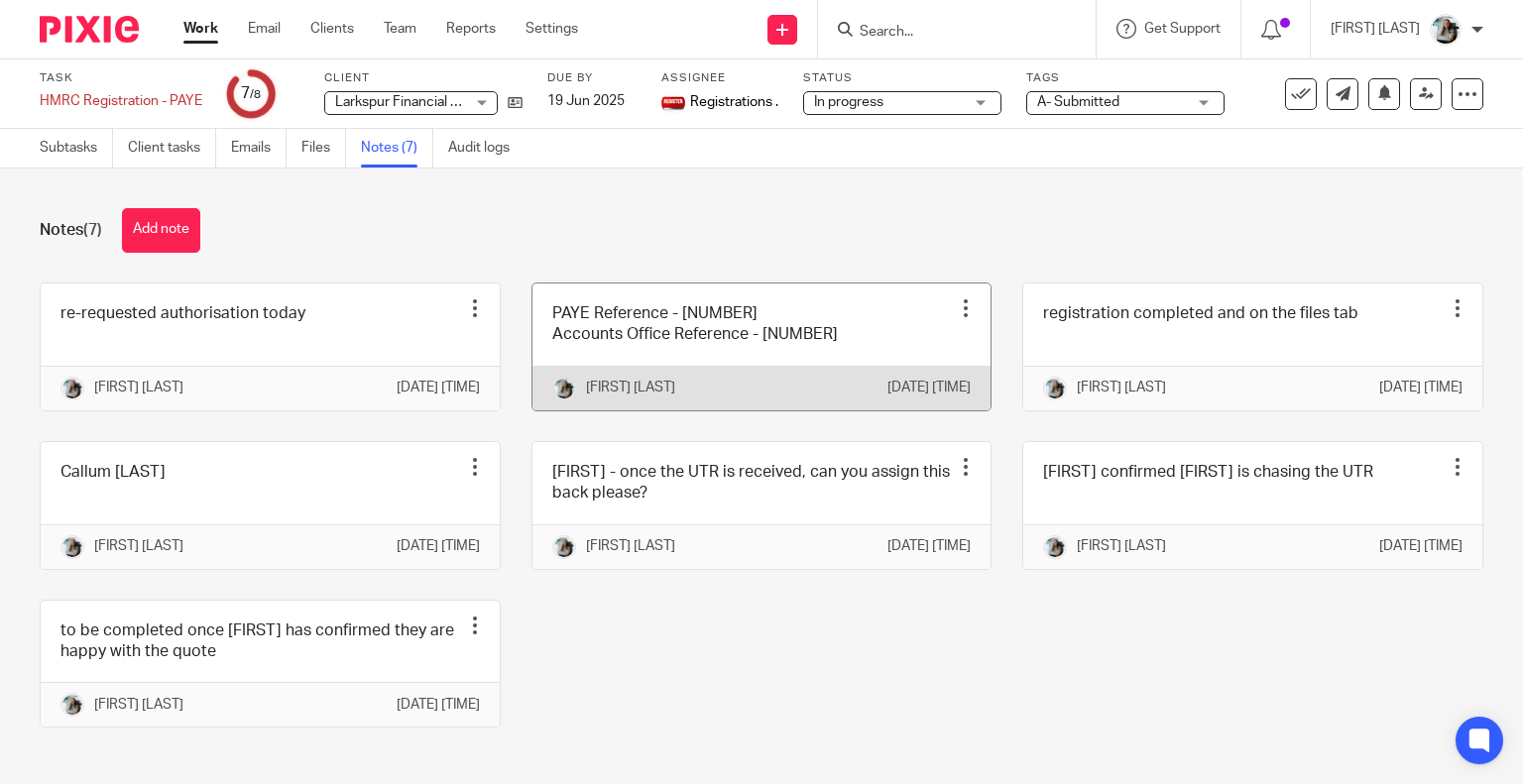 click at bounding box center [762, 347] 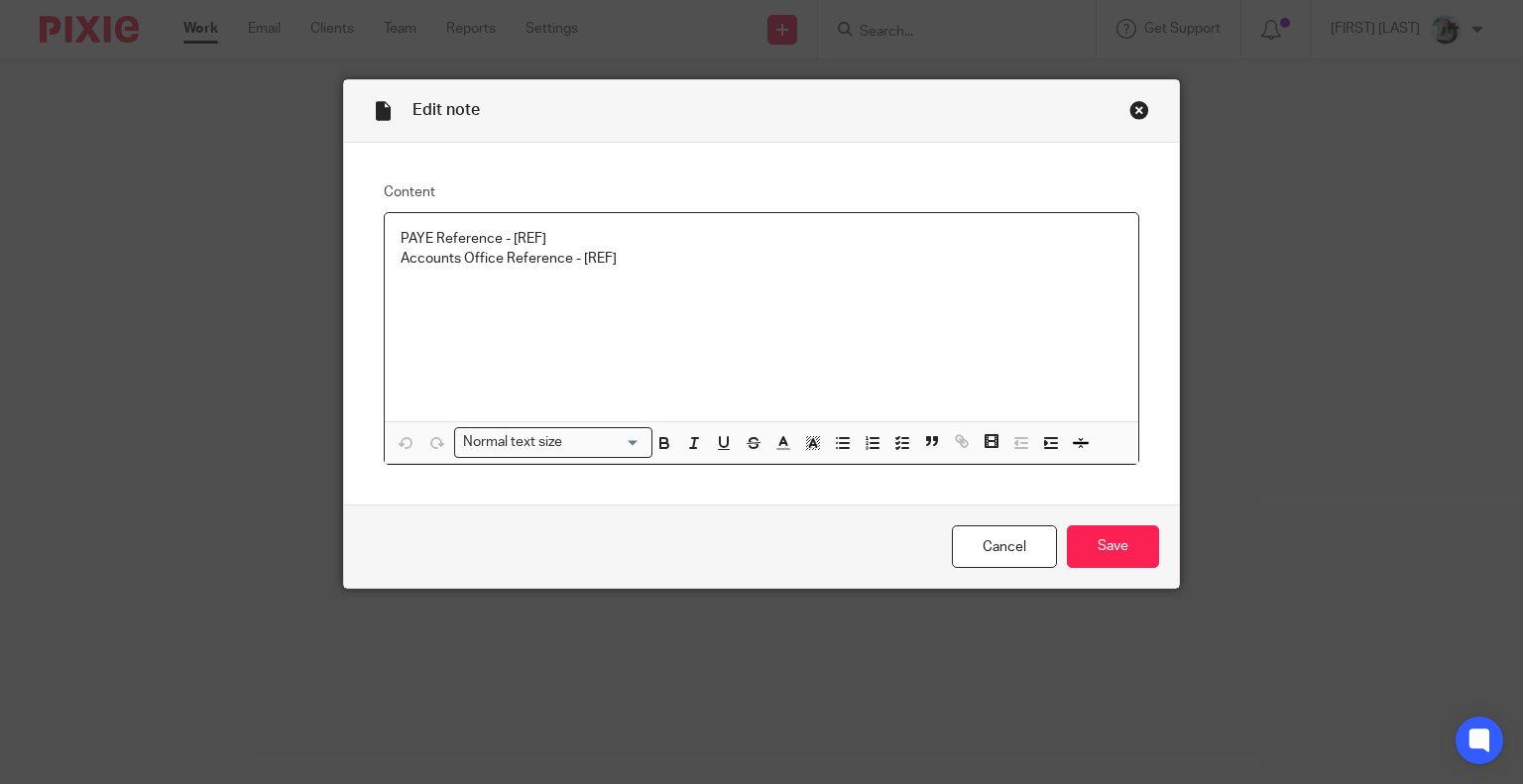 scroll, scrollTop: 0, scrollLeft: 0, axis: both 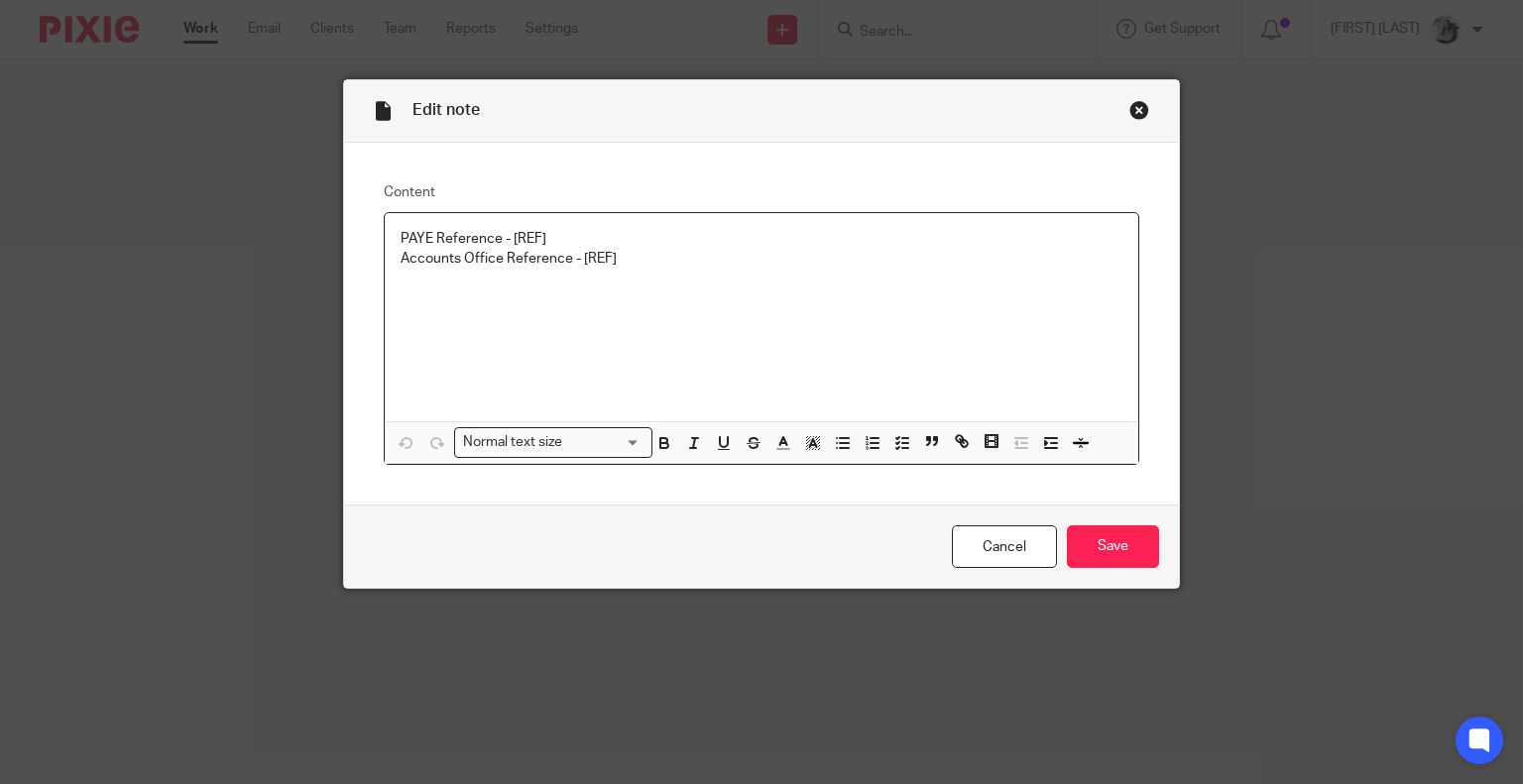 drag, startPoint x: 618, startPoint y: 225, endPoint x: 534, endPoint y: 212, distance: 85 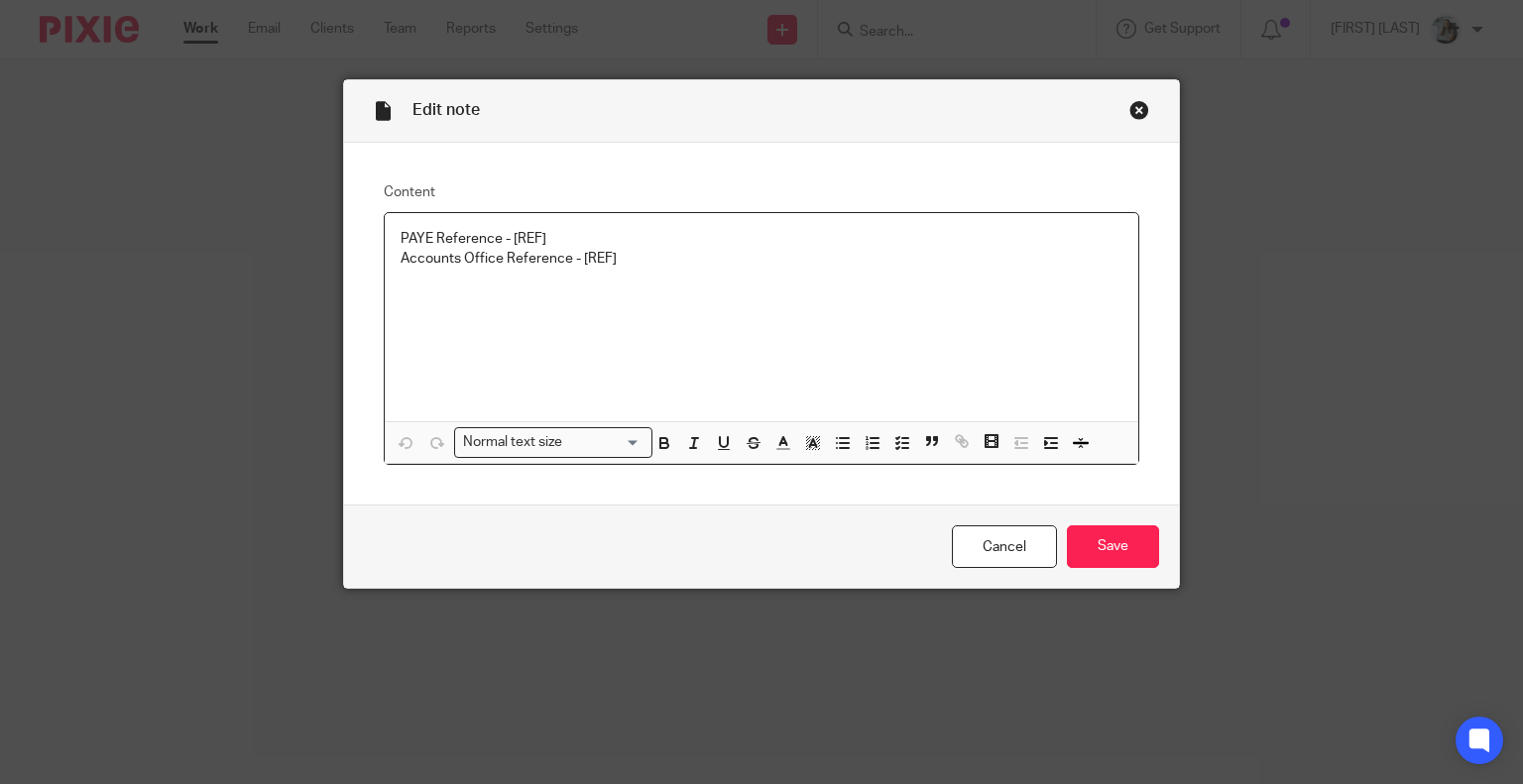 click at bounding box center (1139, 110) 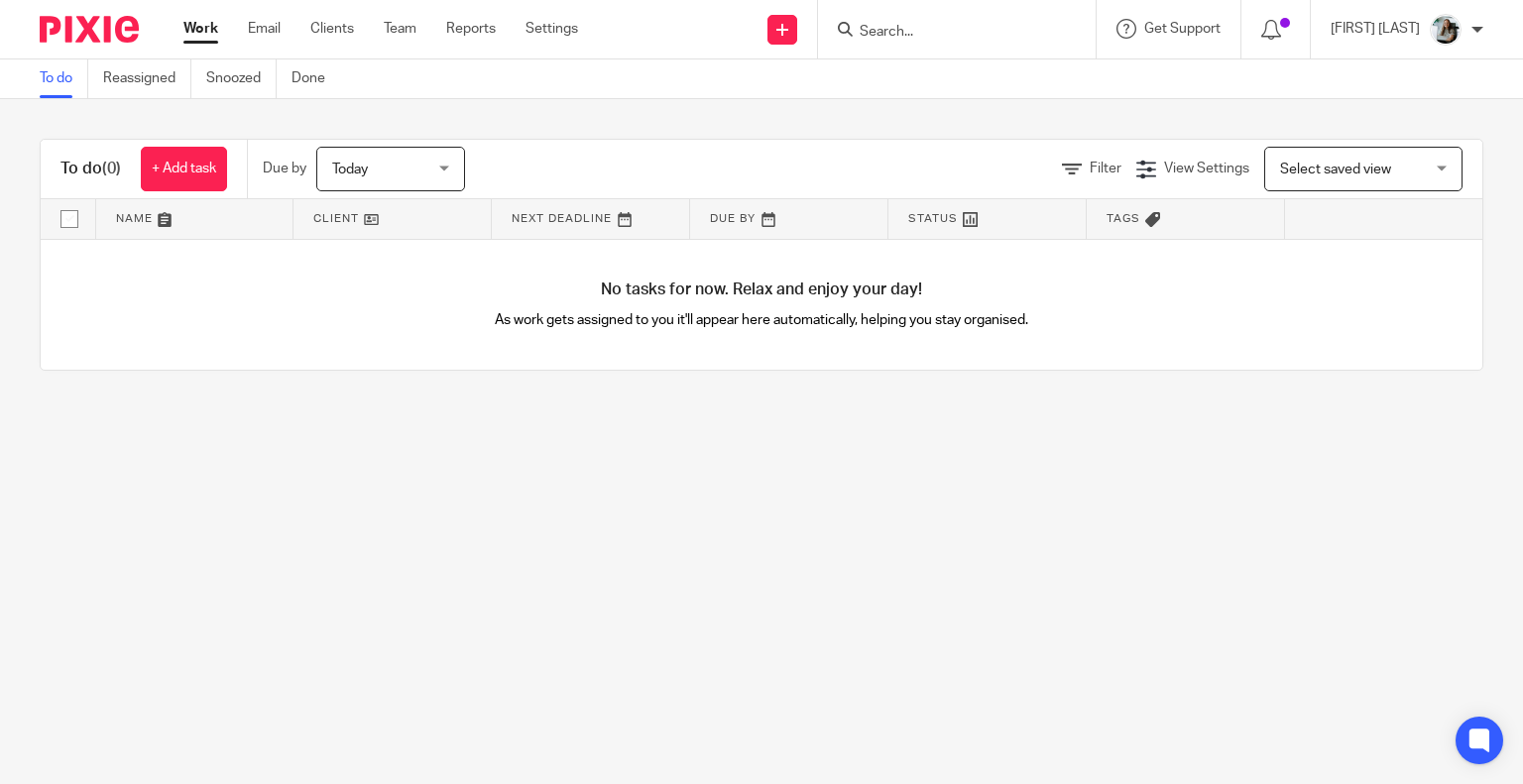 scroll, scrollTop: 0, scrollLeft: 0, axis: both 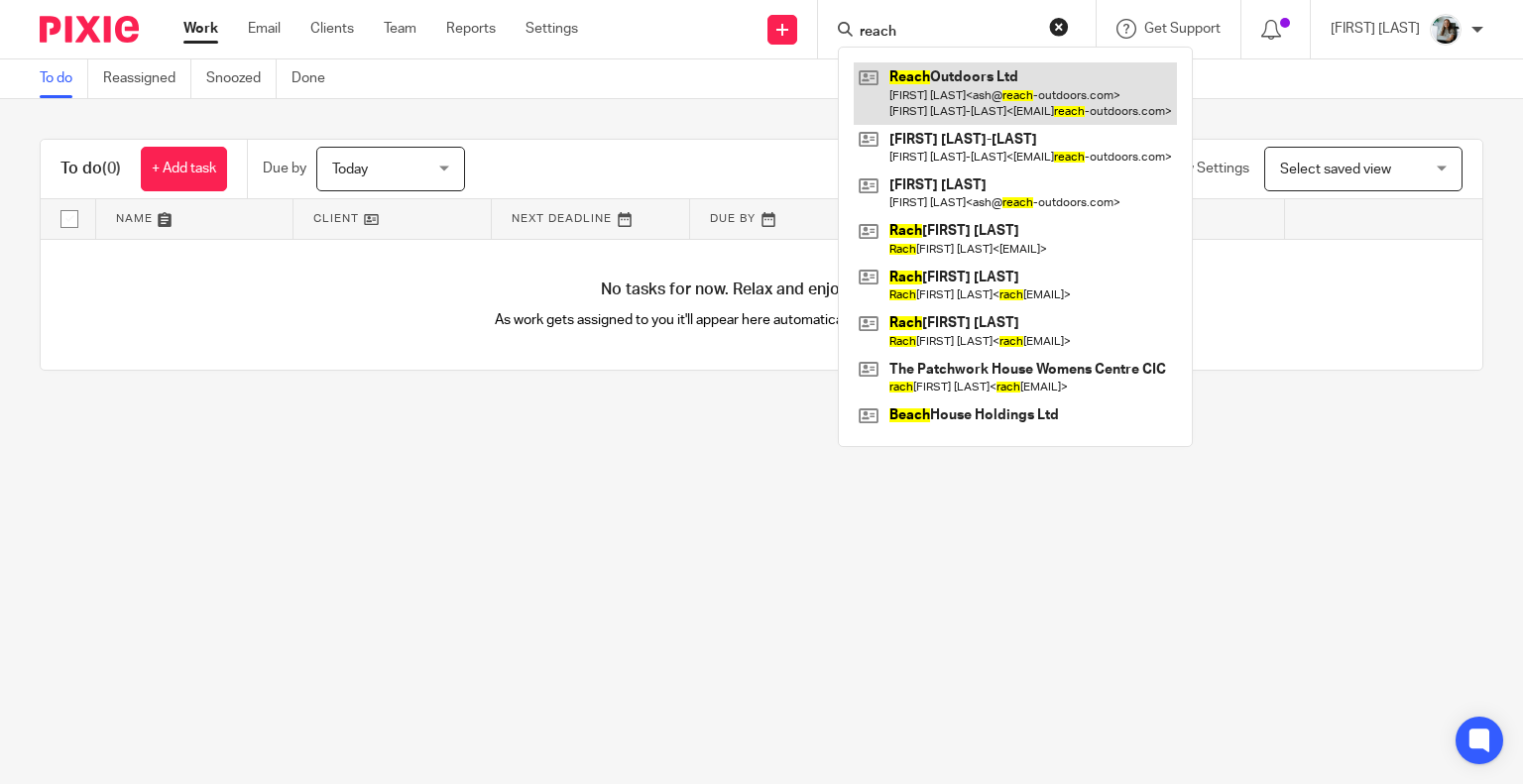 type on "reach" 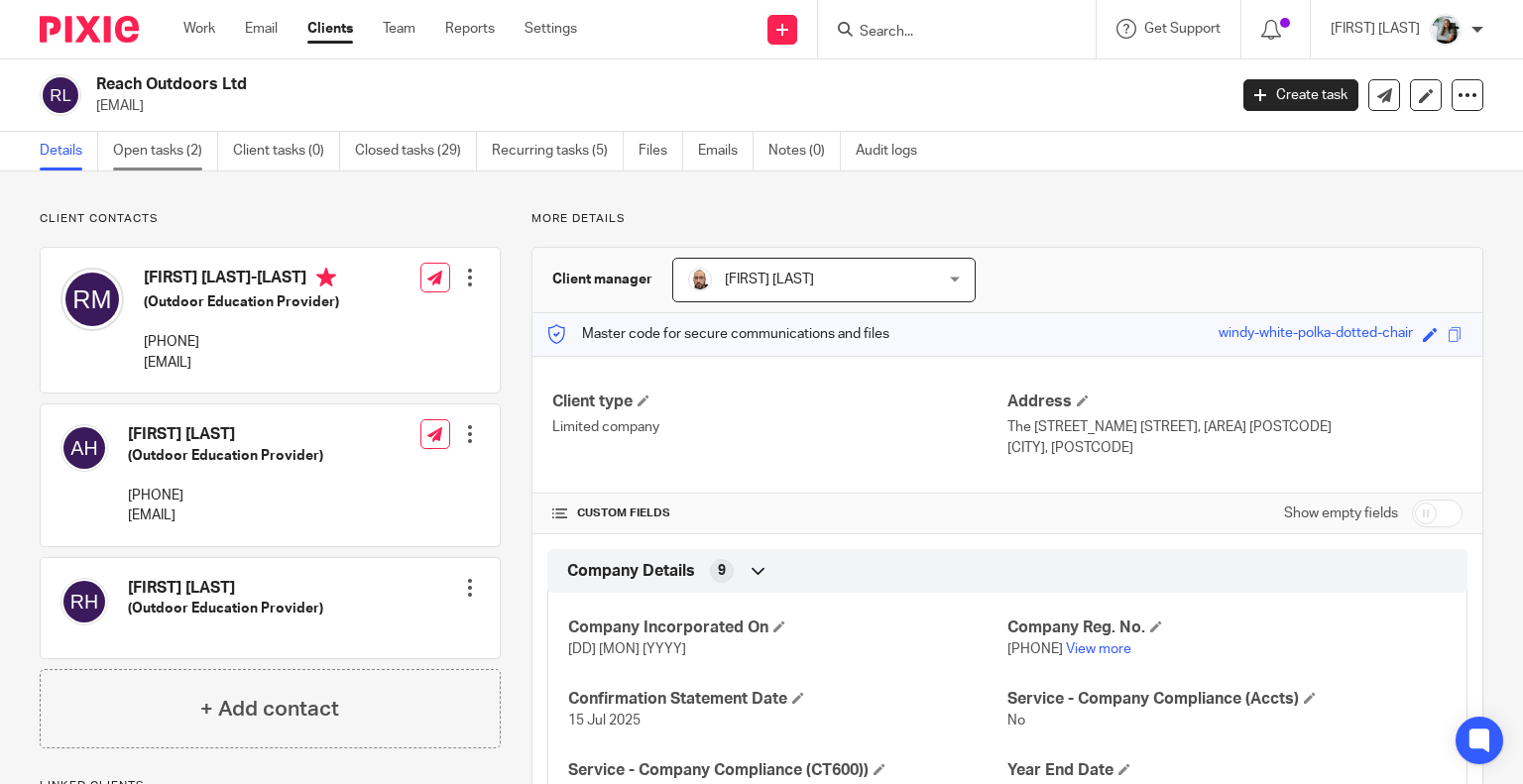 scroll, scrollTop: 0, scrollLeft: 0, axis: both 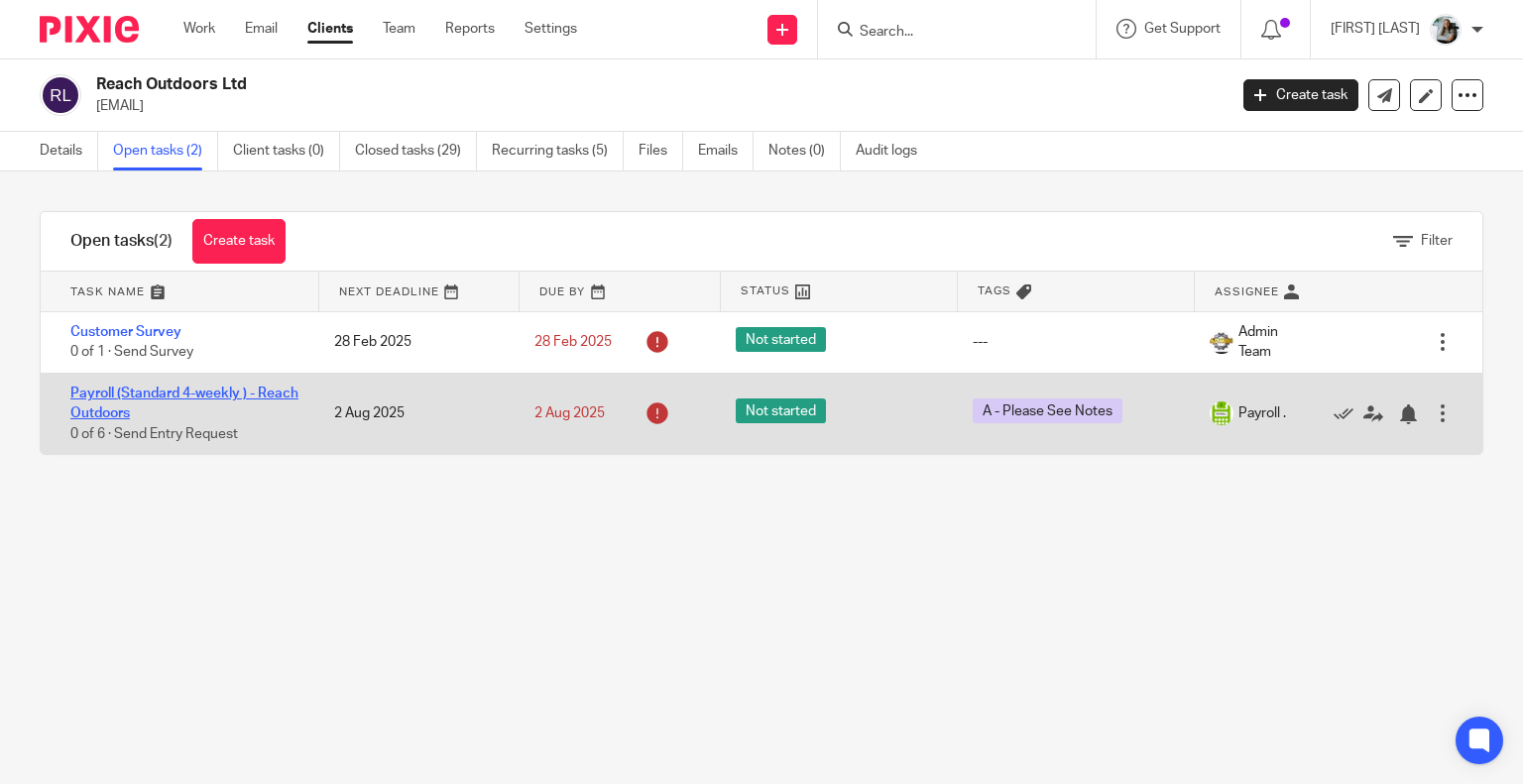 click on "Payroll (Standard 4-weekly ) - Reach Outdoors
0
of
6 ·
Send Entry Request" at bounding box center (177, 413) 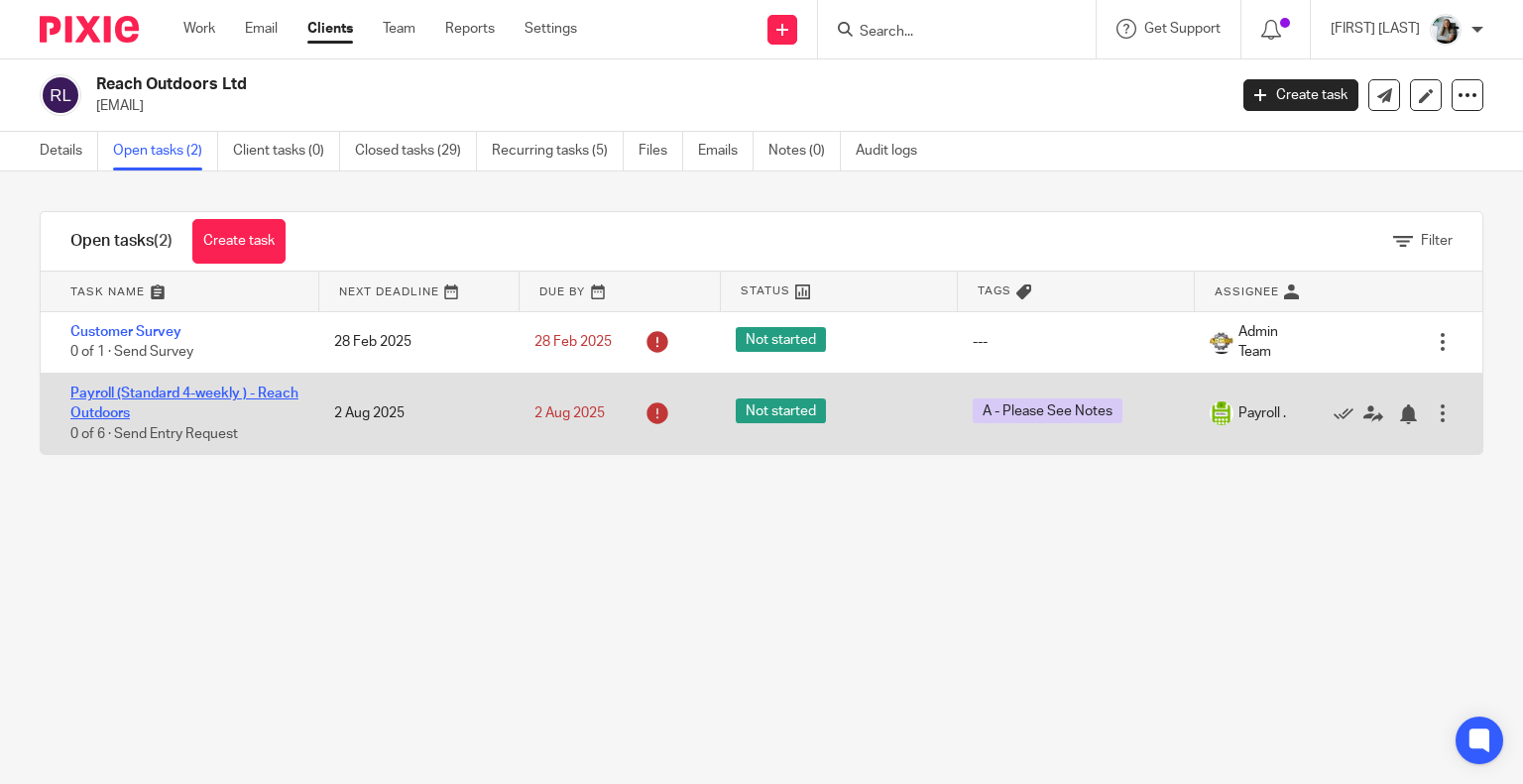 click on "Payroll (Standard 4-weekly ) - Reach Outdoors" at bounding box center [184, 403] 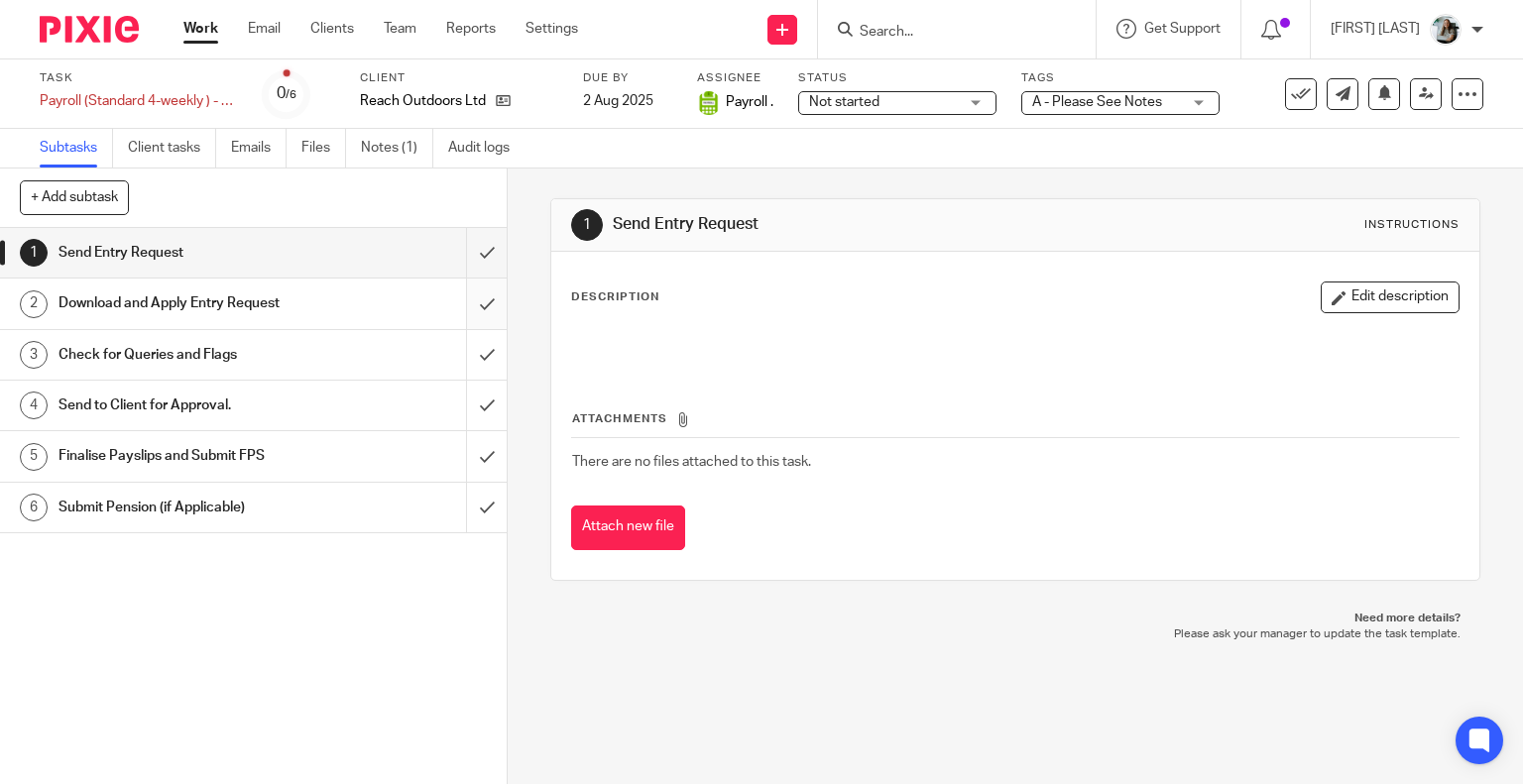 scroll, scrollTop: 0, scrollLeft: 0, axis: both 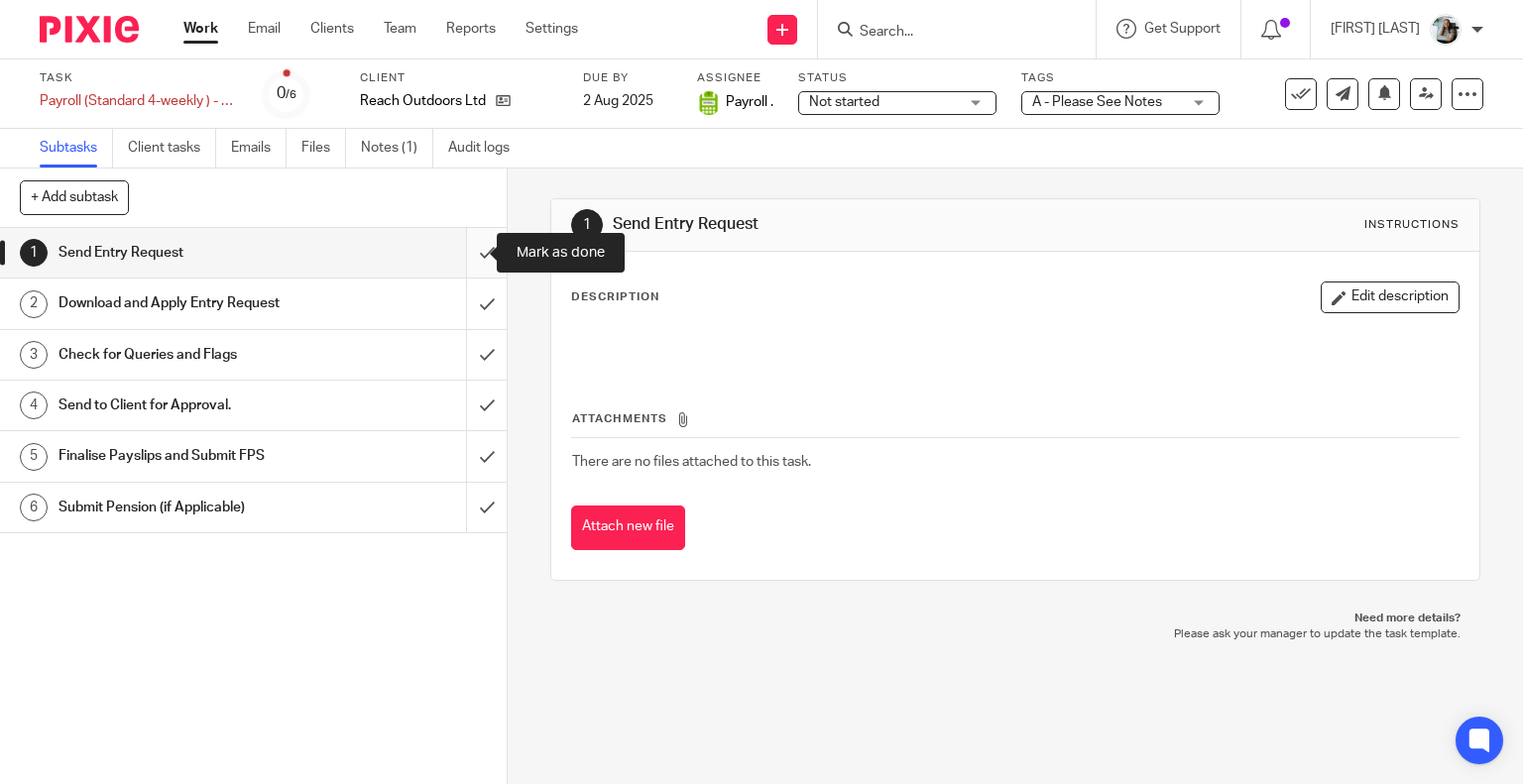 click at bounding box center [253, 253] 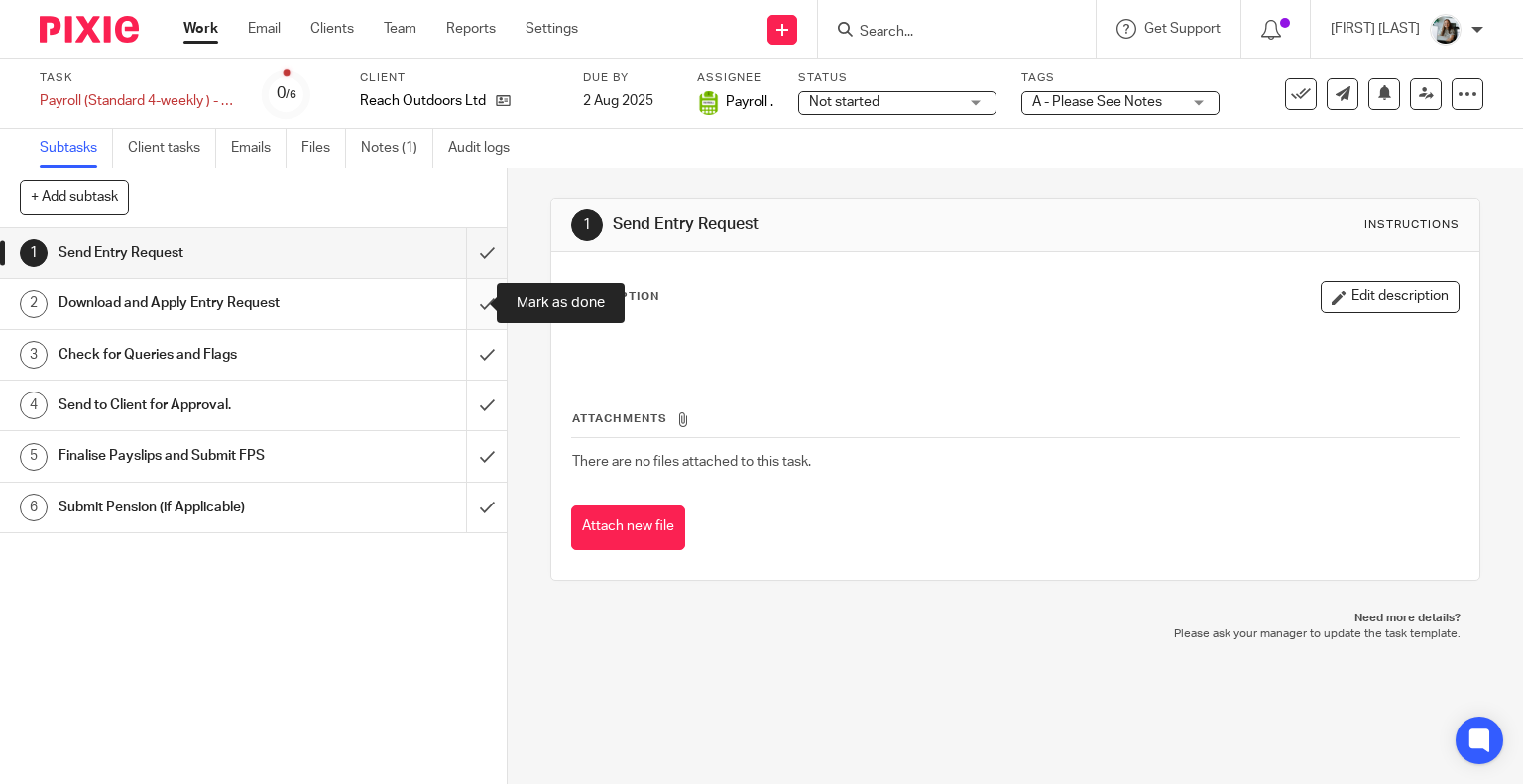 click at bounding box center [253, 303] 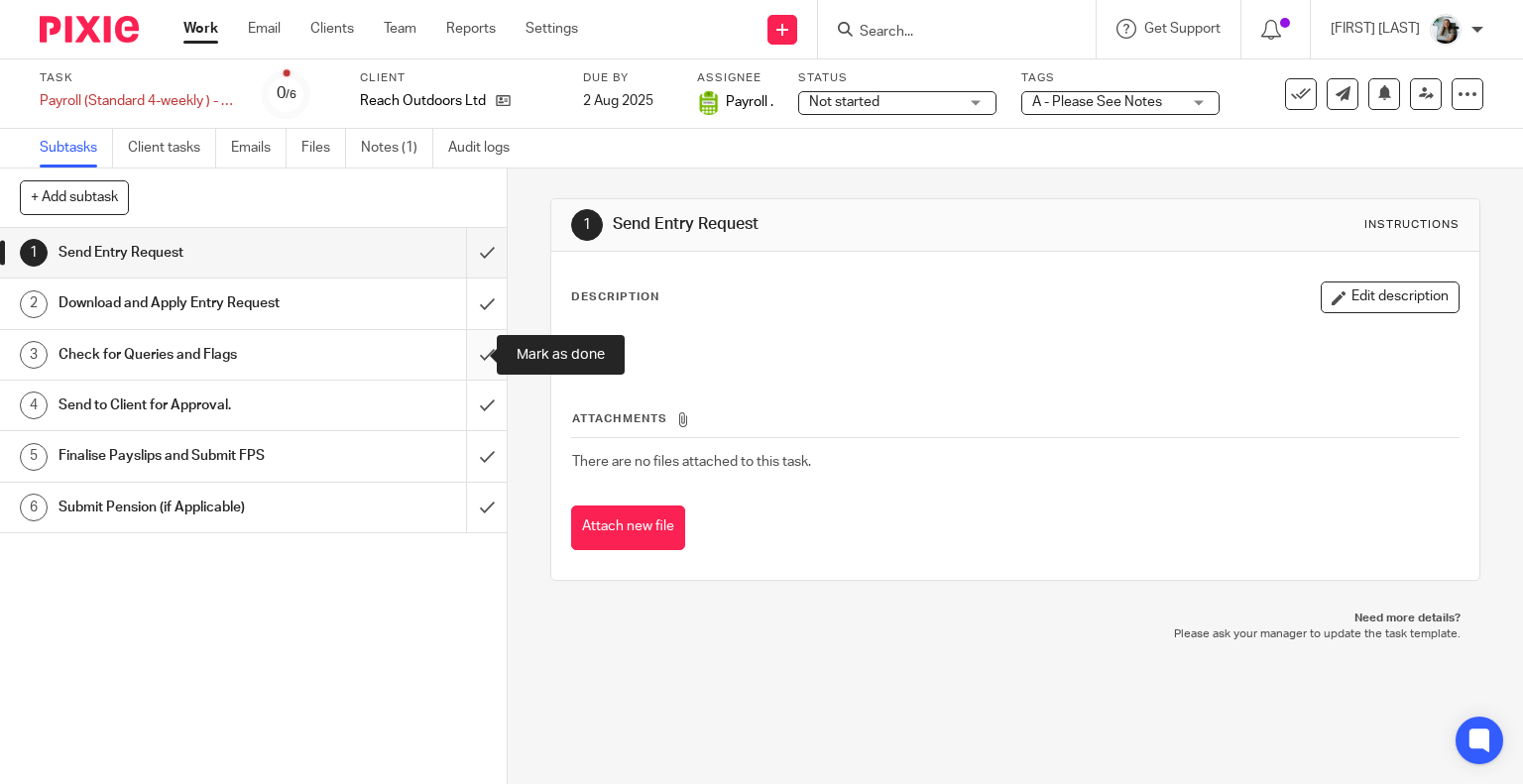 click at bounding box center [253, 355] 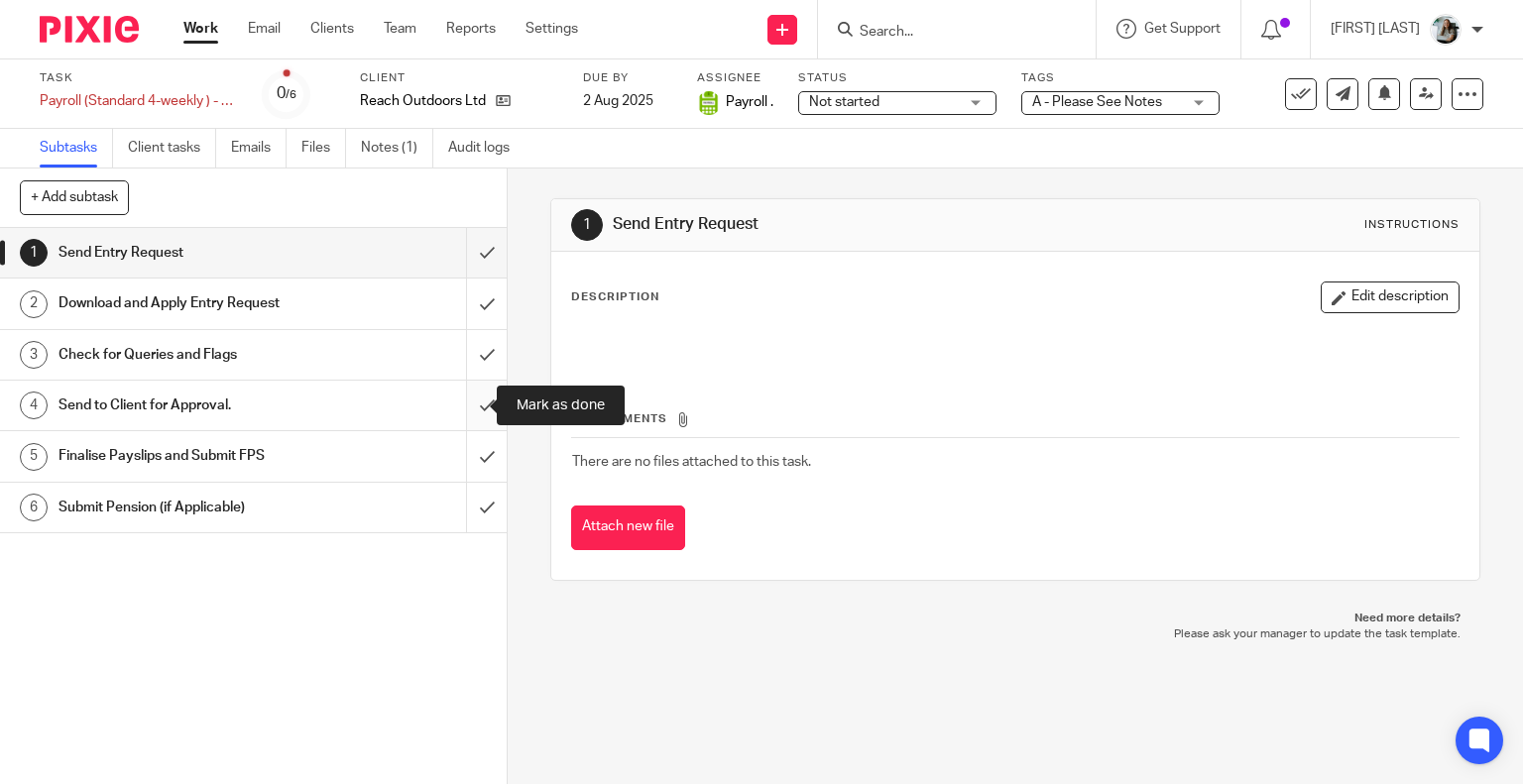click at bounding box center [253, 405] 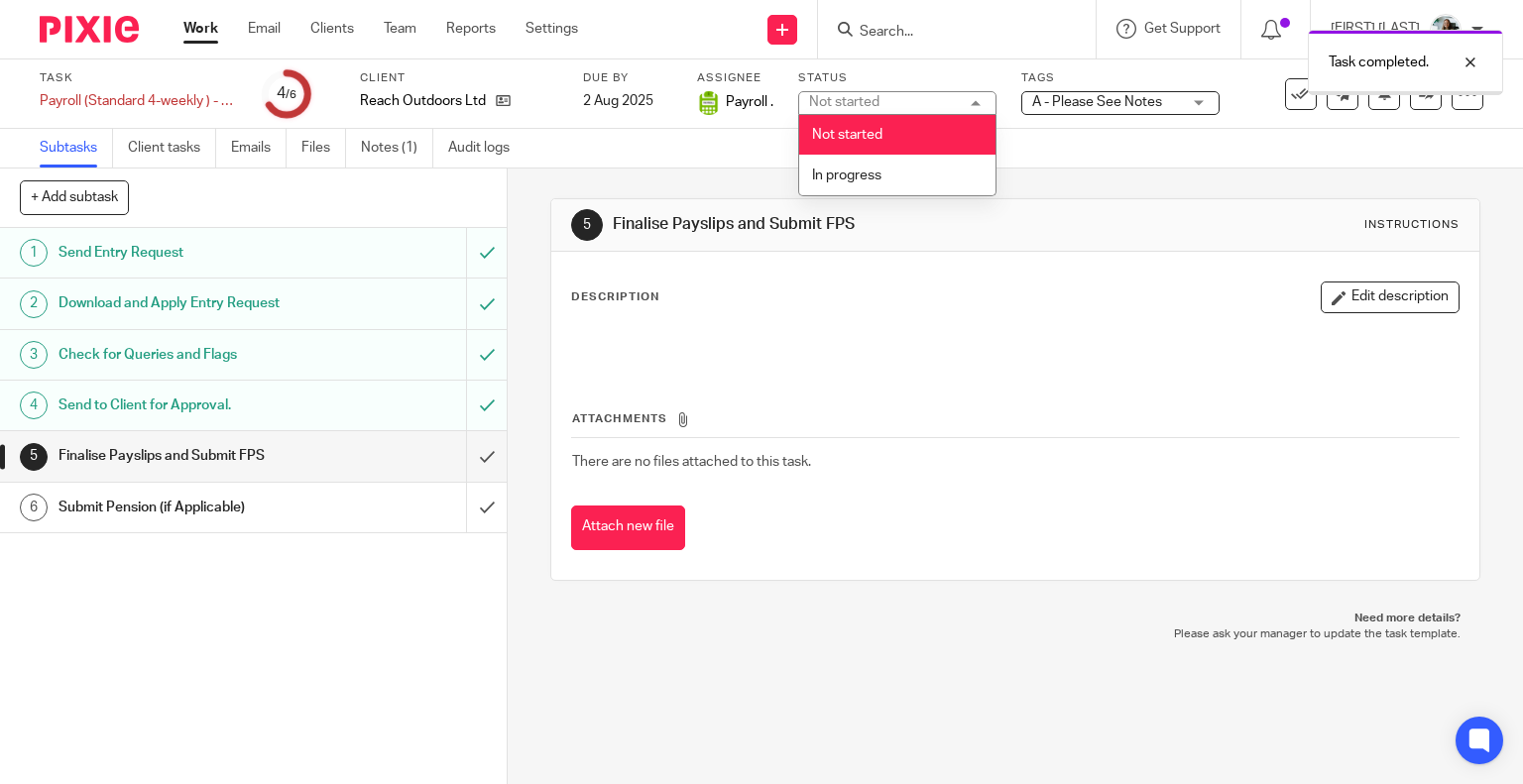scroll, scrollTop: 0, scrollLeft: 0, axis: both 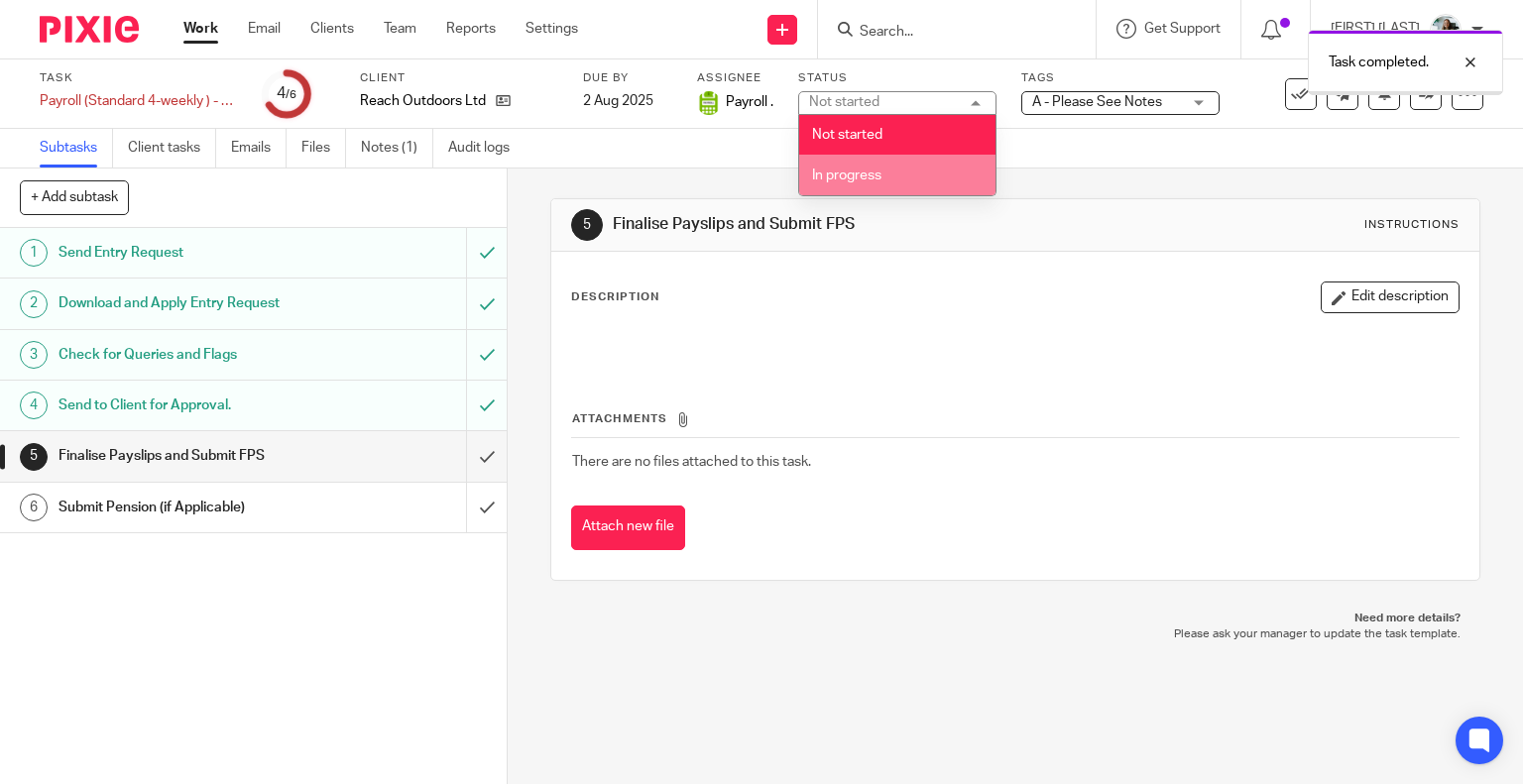 click on "In progress" at bounding box center (897, 174) 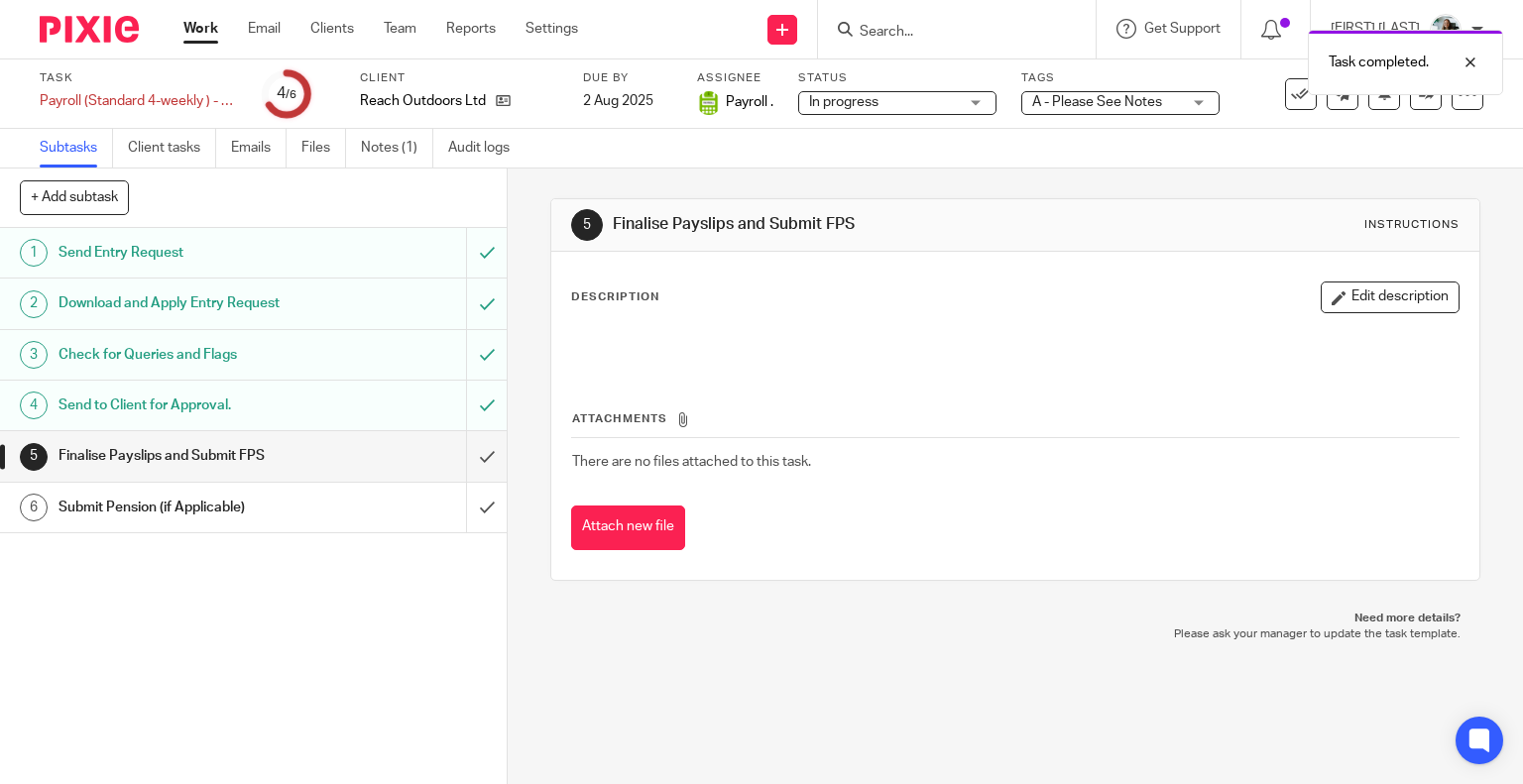 click on "A - Please See Notes" at bounding box center (1107, 102) 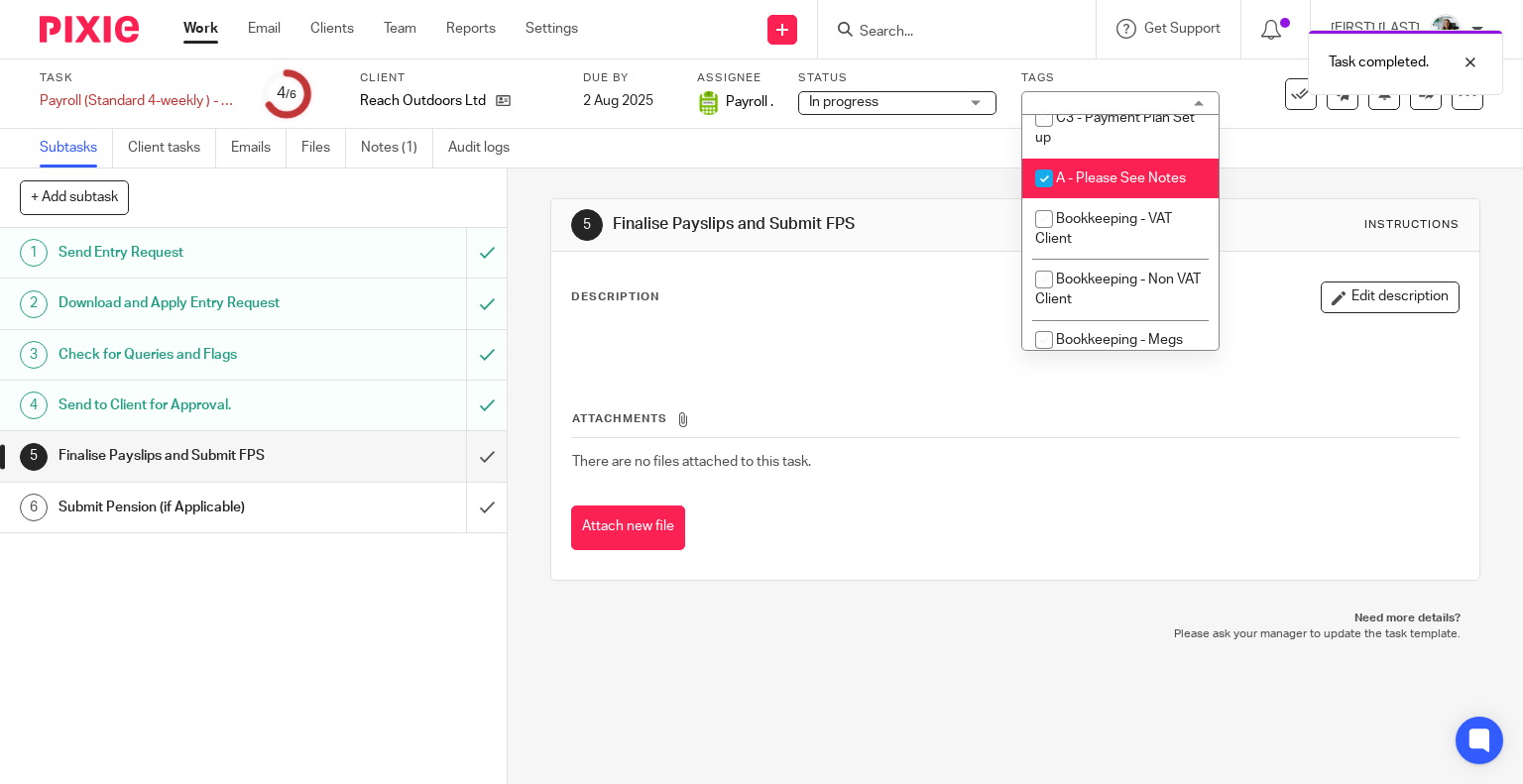 click on "A - Please See Notes" at bounding box center (1120, 178) 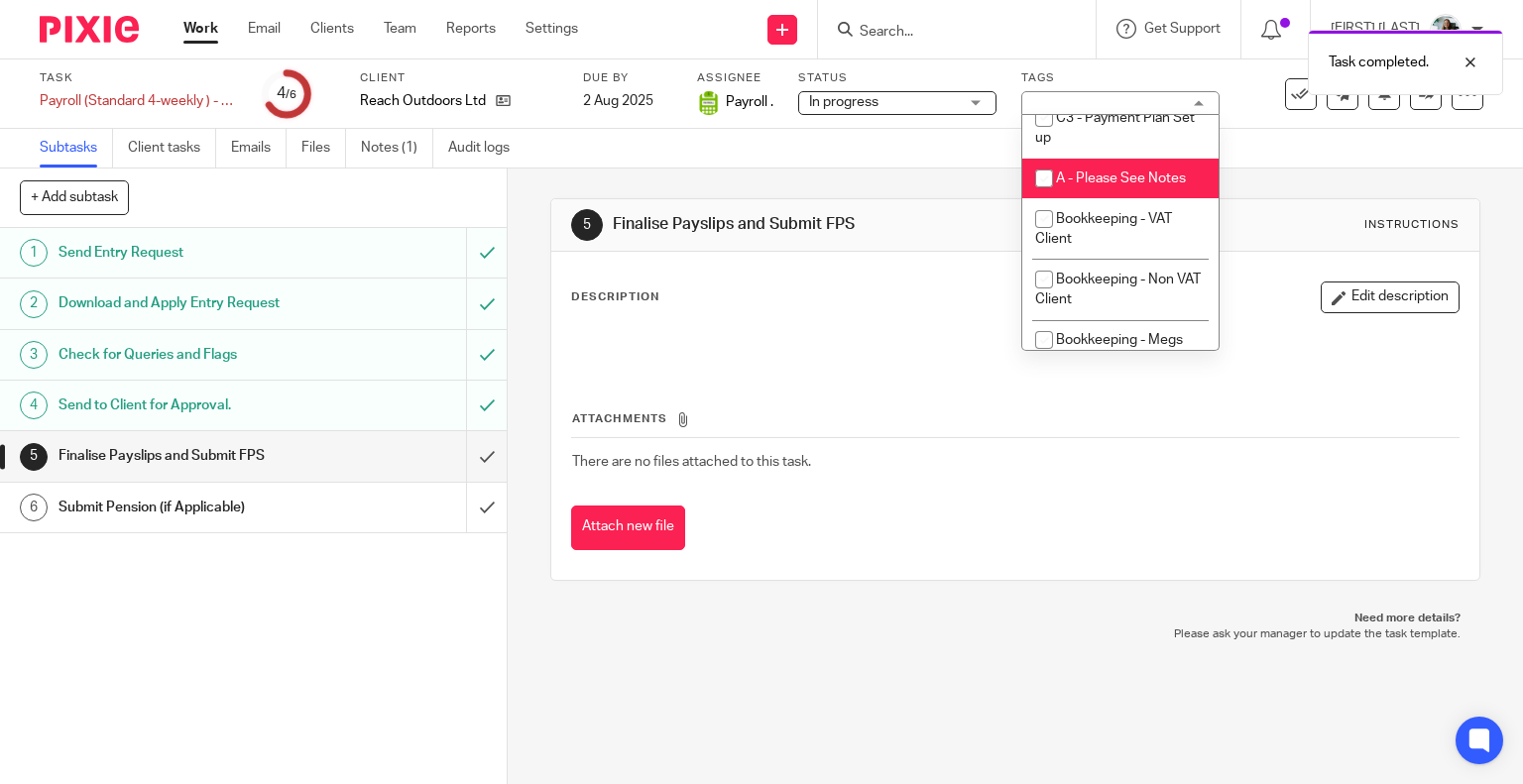 checkbox on "false" 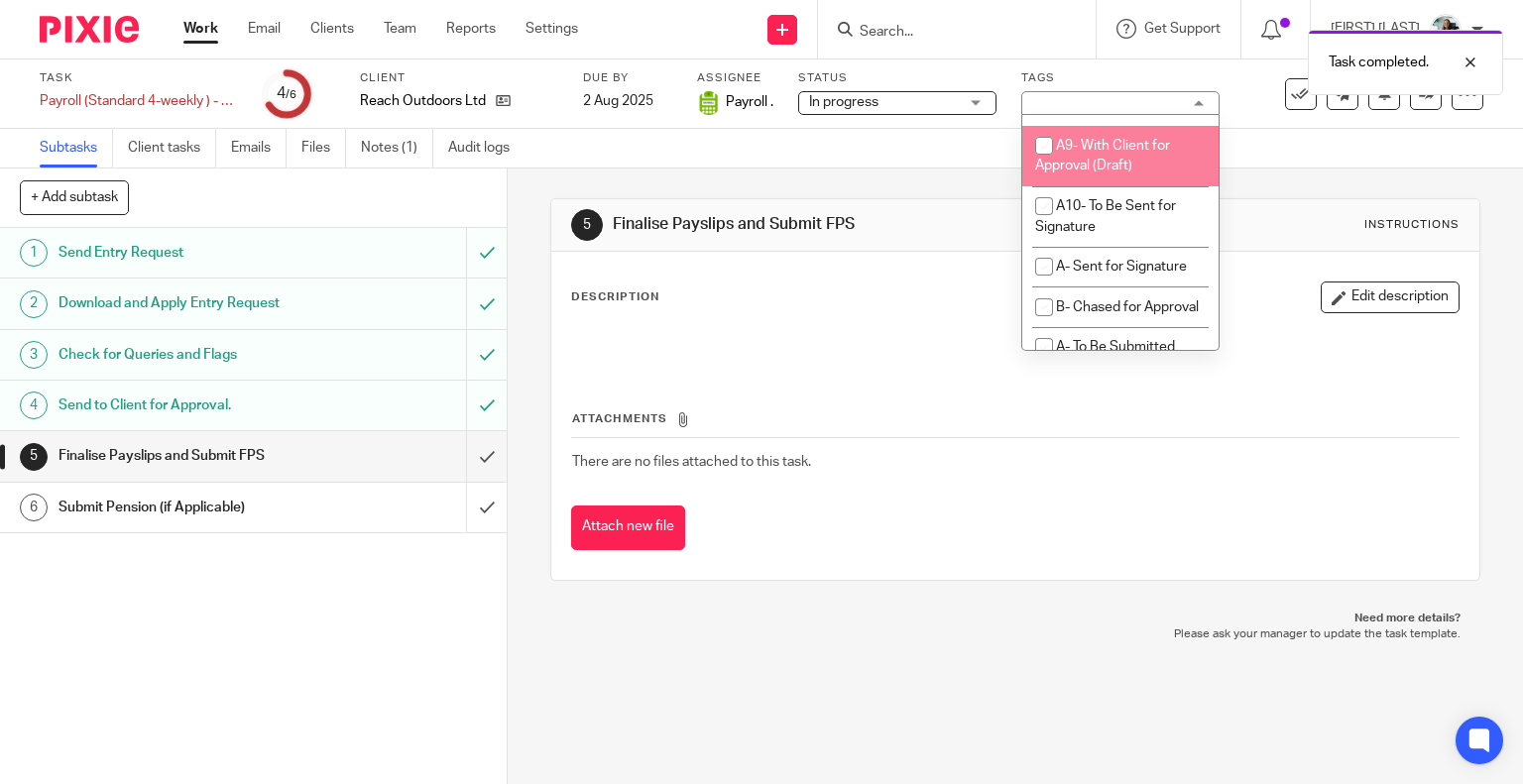 scroll, scrollTop: 1090, scrollLeft: 0, axis: vertical 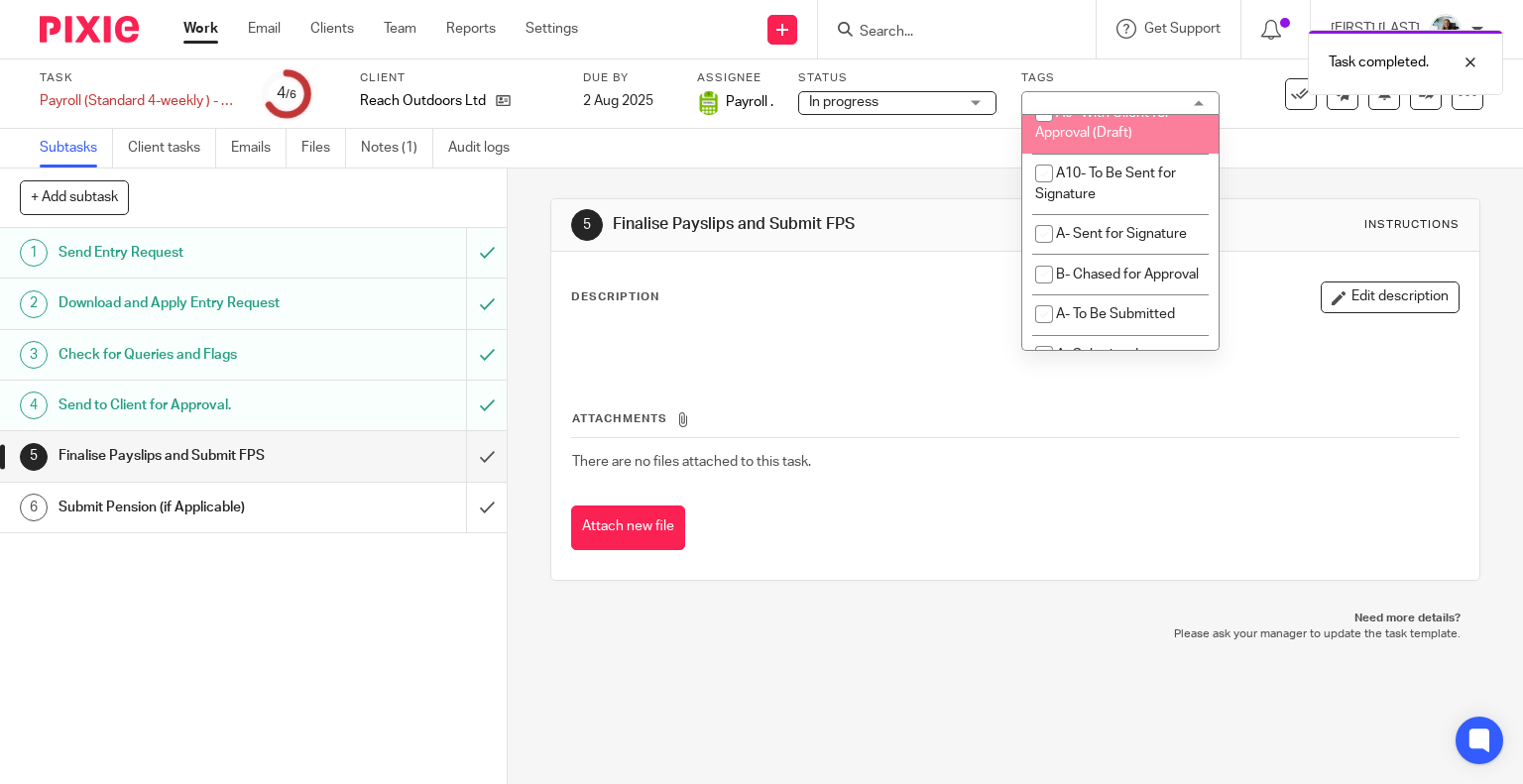 click on "A9- With Client for Approval (Draft)" at bounding box center [1103, 123] 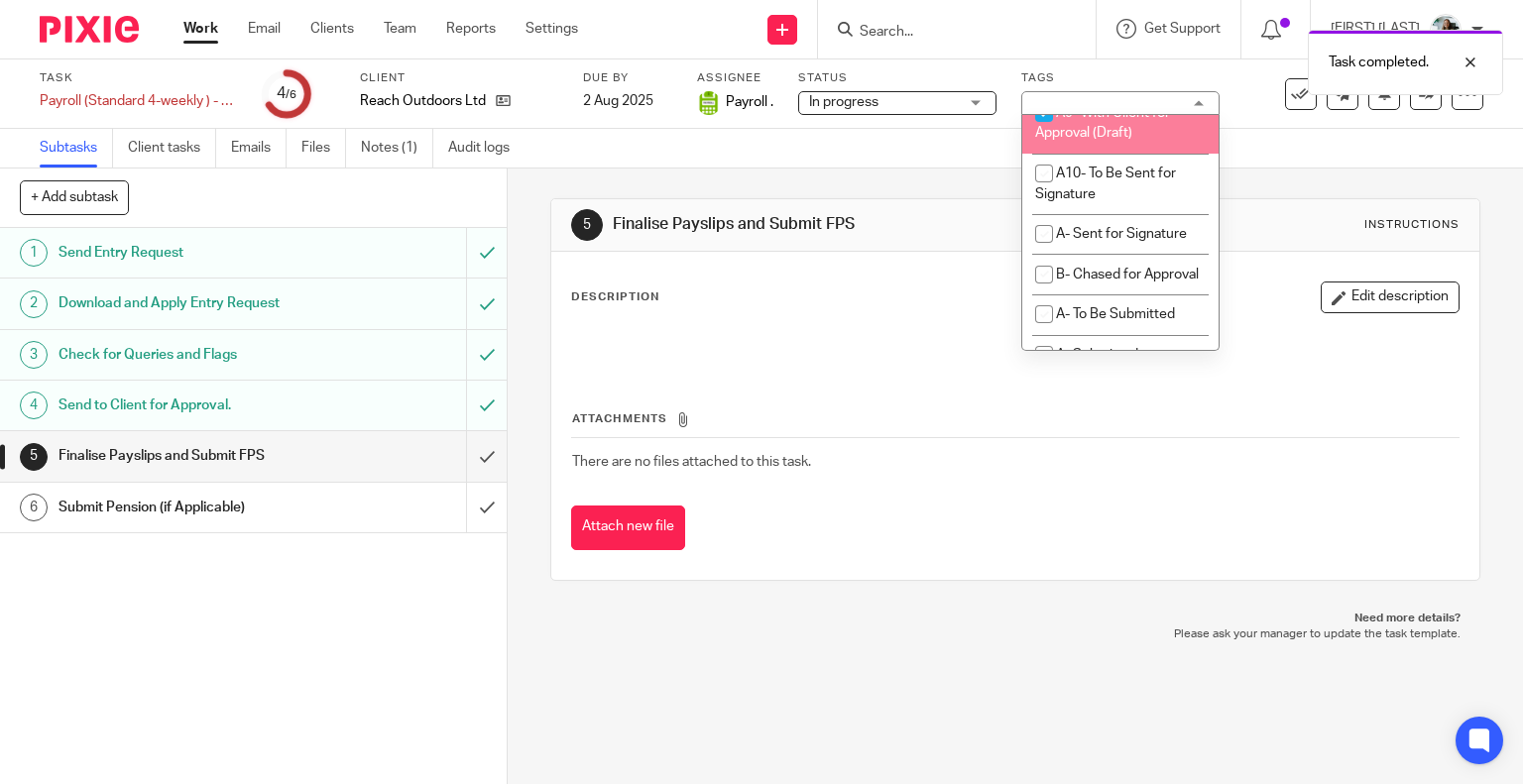 checkbox on "true" 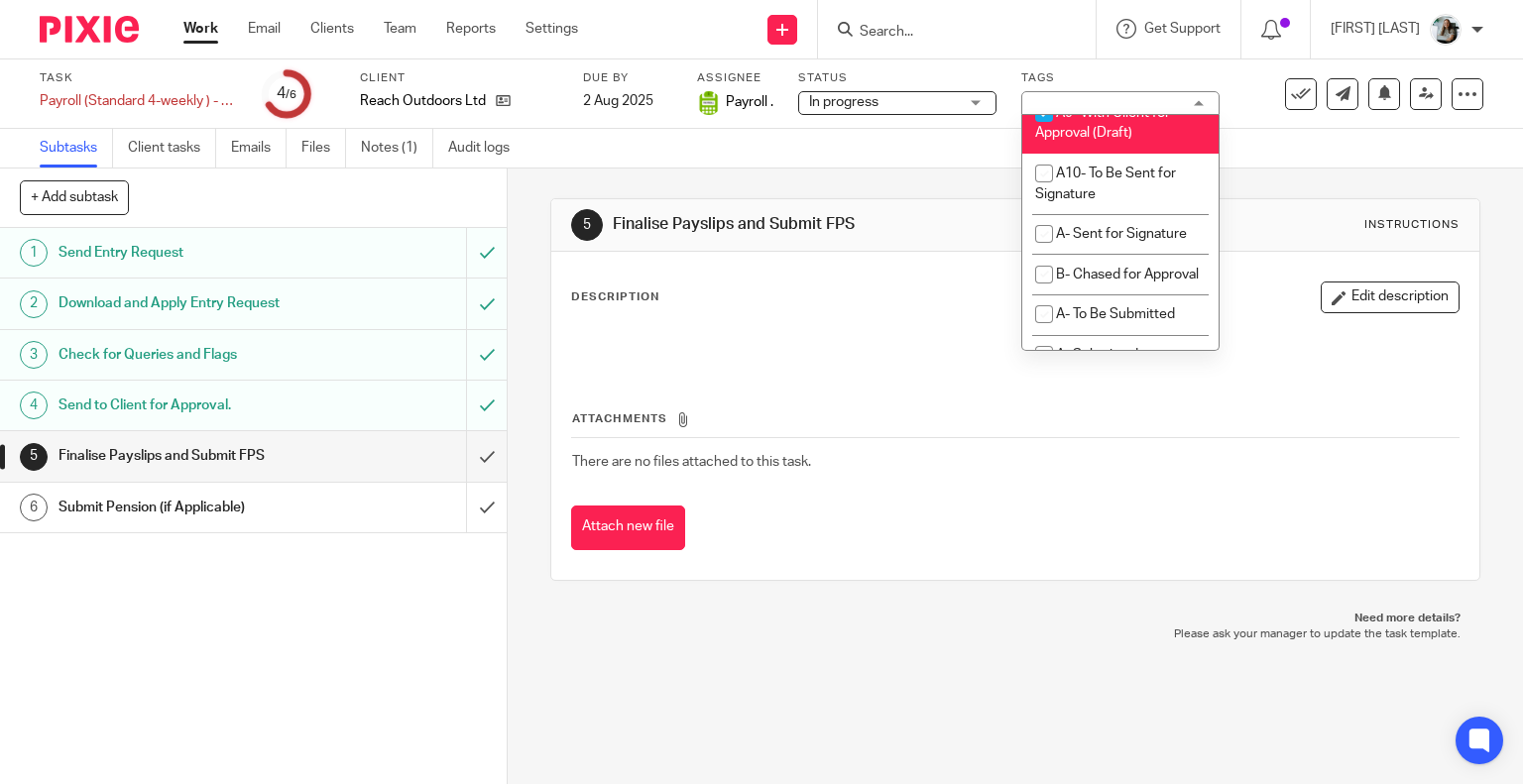 click on "Finalise Payslips and Submit FPS" at bounding box center (835, 224) 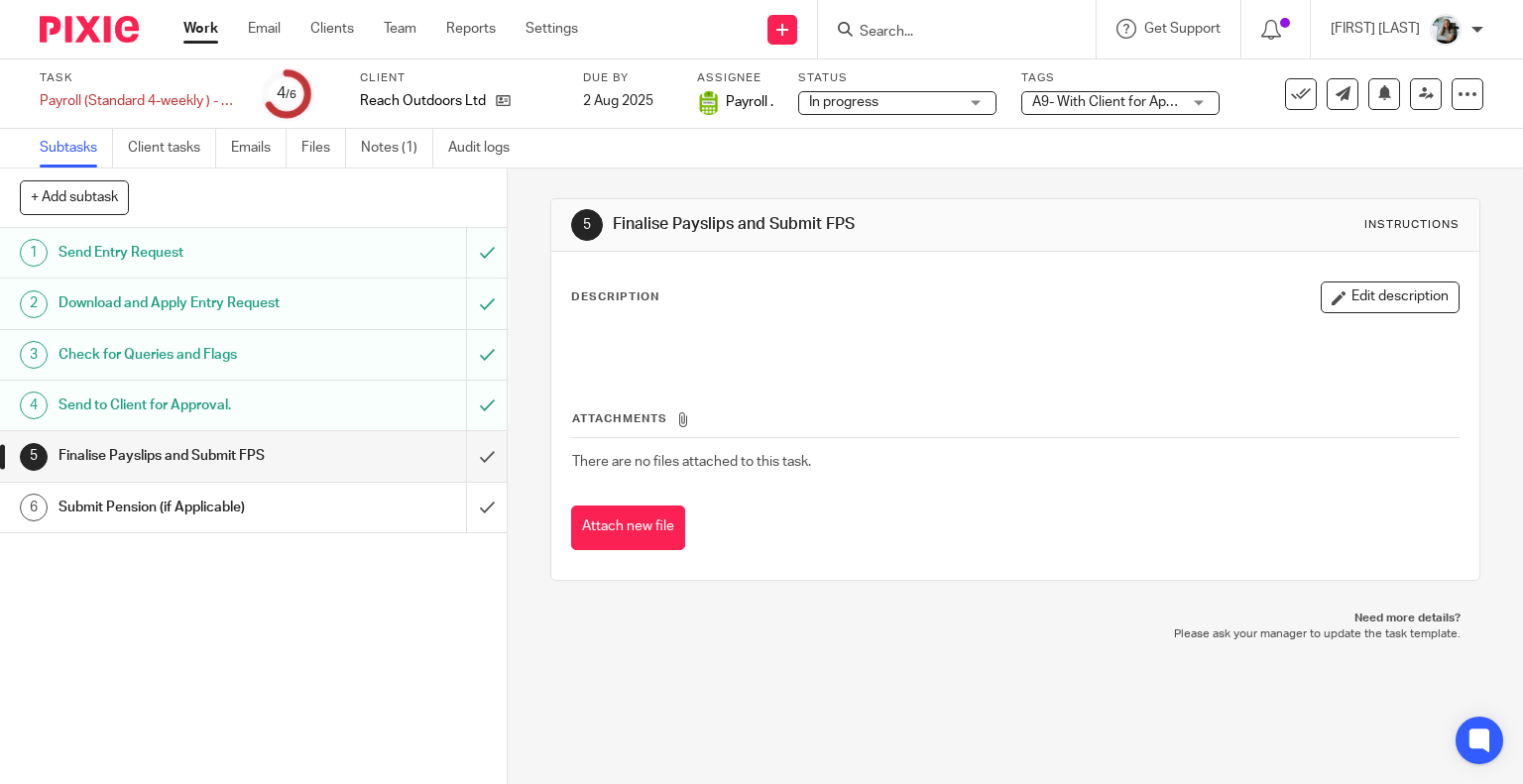 click at bounding box center [89, 29] 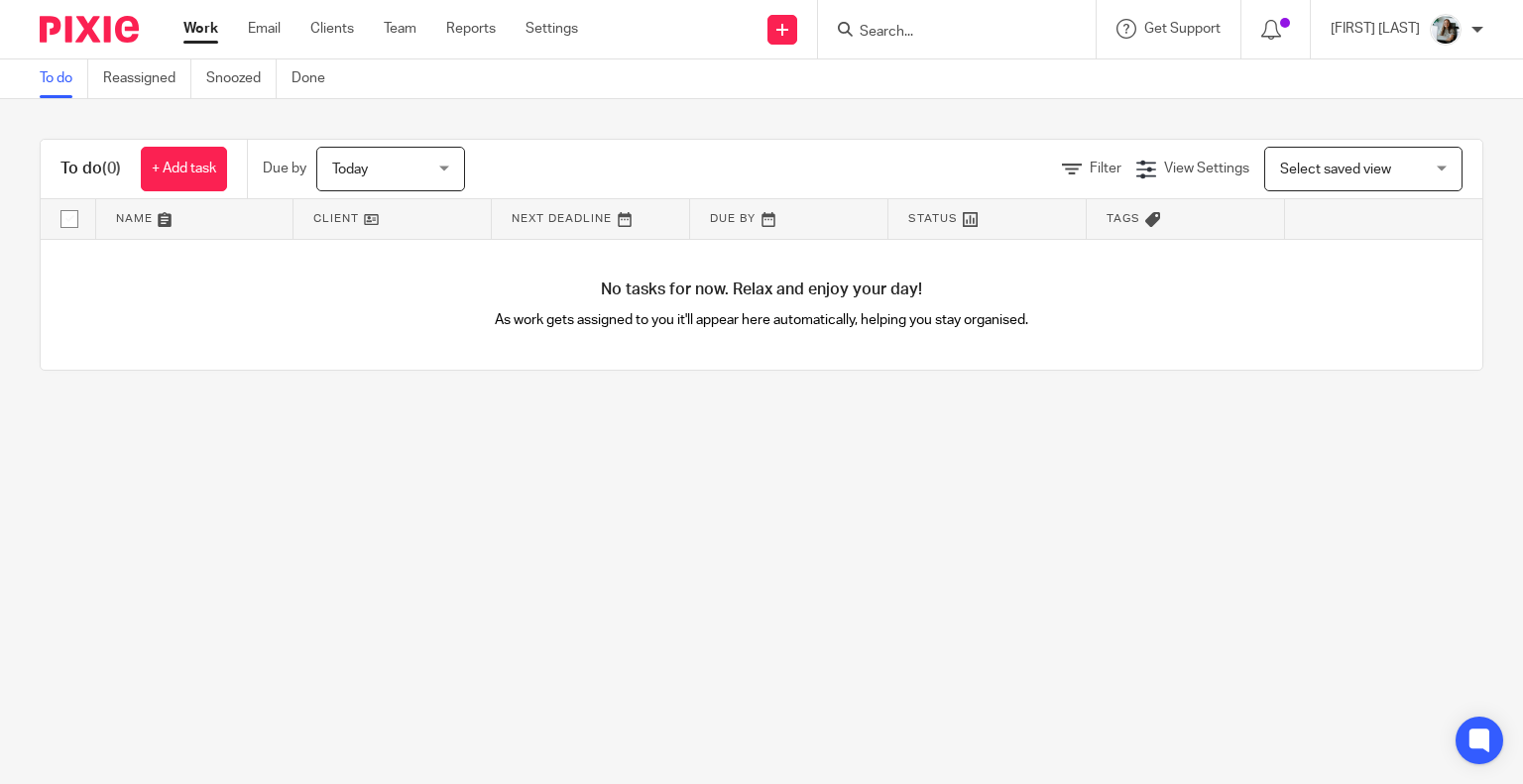 scroll, scrollTop: 0, scrollLeft: 0, axis: both 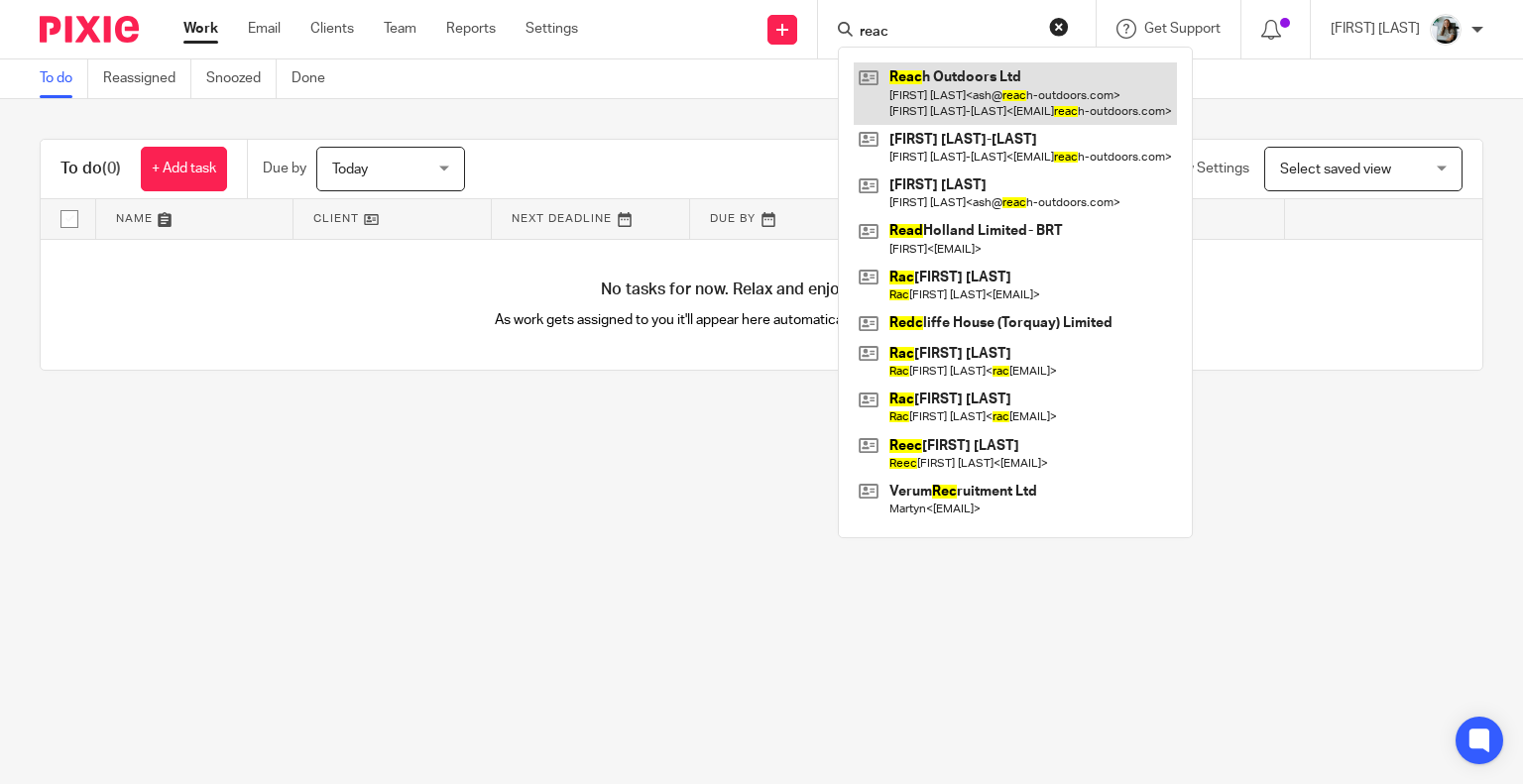 type on "reac" 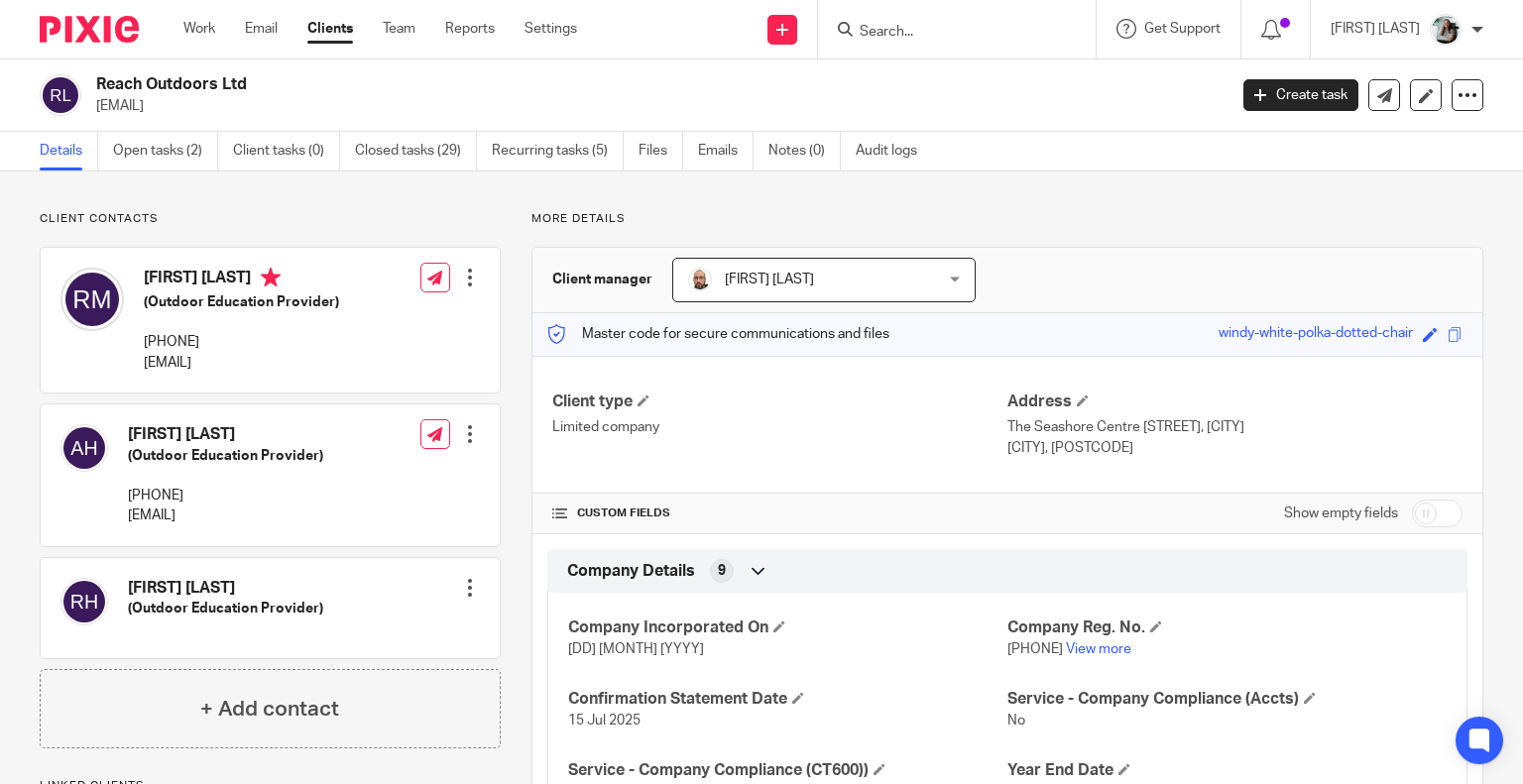 scroll, scrollTop: 0, scrollLeft: 0, axis: both 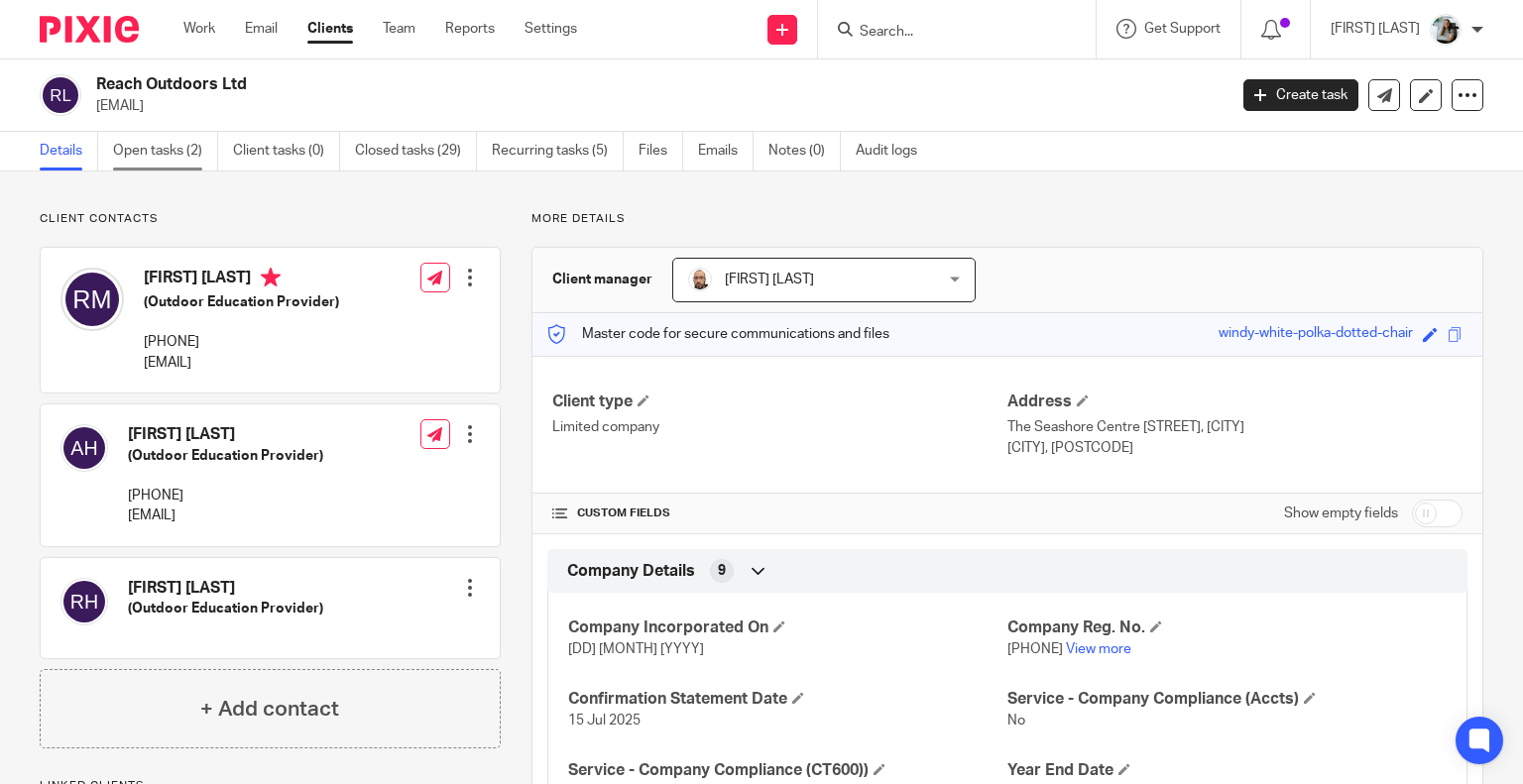 click on "Open tasks (2)" at bounding box center [166, 151] 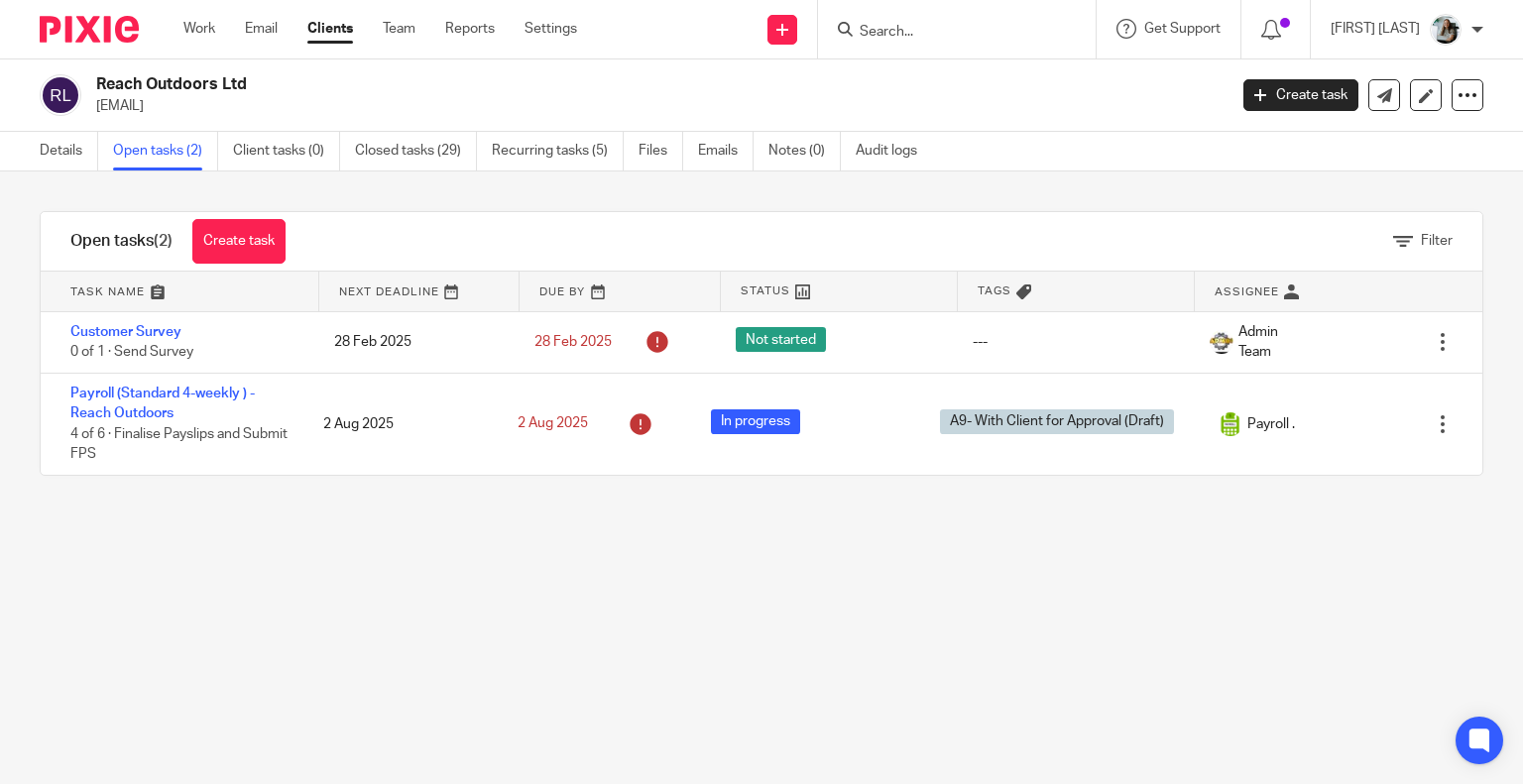 scroll, scrollTop: 0, scrollLeft: 0, axis: both 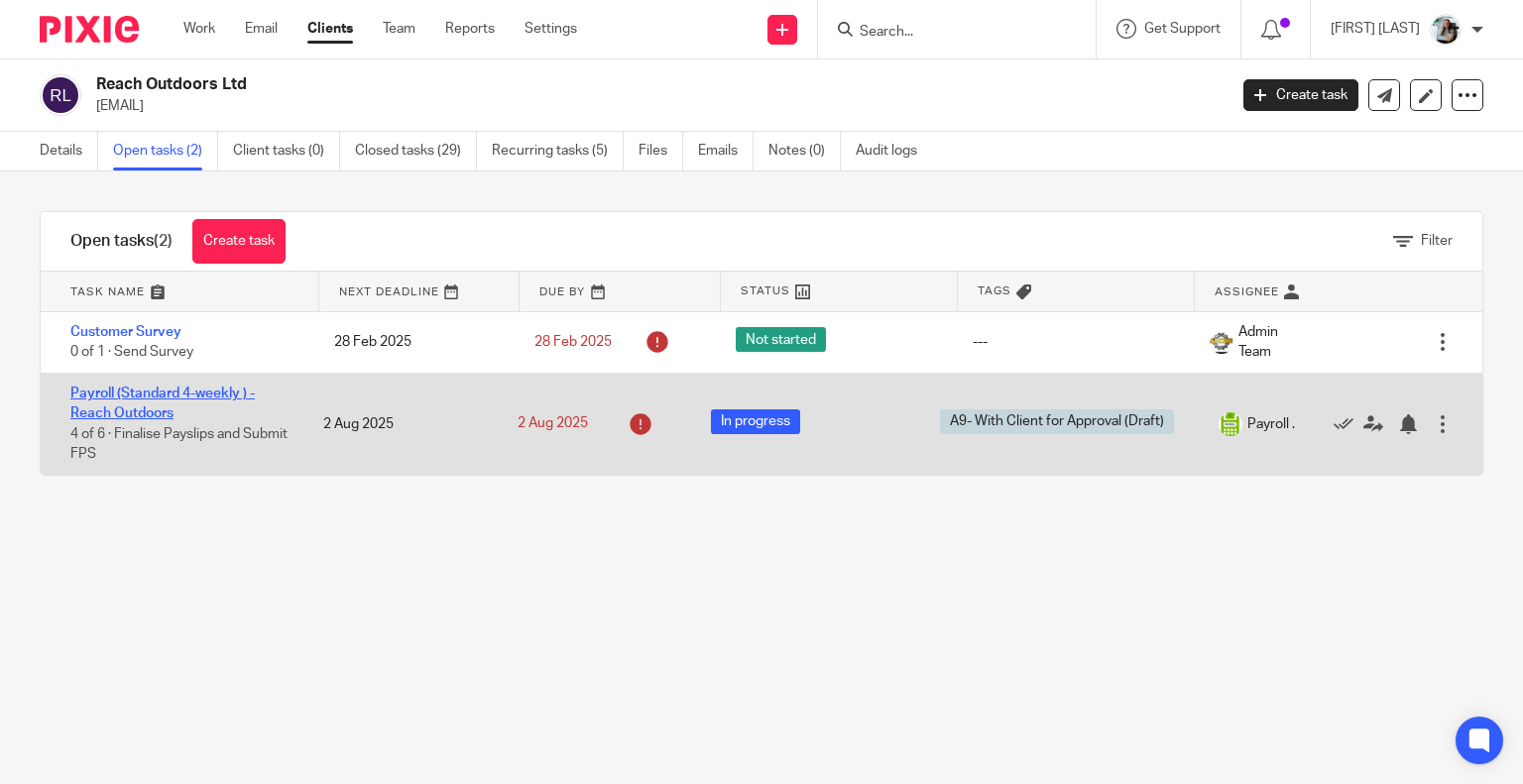 click on "Payroll (Standard 4-weekly ) - Reach Outdoors" at bounding box center [163, 403] 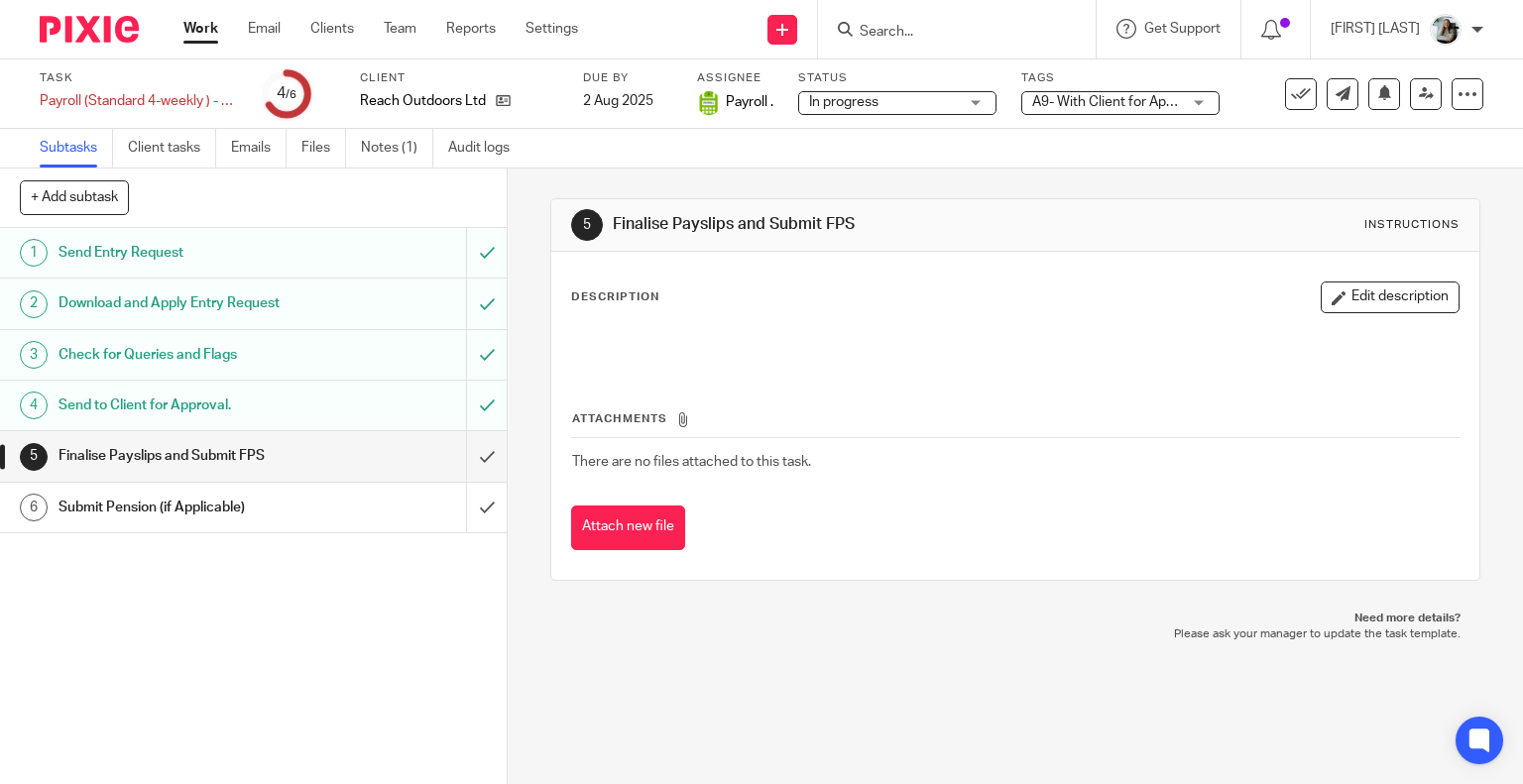 scroll, scrollTop: 0, scrollLeft: 0, axis: both 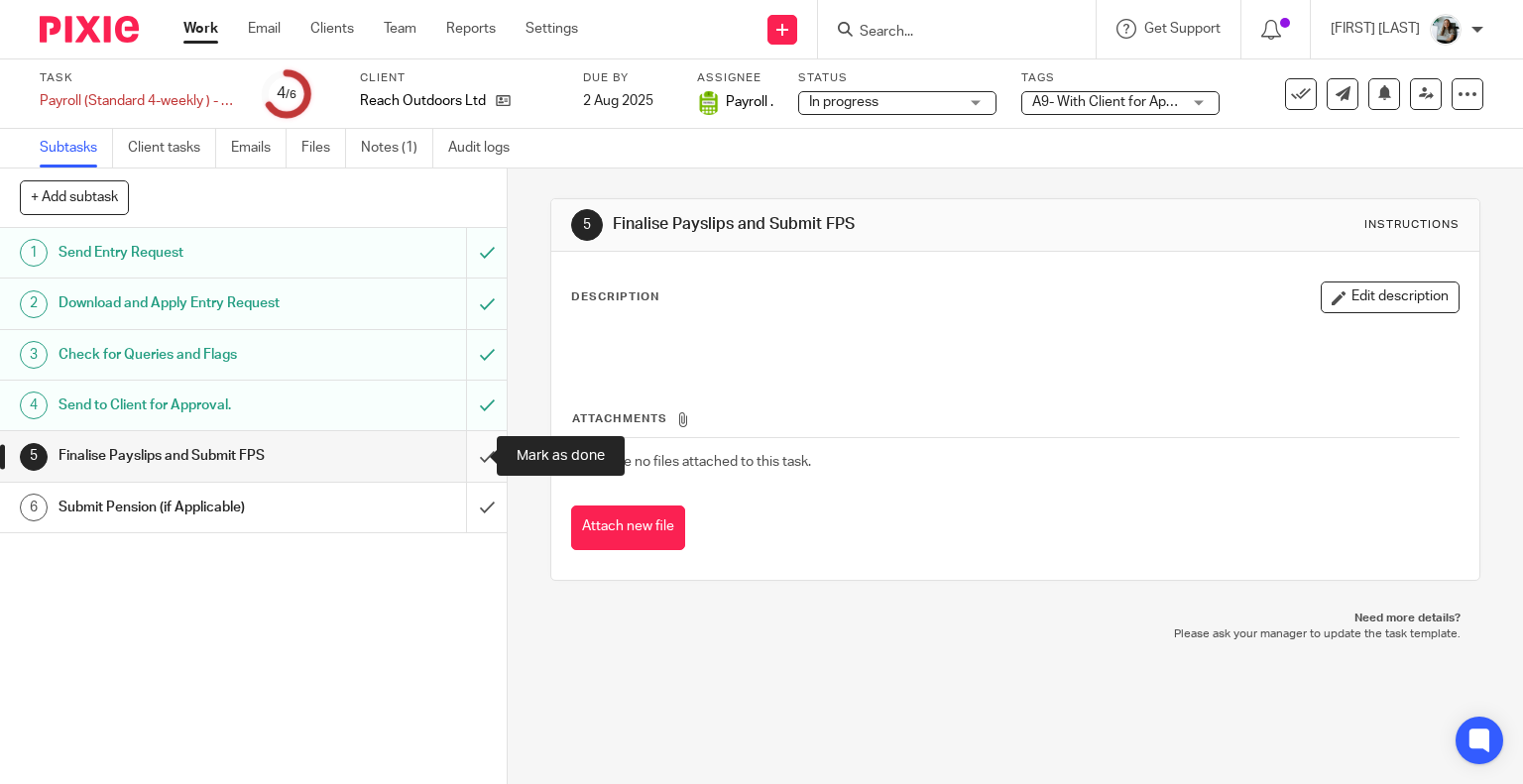 click at bounding box center (253, 456) 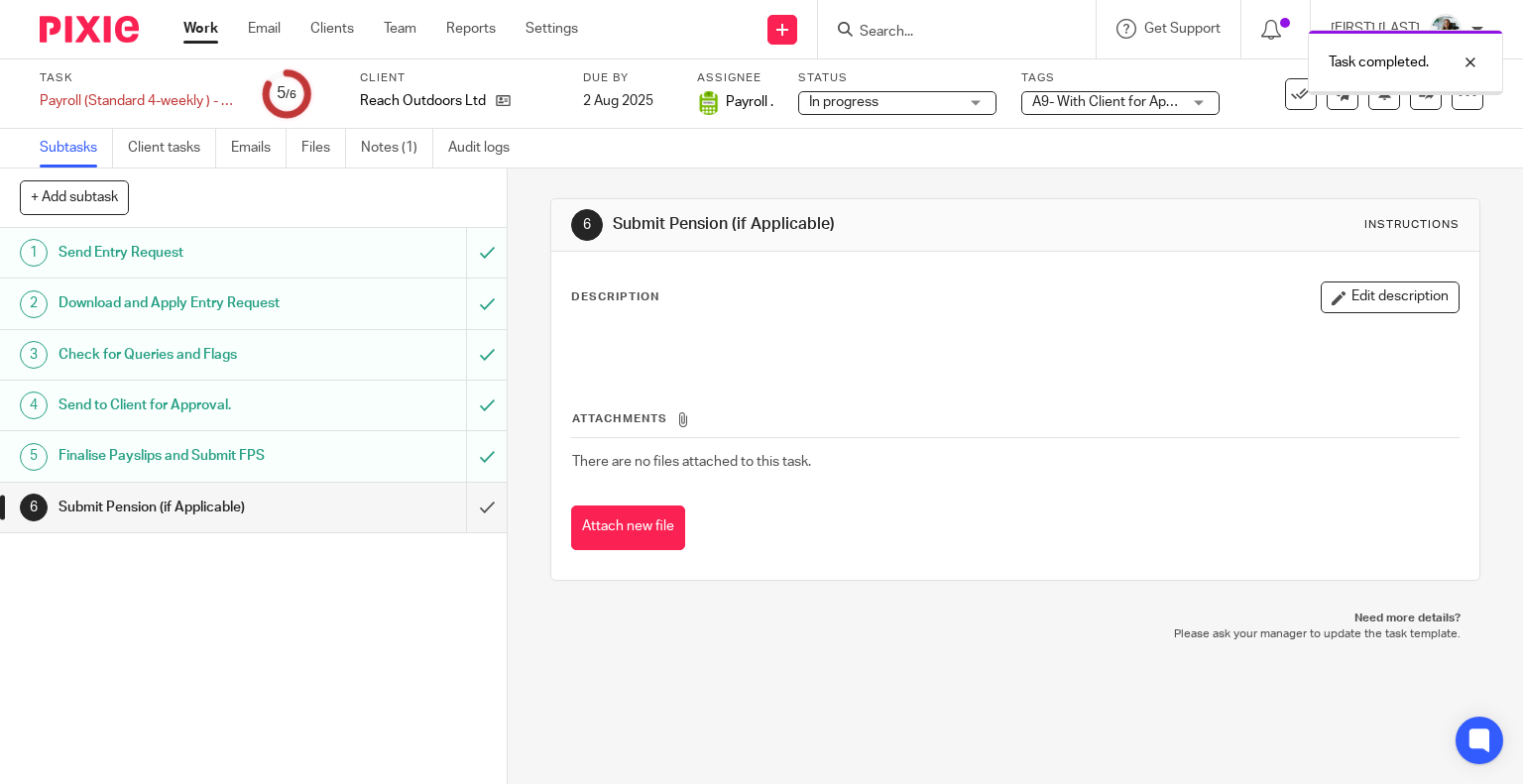 scroll, scrollTop: 0, scrollLeft: 0, axis: both 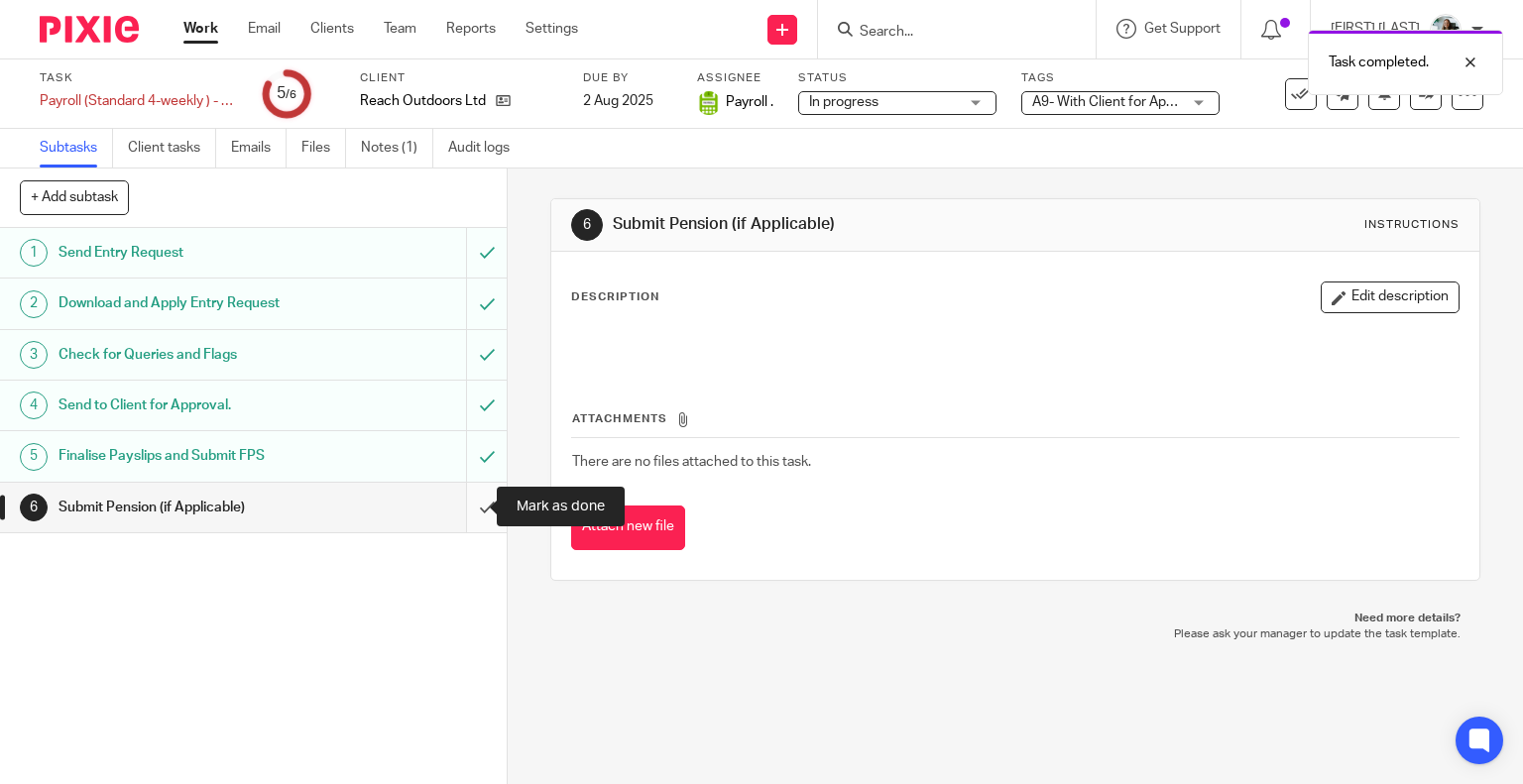 click at bounding box center [253, 507] 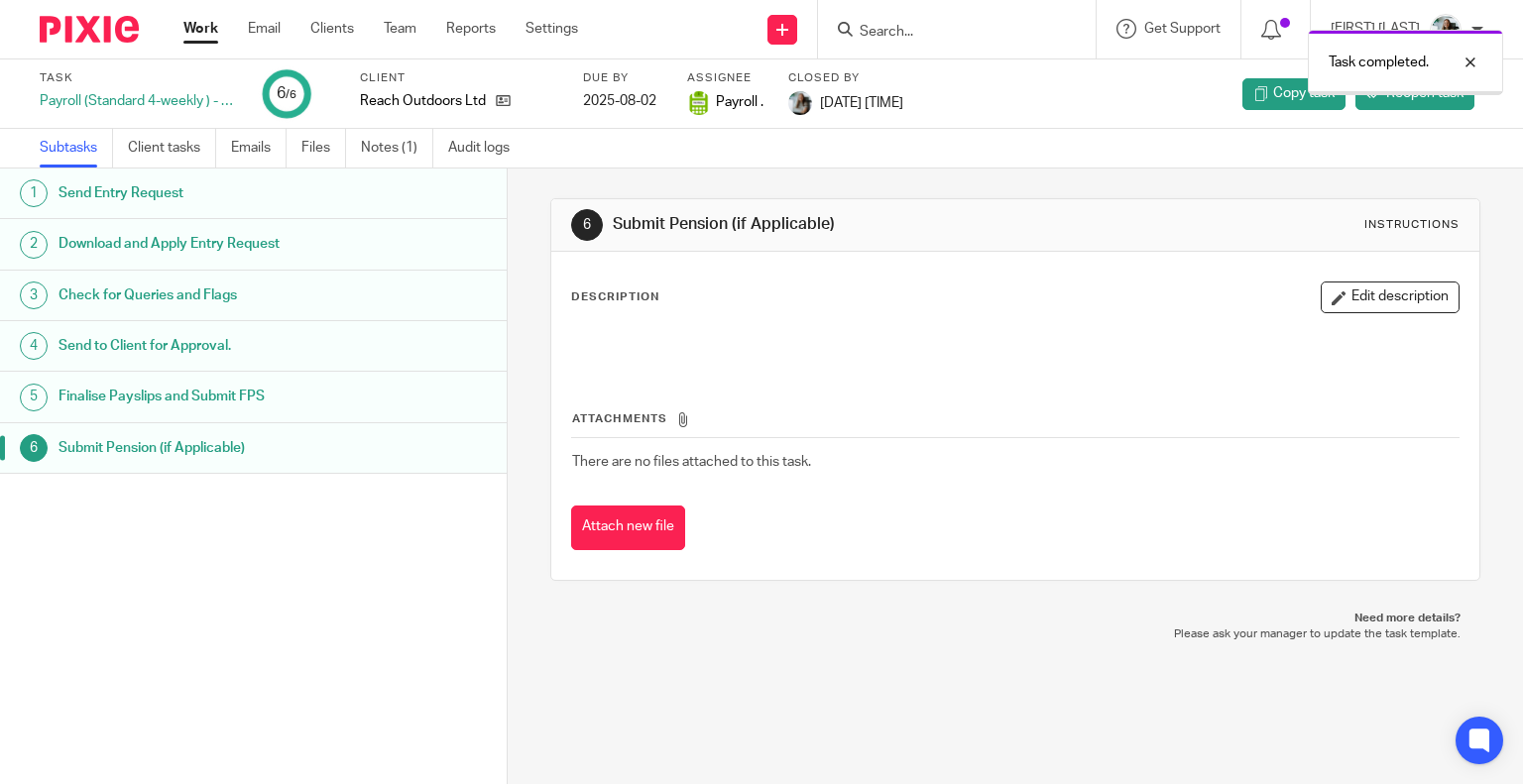 scroll, scrollTop: 0, scrollLeft: 0, axis: both 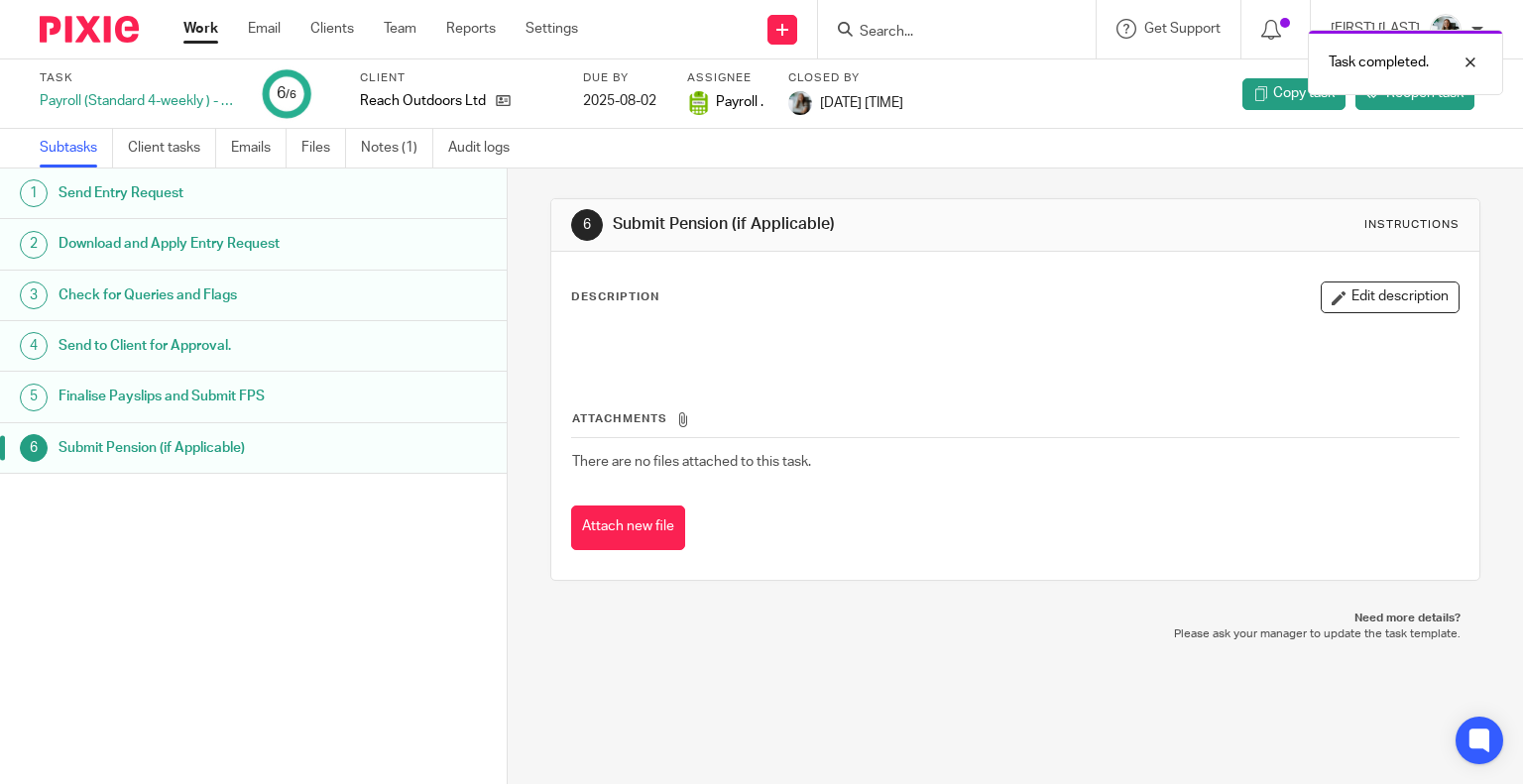 click at bounding box center (957, 29) 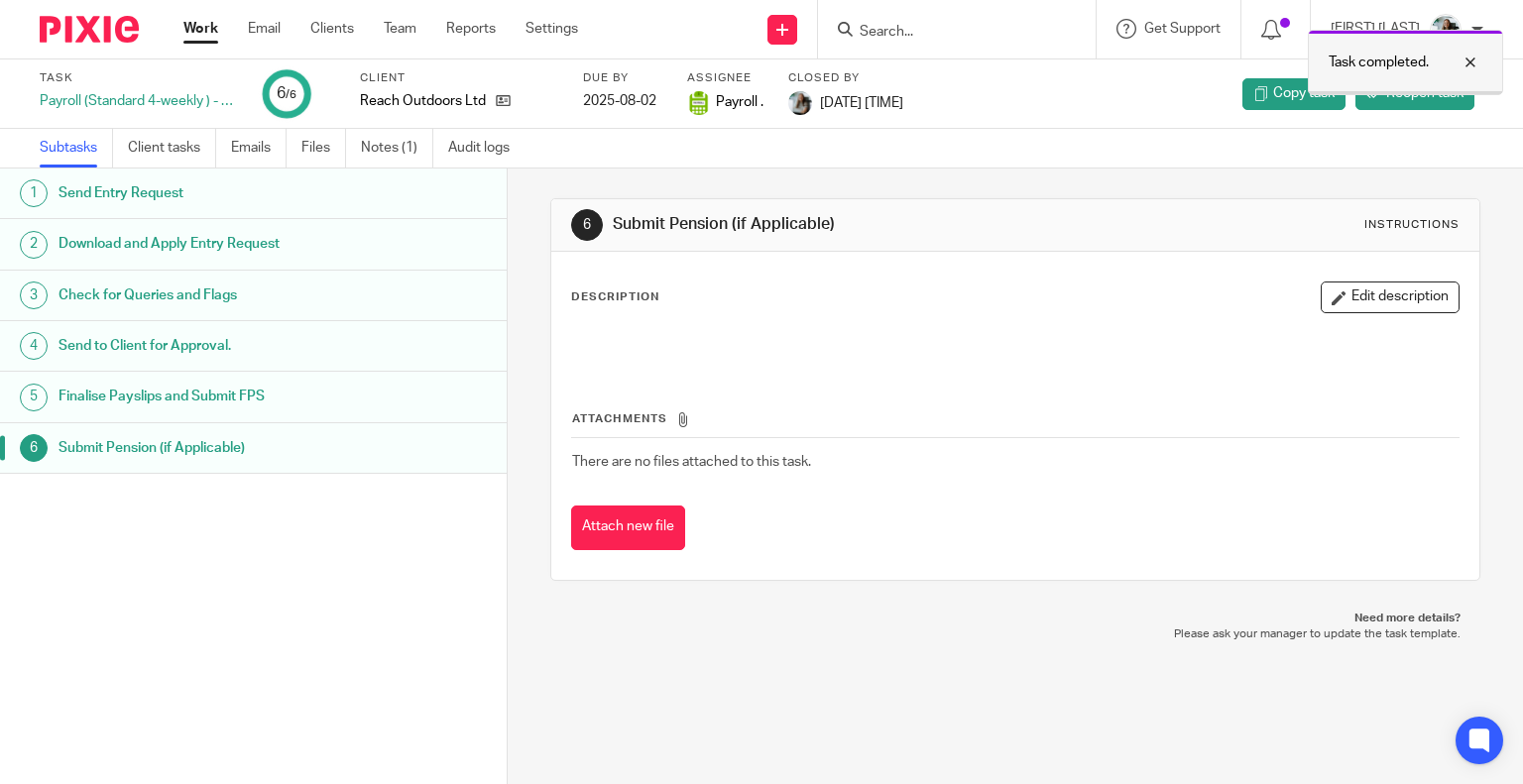 click at bounding box center [1456, 62] 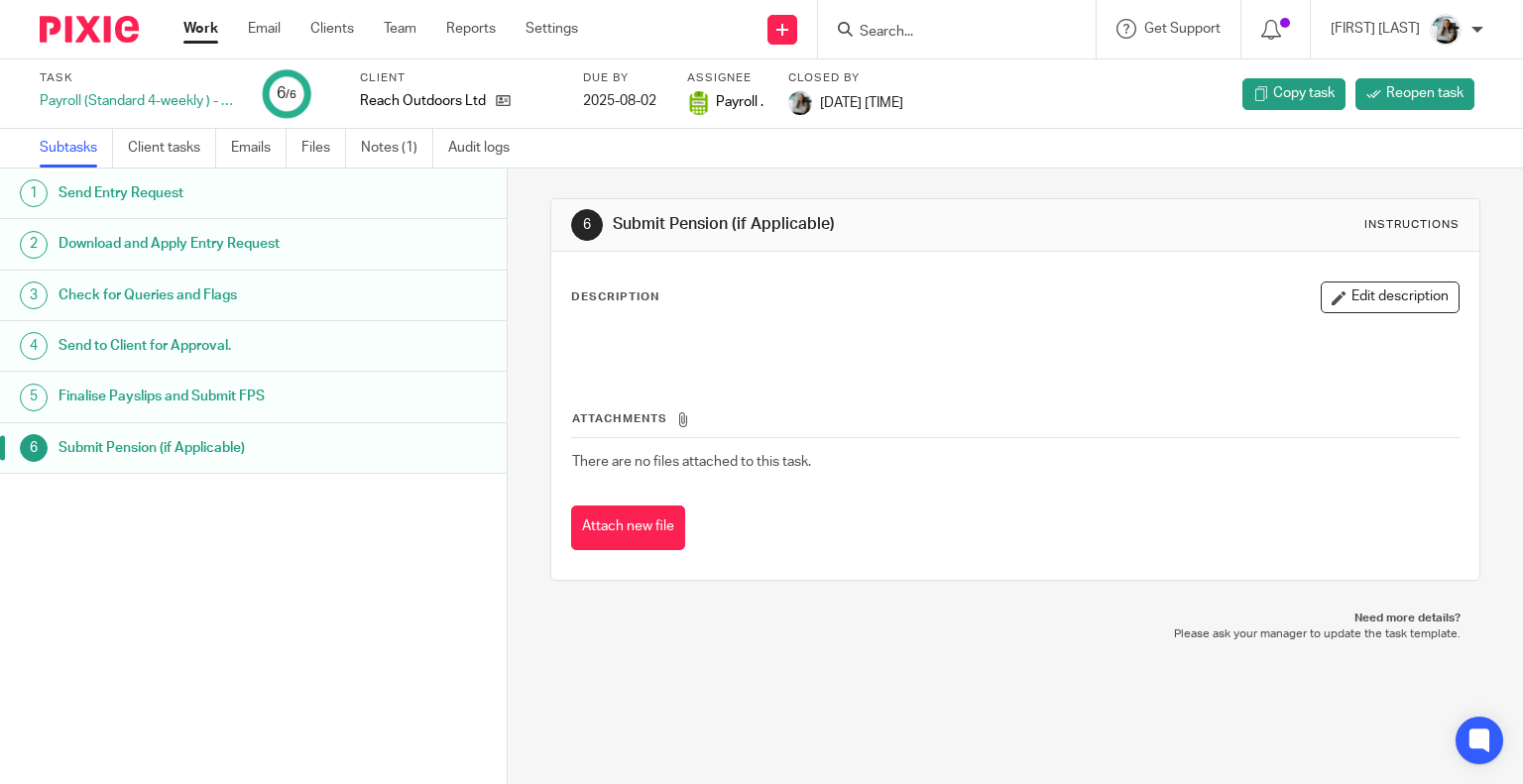 click at bounding box center [963, 29] 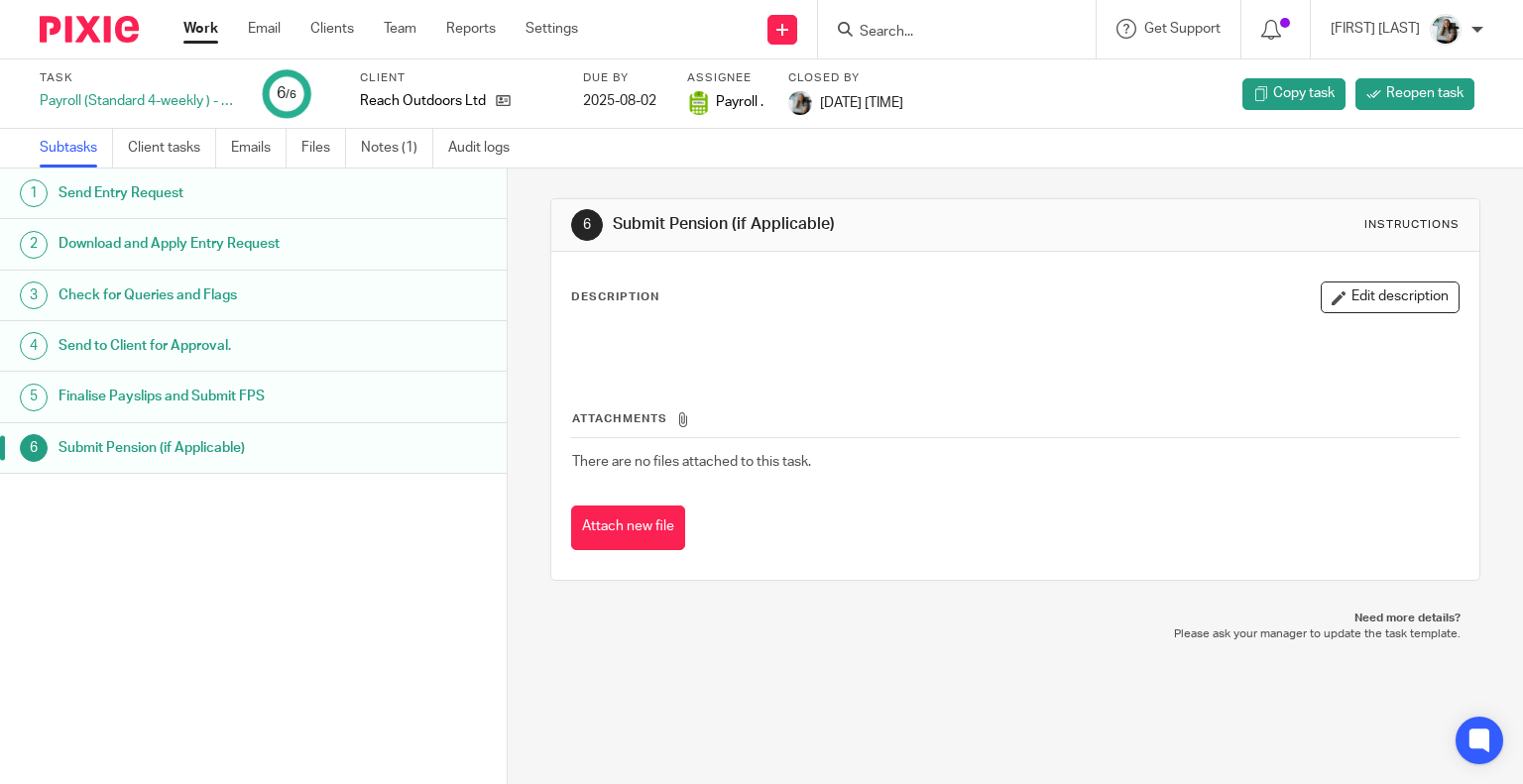 click at bounding box center [947, 33] 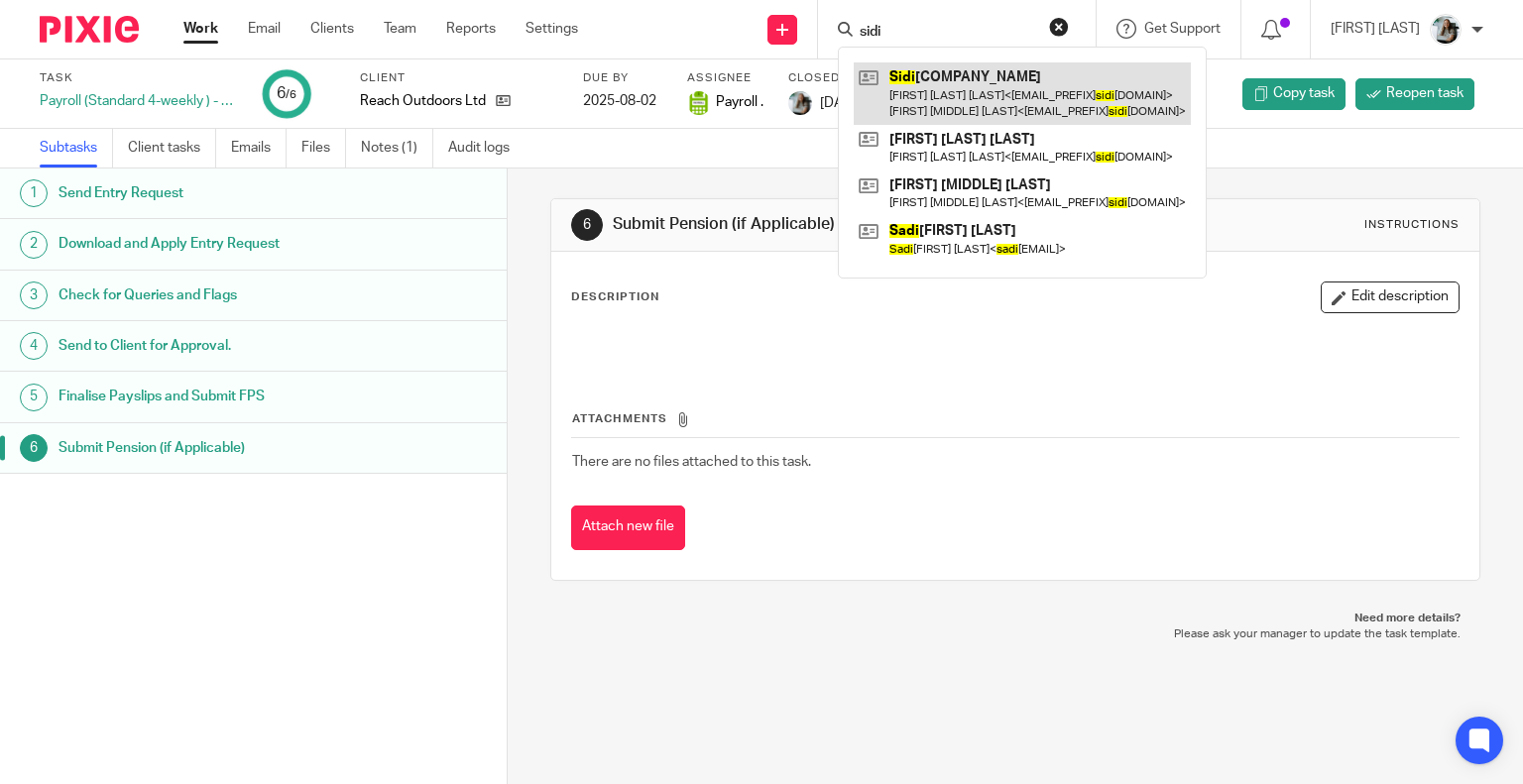 type on "sidi" 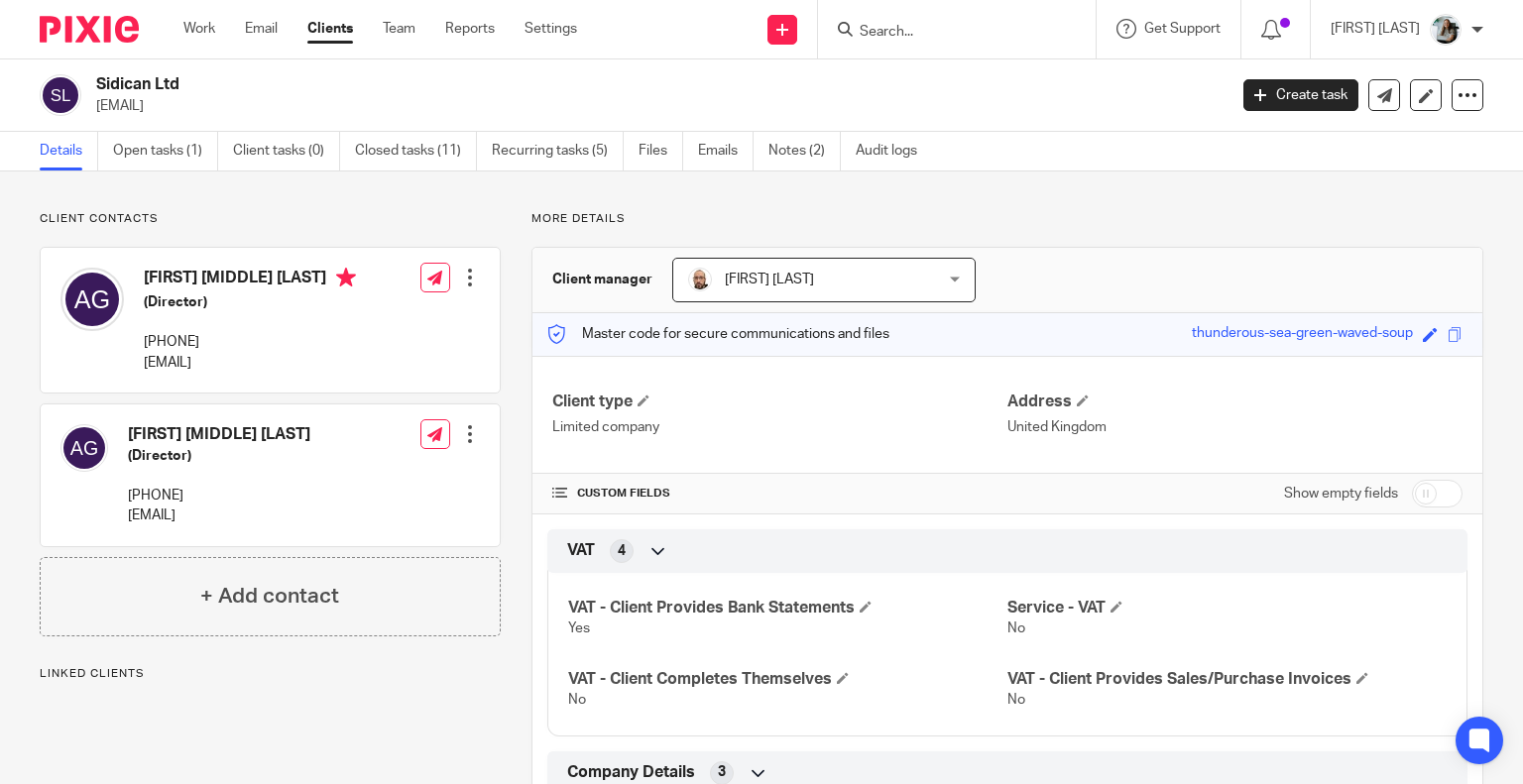scroll, scrollTop: 0, scrollLeft: 0, axis: both 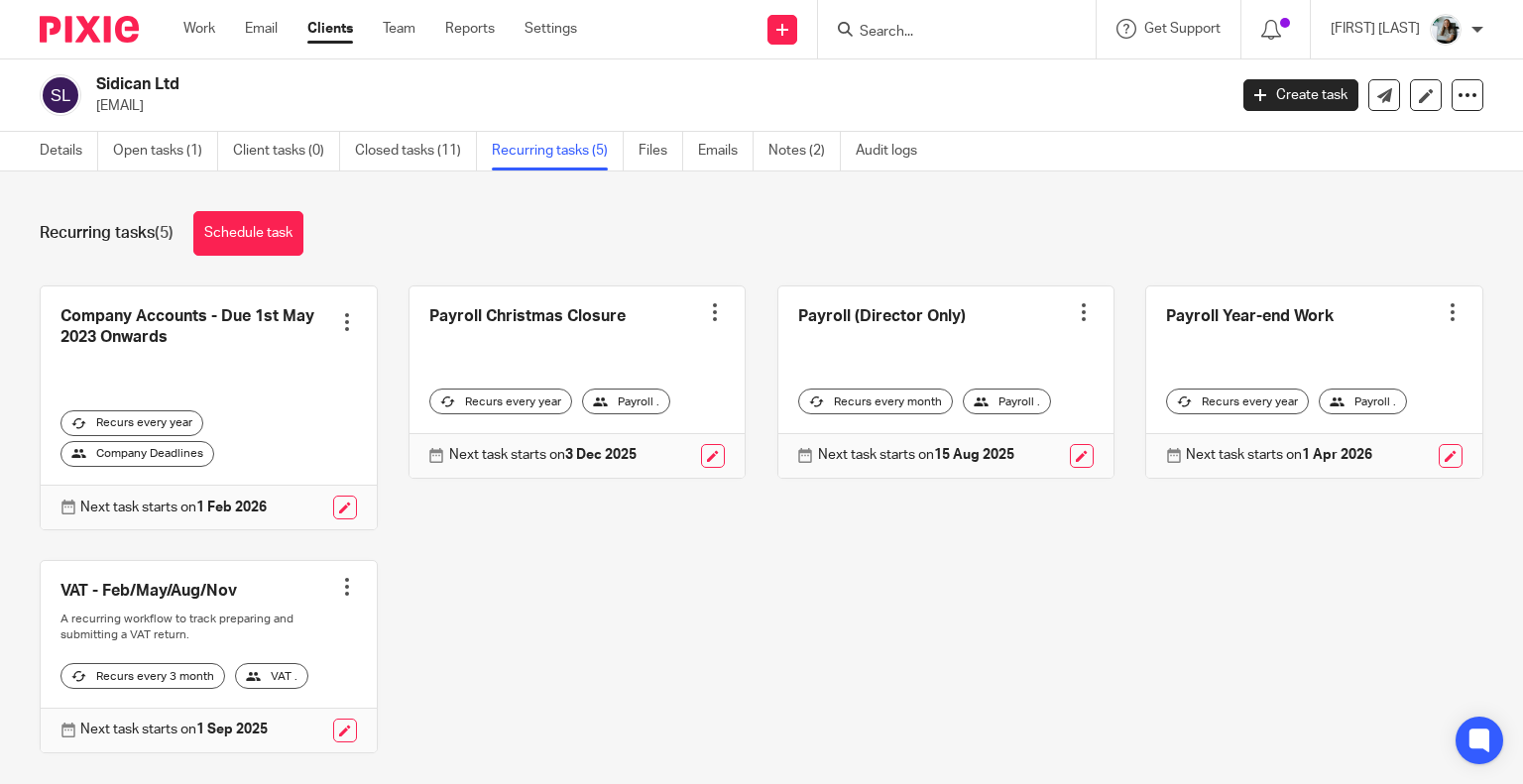 click at bounding box center [715, 312] 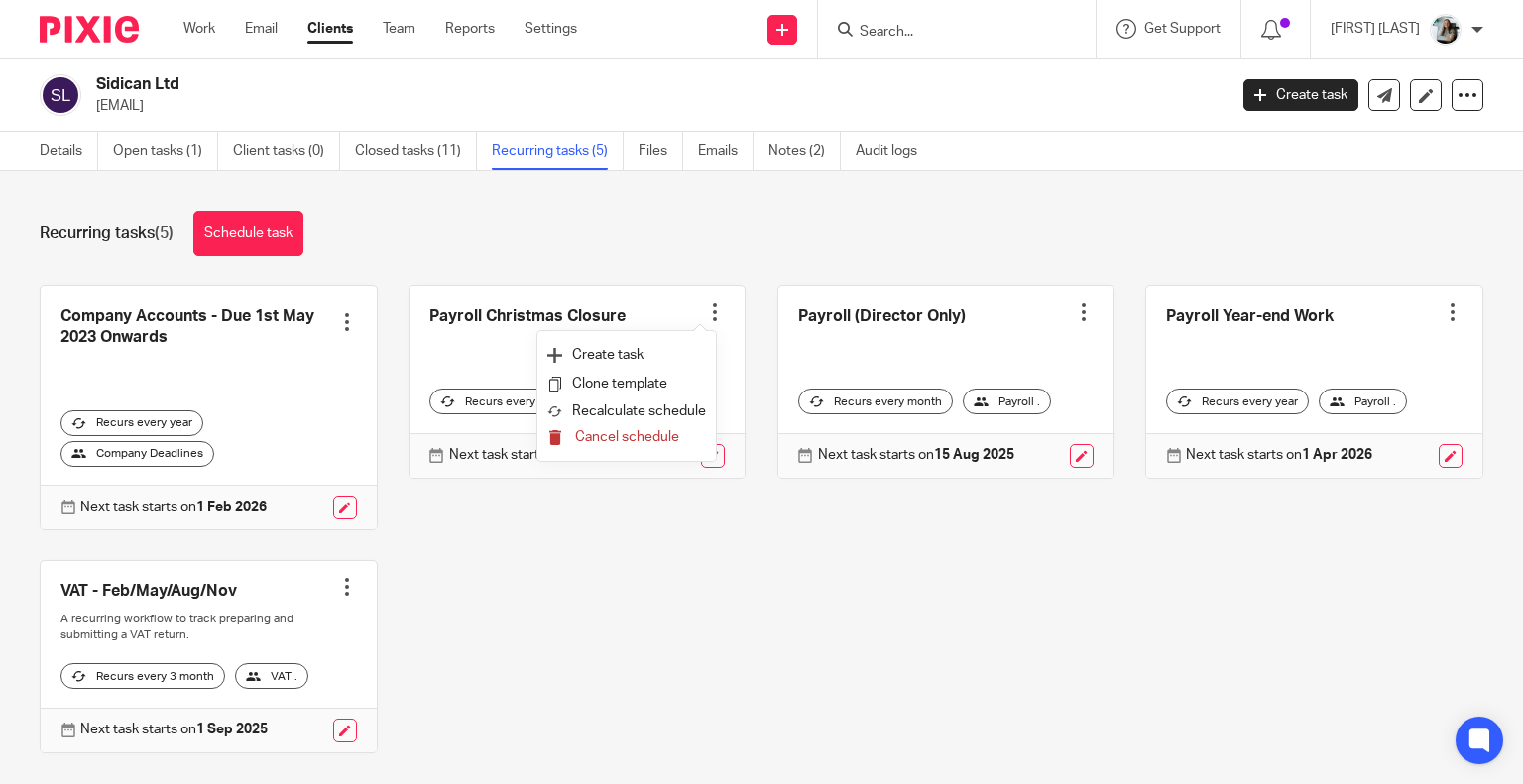 click on "Cancel schedule" at bounding box center (627, 438) 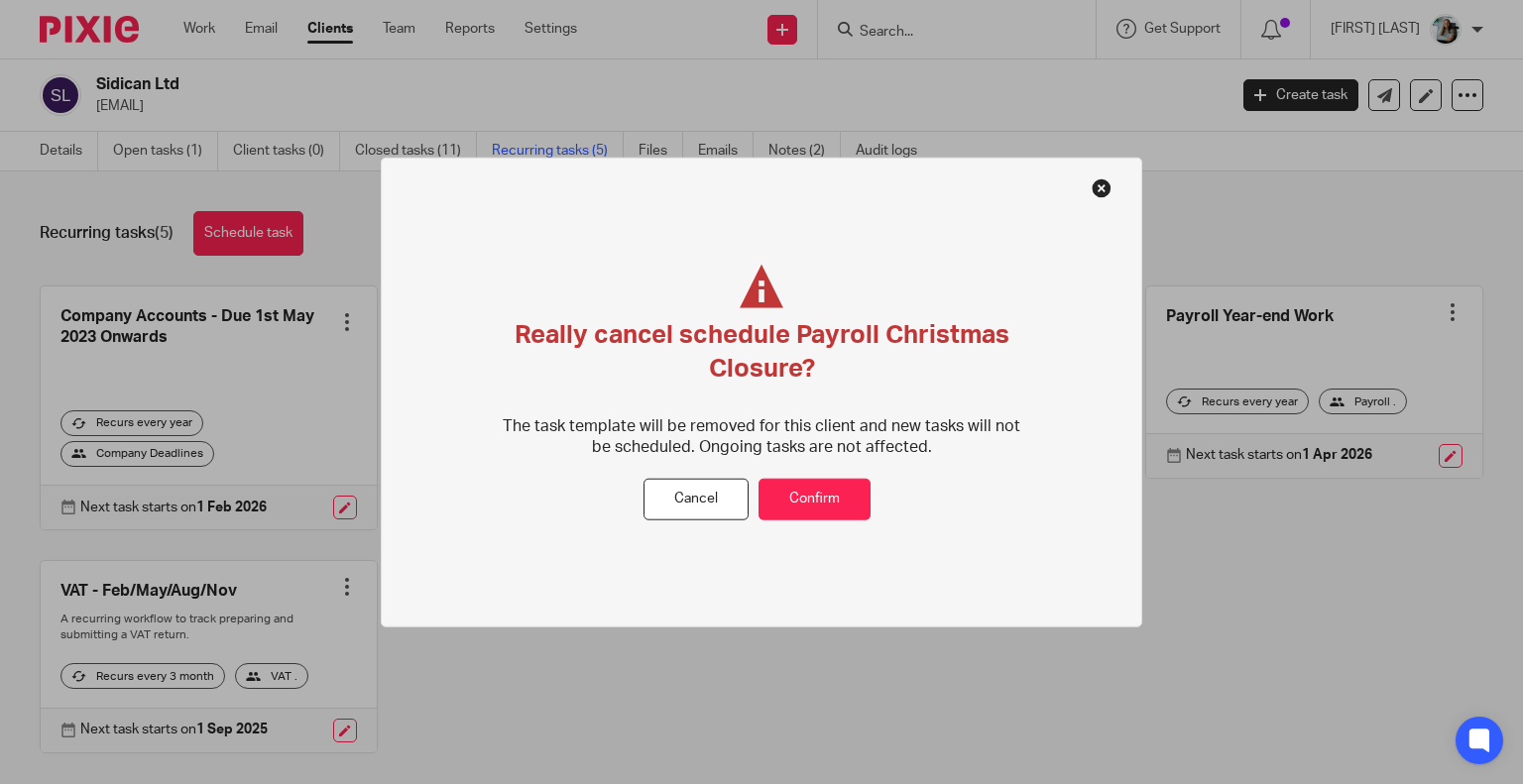 click on "Really cancel schedule Payroll Christmas Closure? The task template will be removed for this client and new tasks will not be scheduled. Ongoing tasks are not affected." at bounding box center (762, 371) 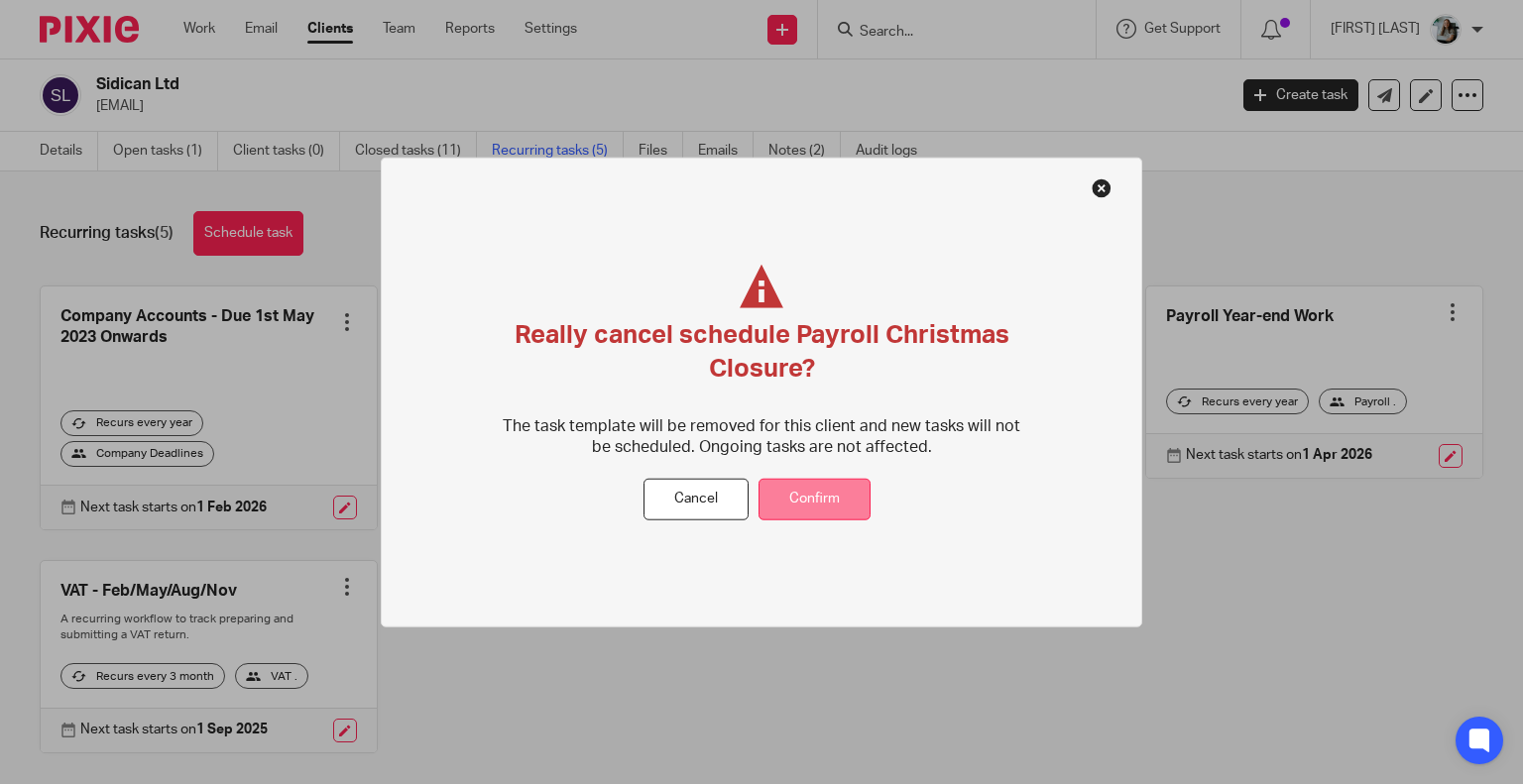 click on "Confirm" at bounding box center [814, 499] 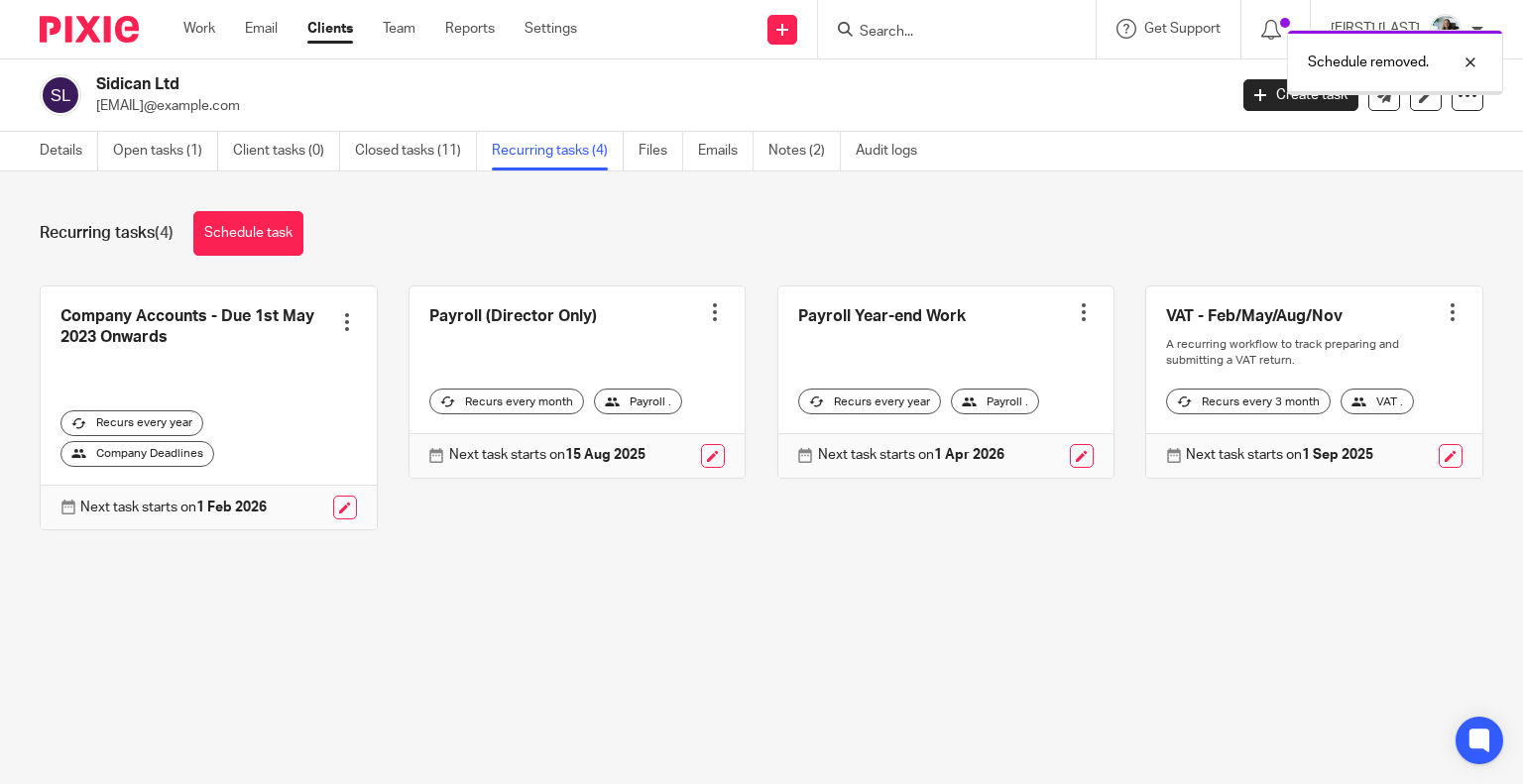 scroll, scrollTop: 0, scrollLeft: 0, axis: both 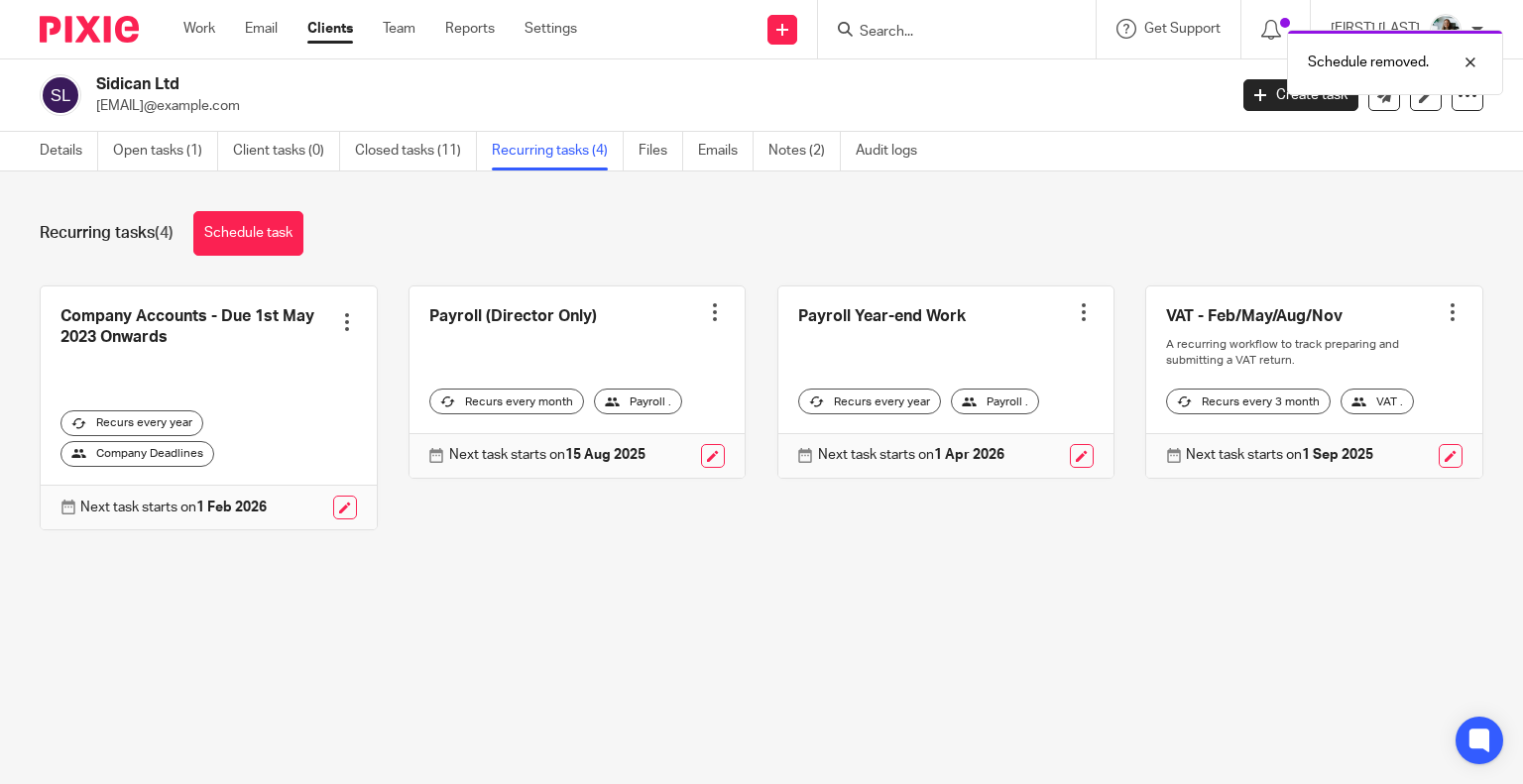 click at bounding box center [1084, 312] 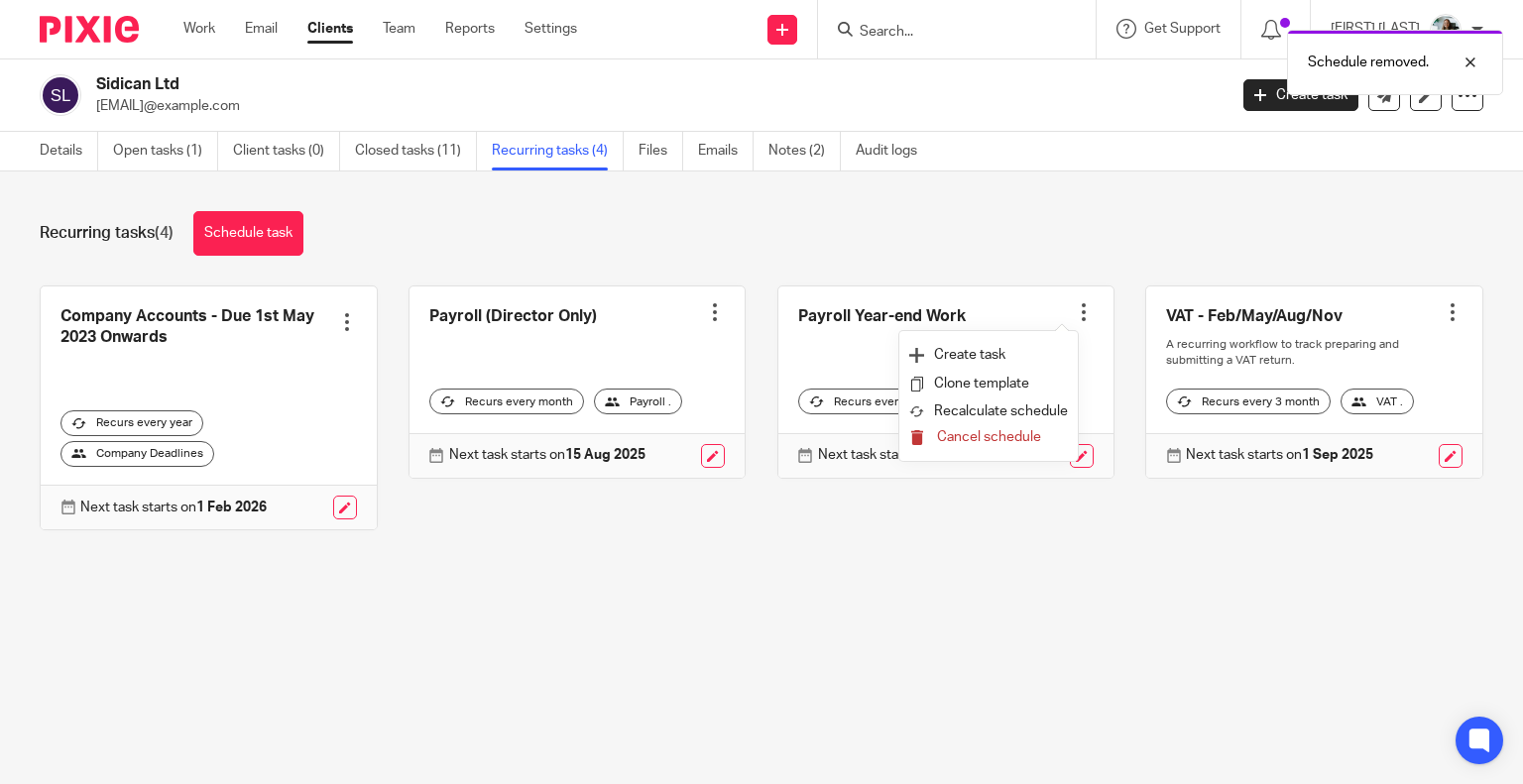 click on "Cancel schedule" at bounding box center [989, 438] 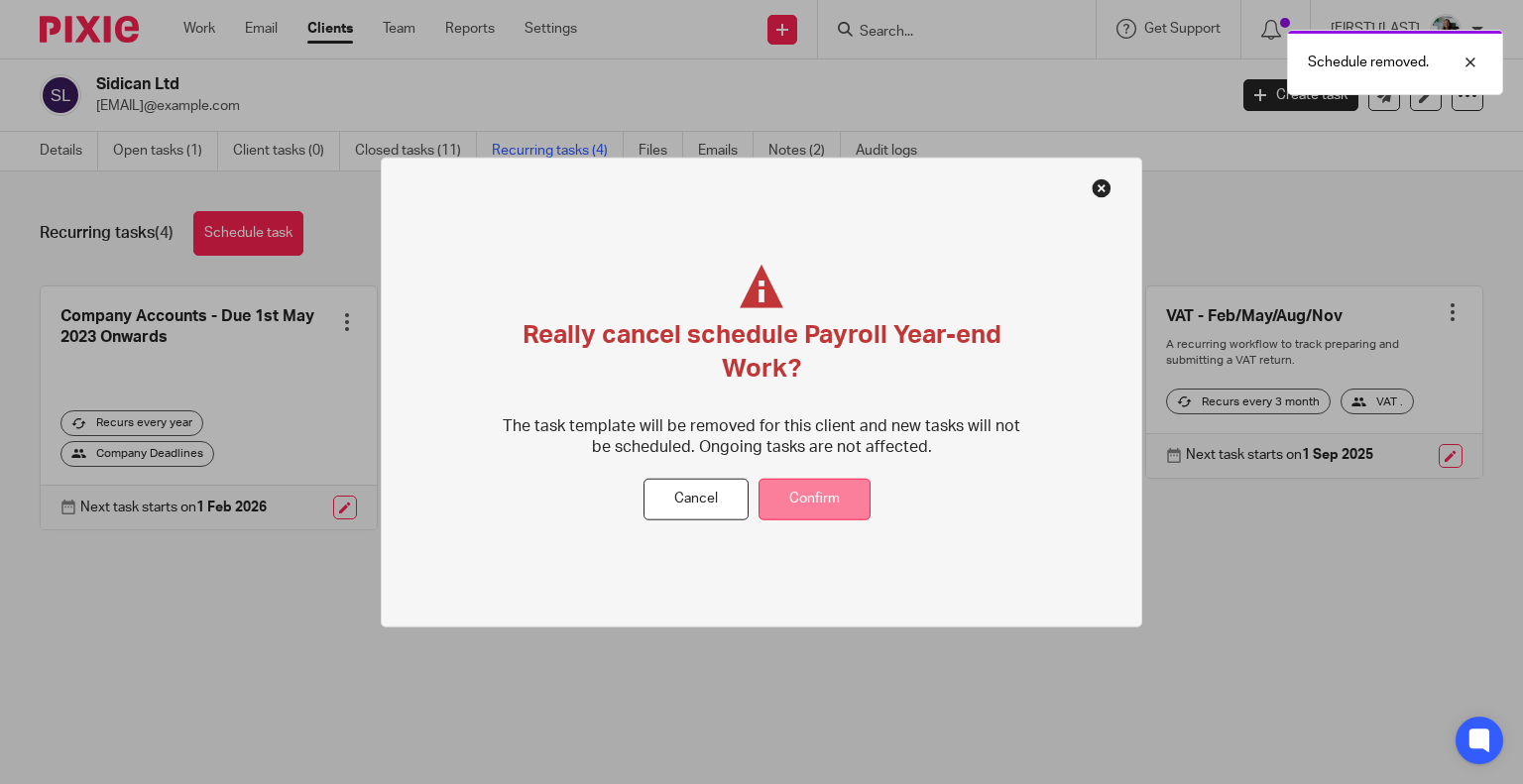 click on "Confirm" at bounding box center (814, 499) 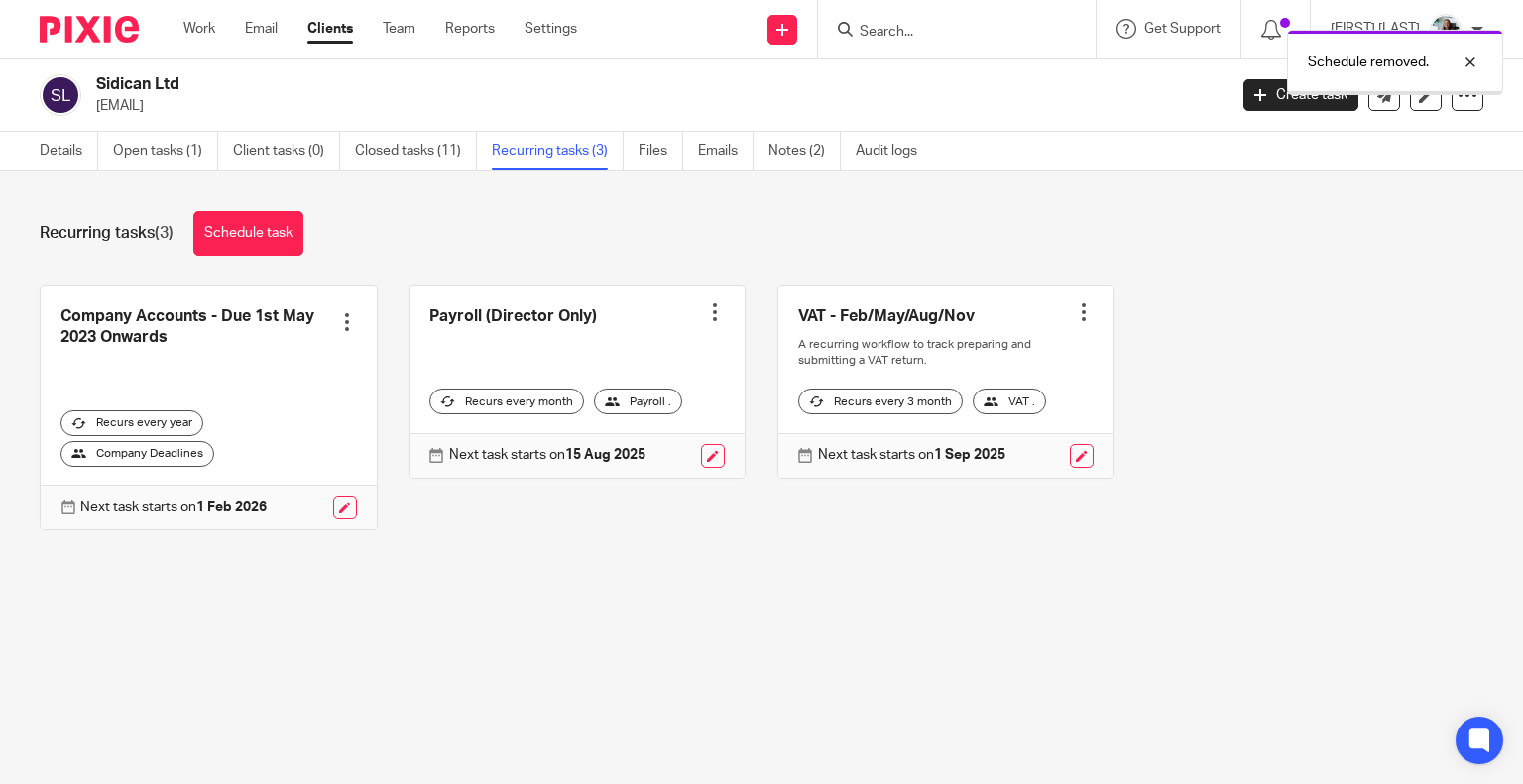 scroll, scrollTop: 0, scrollLeft: 0, axis: both 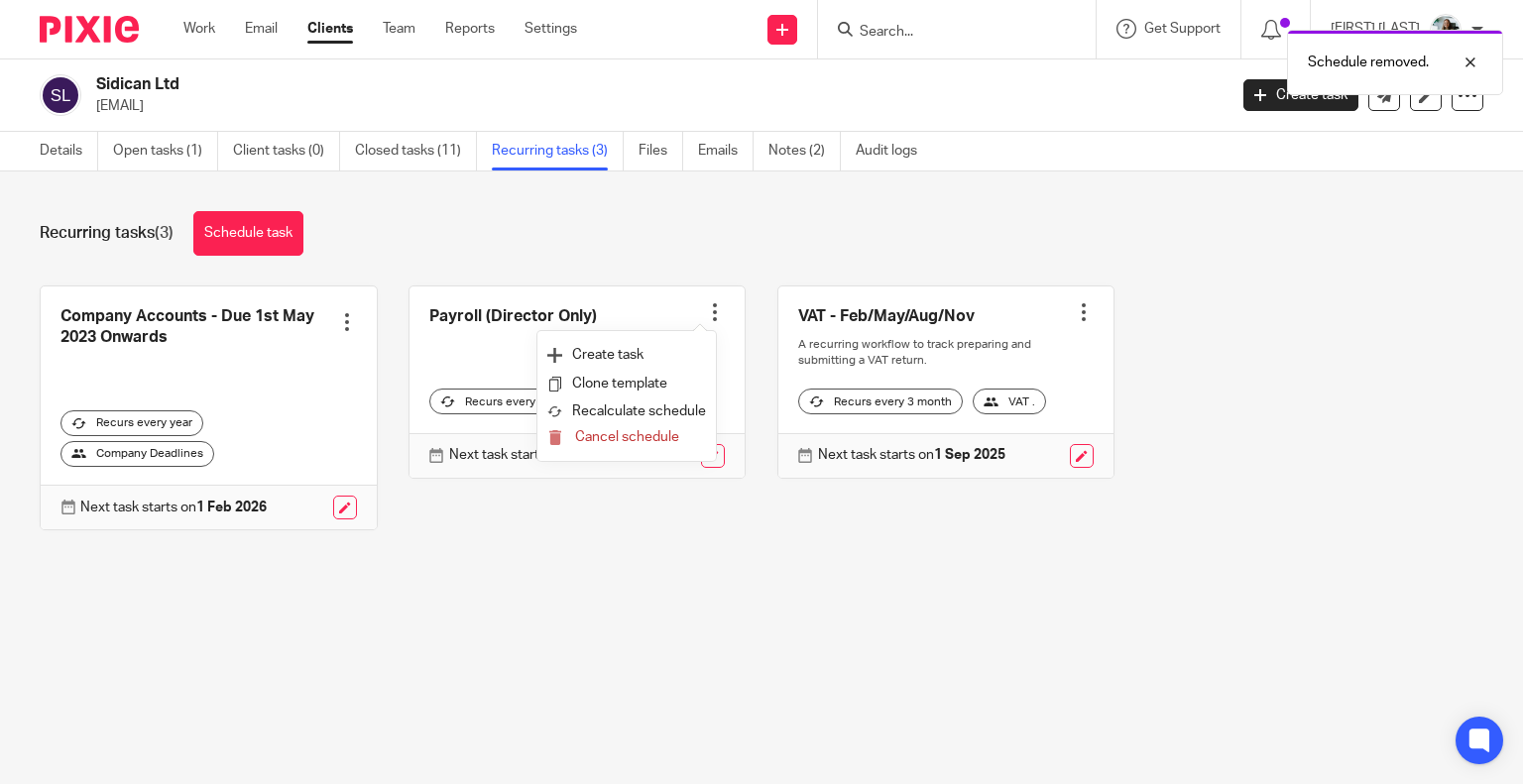 click on "Create task
Clone template
Recalculate schedule
Cancel schedule" at bounding box center (627, 395) 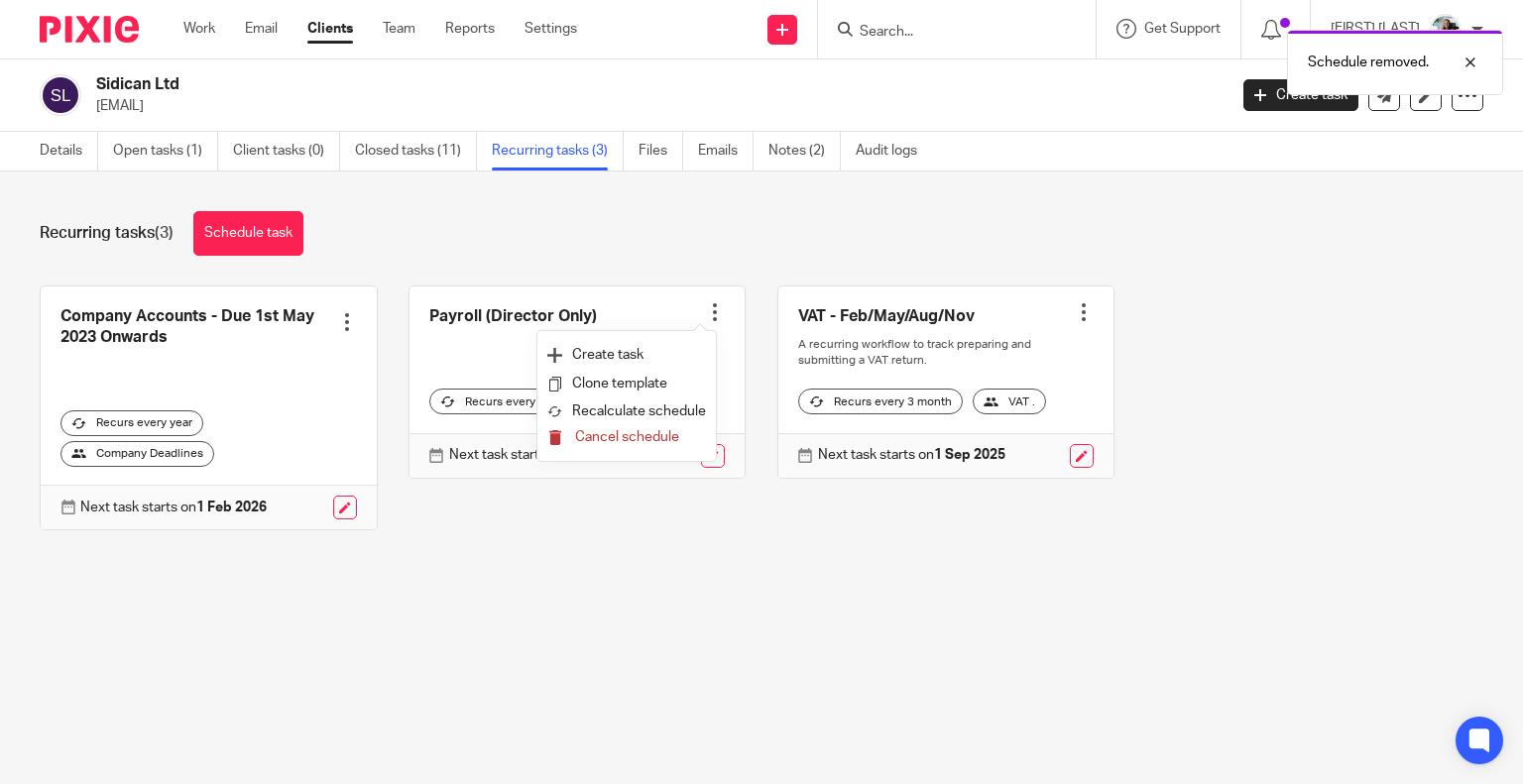 click on "Cancel schedule" at bounding box center [627, 438] 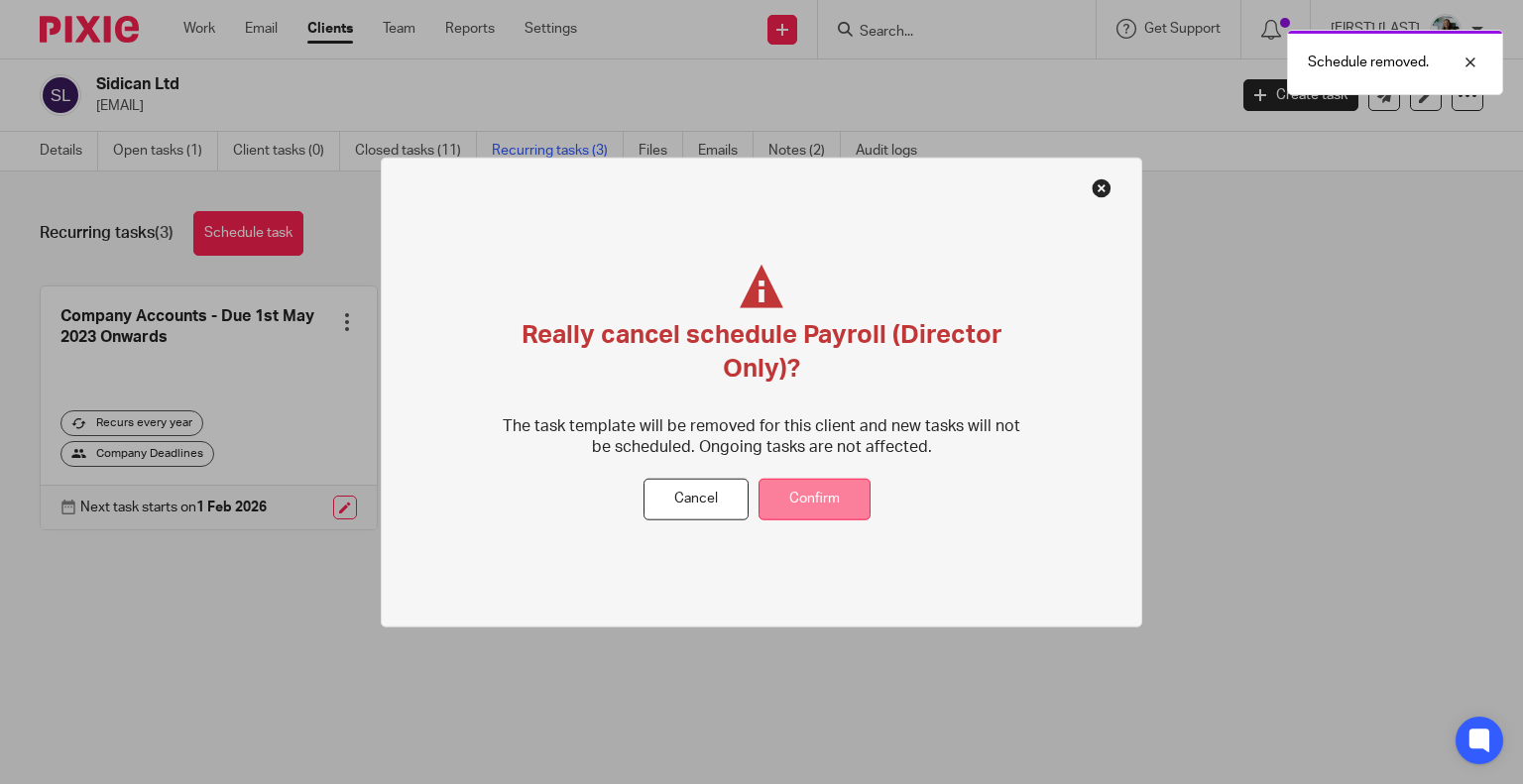 click on "Confirm" at bounding box center (814, 499) 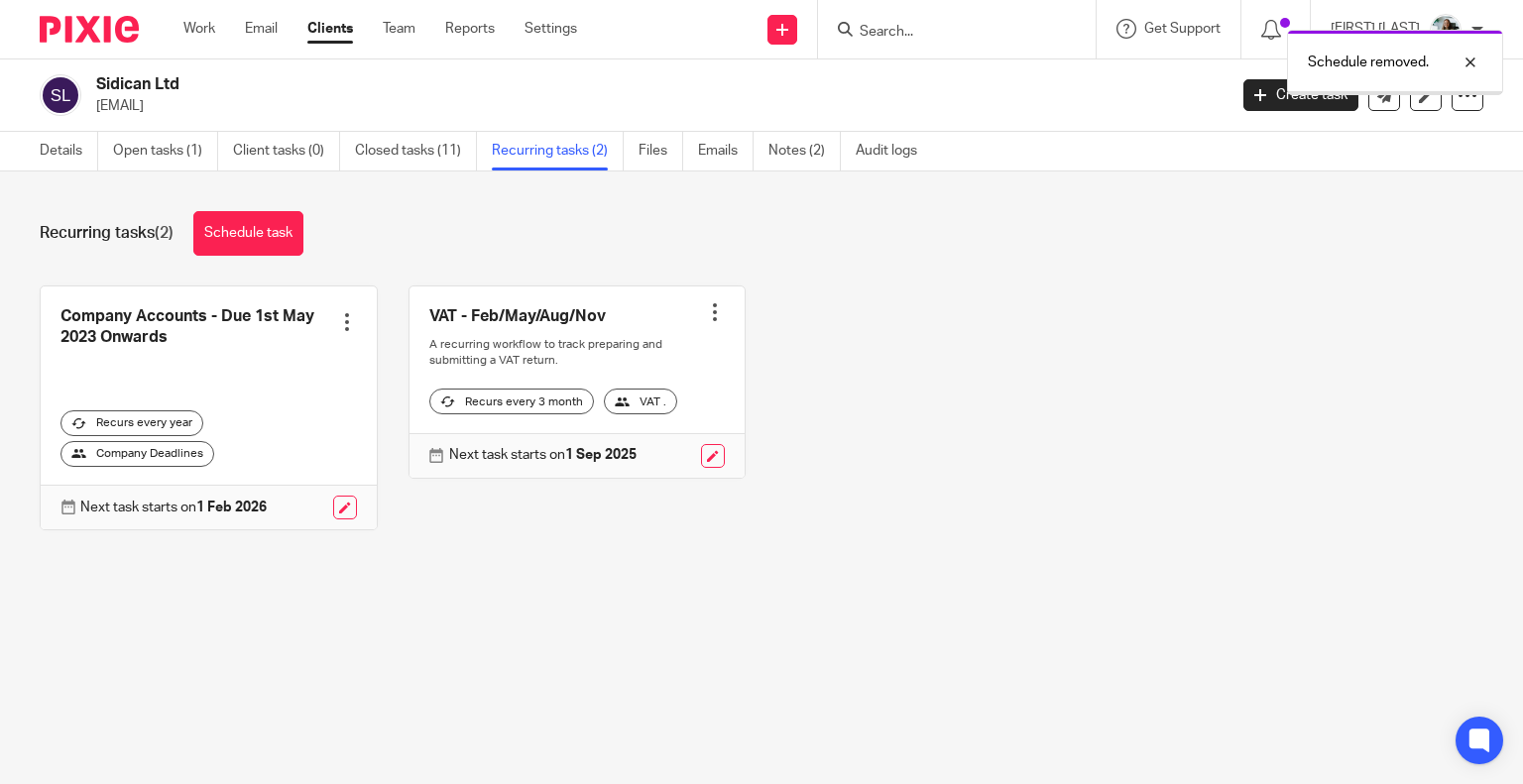 scroll, scrollTop: 0, scrollLeft: 0, axis: both 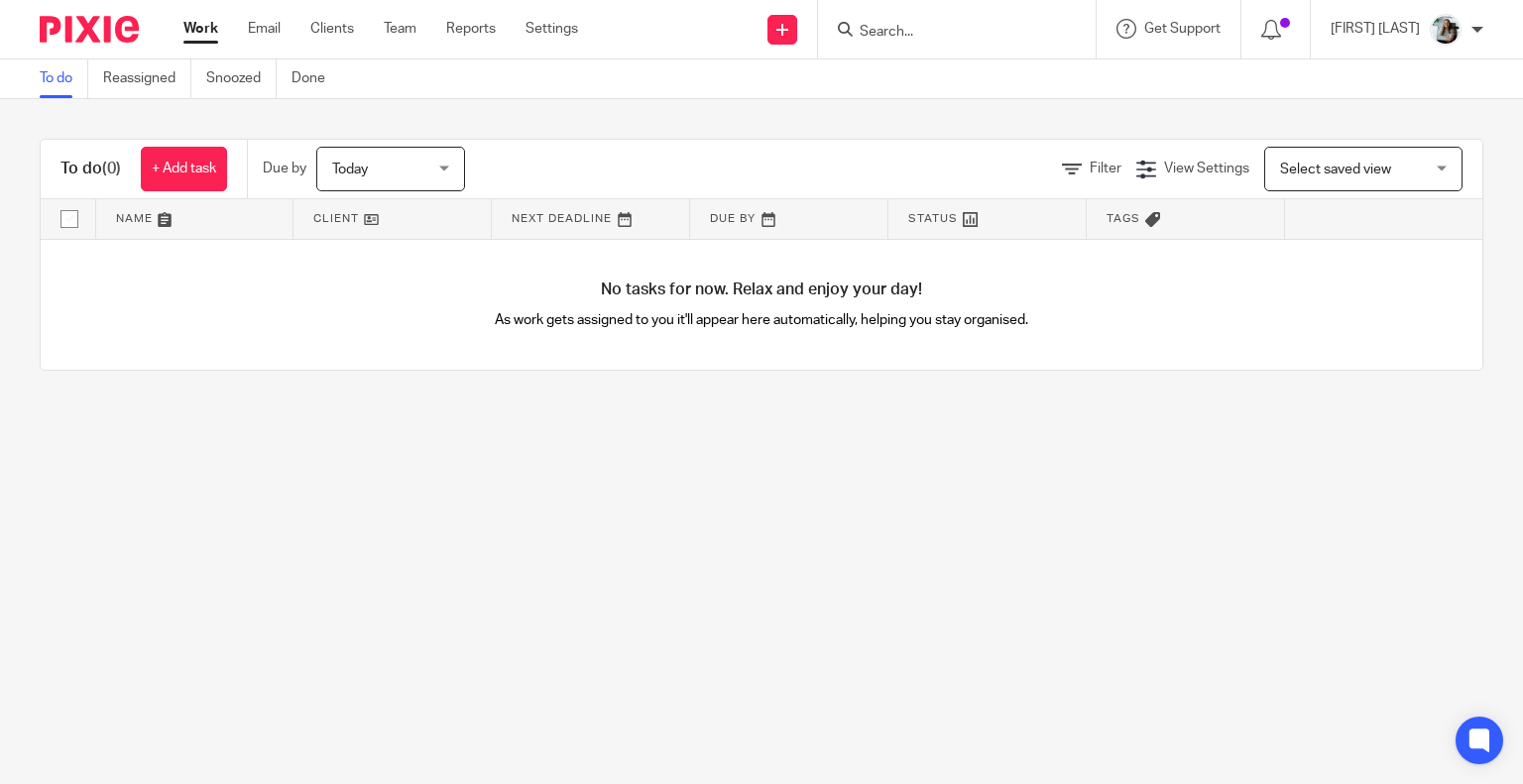 click at bounding box center [947, 33] 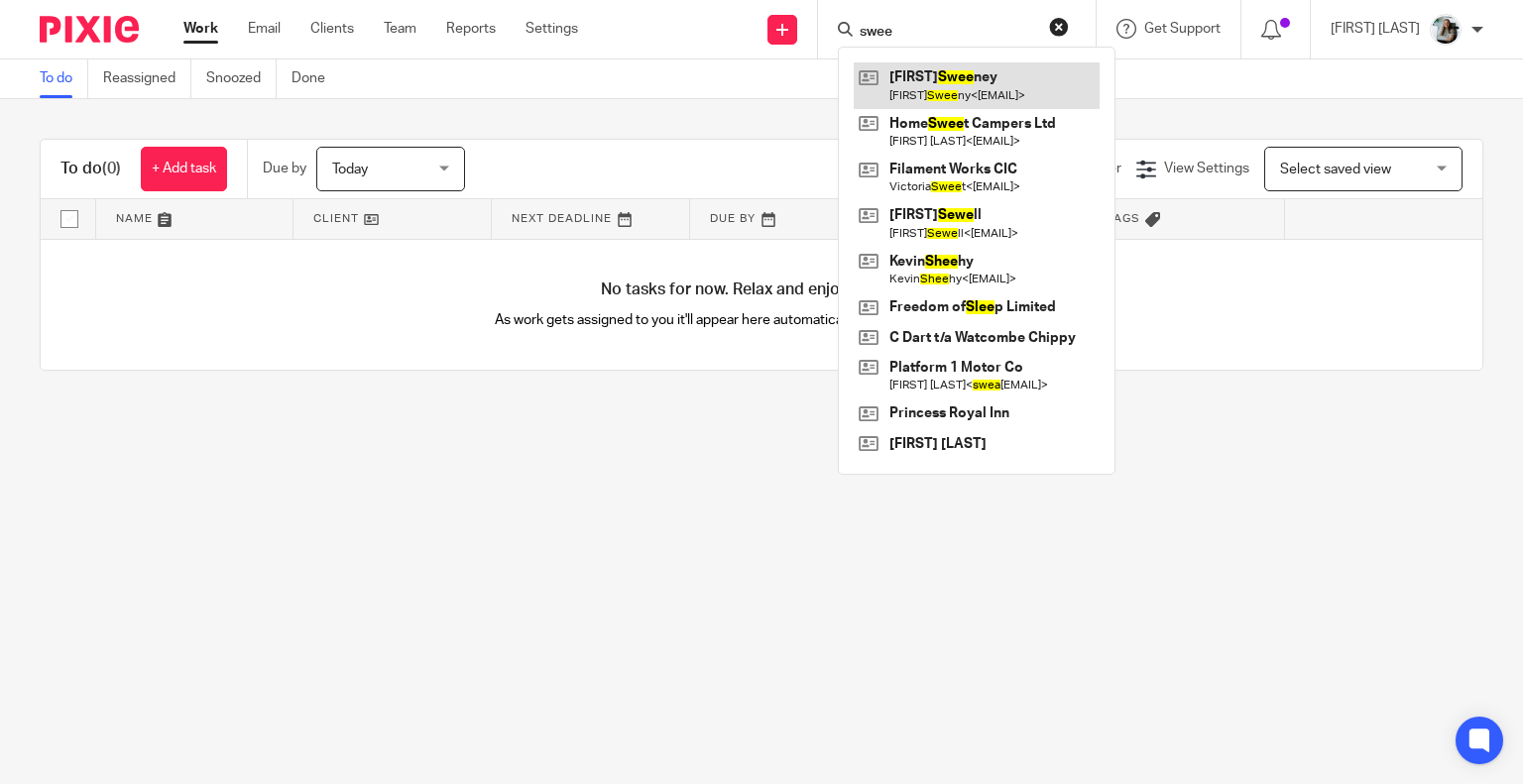 type on "swee" 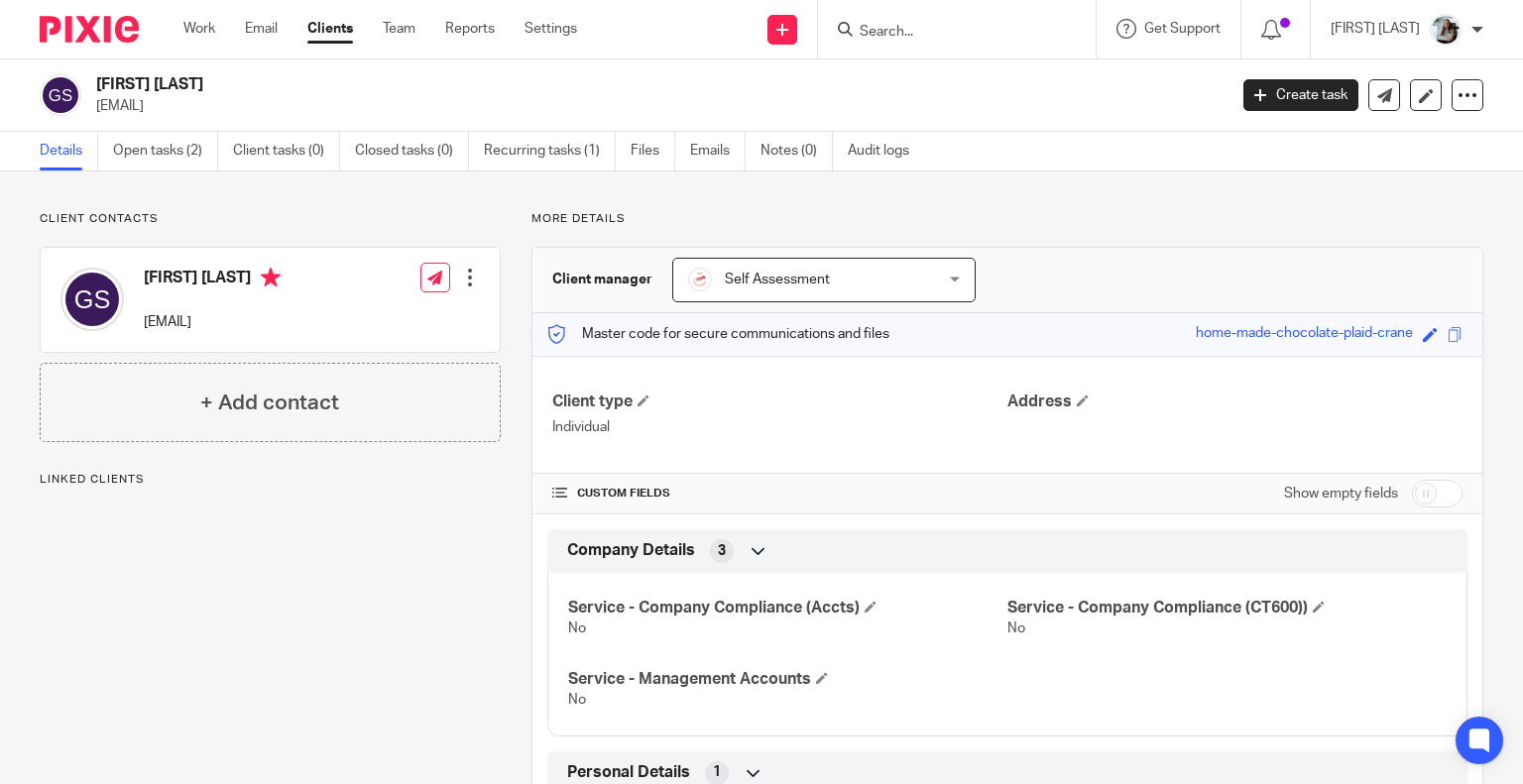 click on "Open tasks (2)" at bounding box center [166, 151] 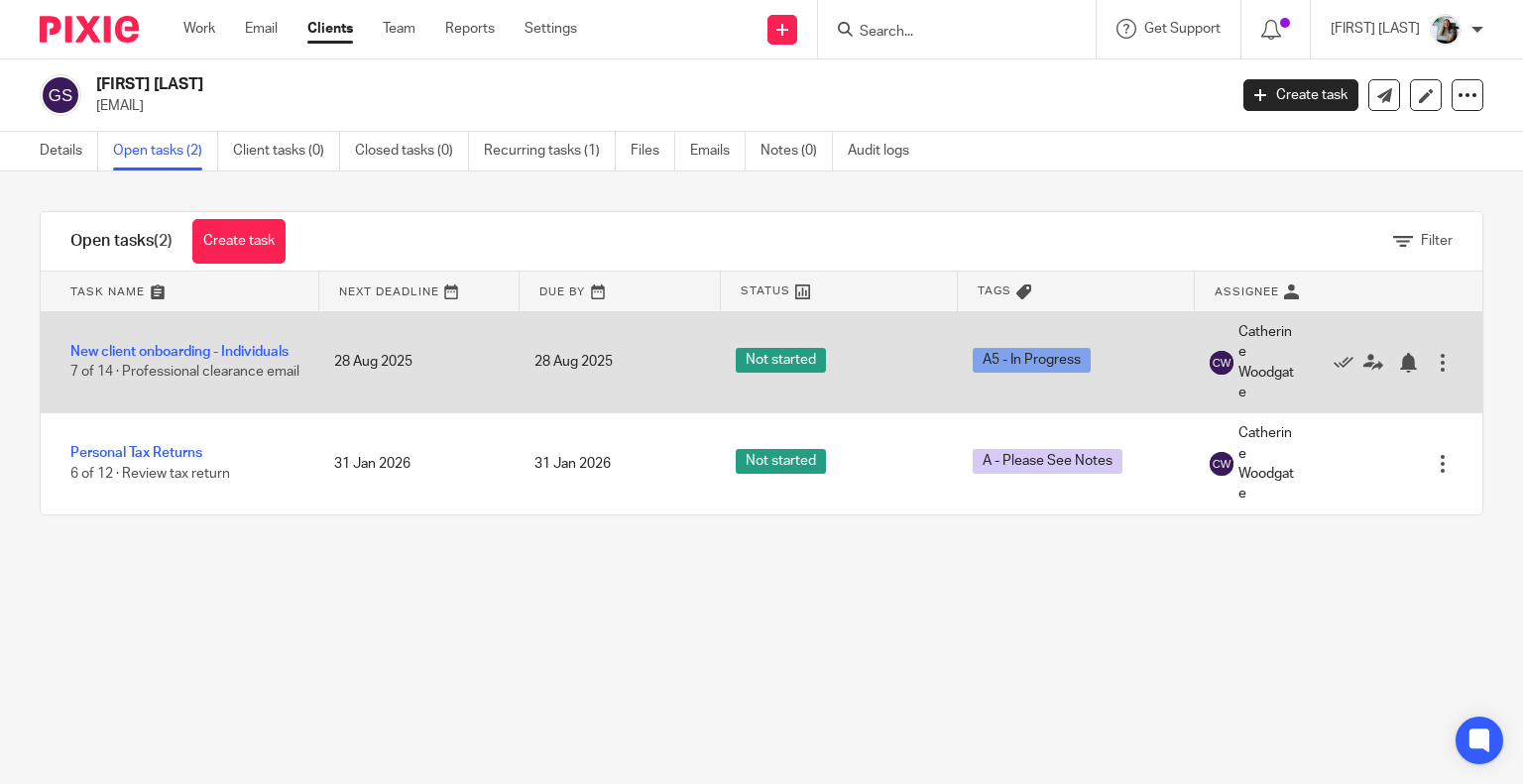 scroll, scrollTop: 0, scrollLeft: 0, axis: both 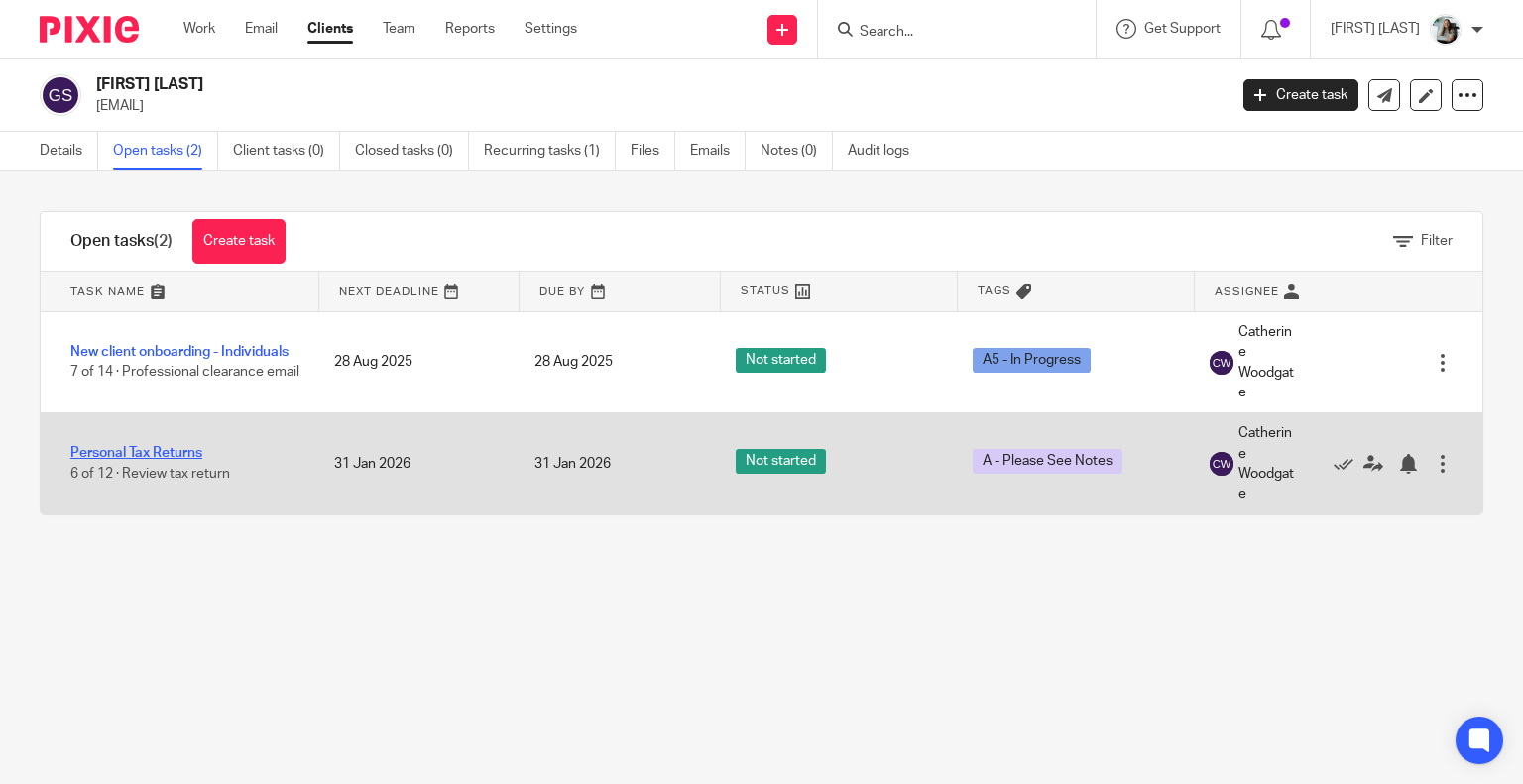 click on "Personal Tax Returns" at bounding box center [136, 453] 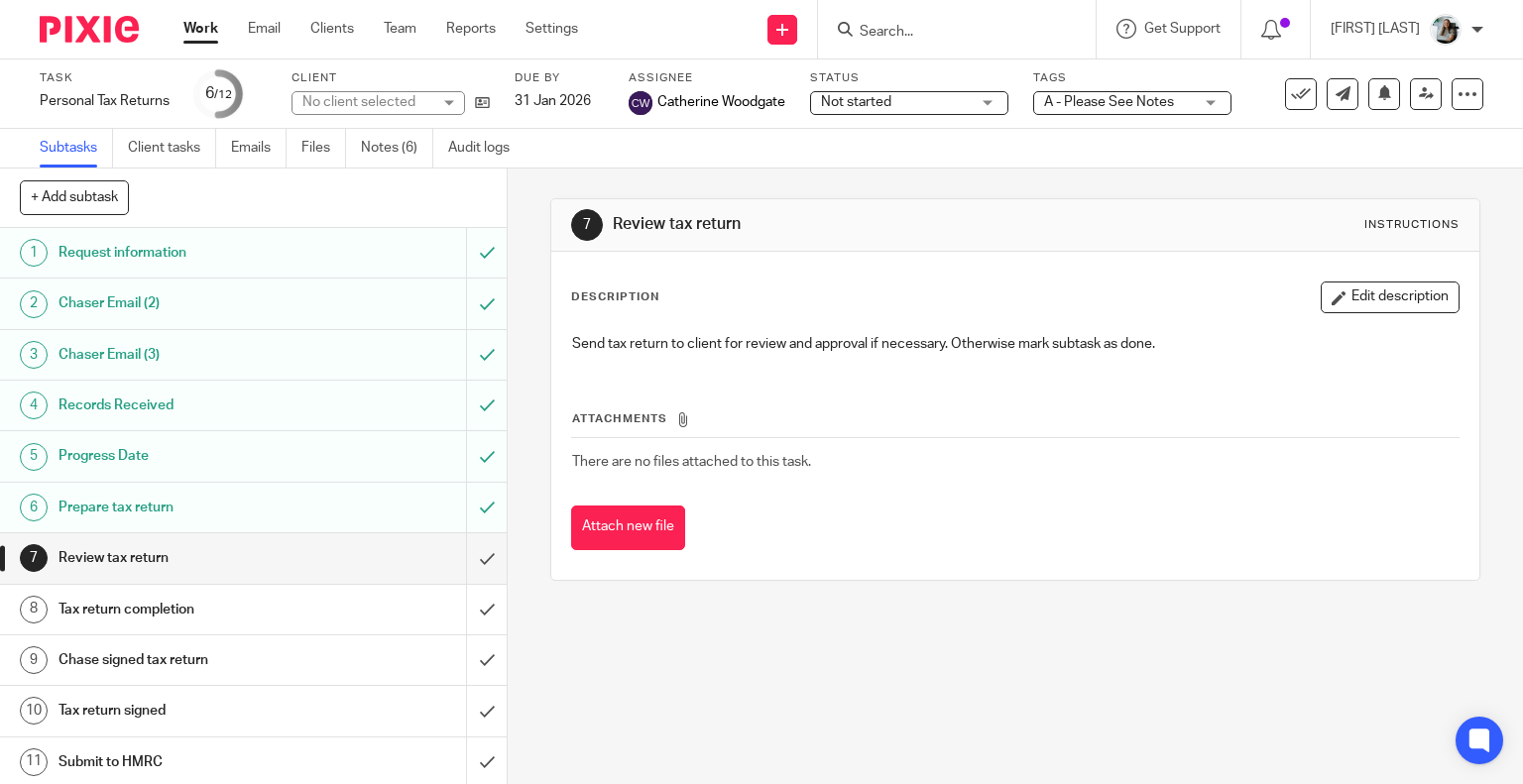 scroll, scrollTop: 0, scrollLeft: 0, axis: both 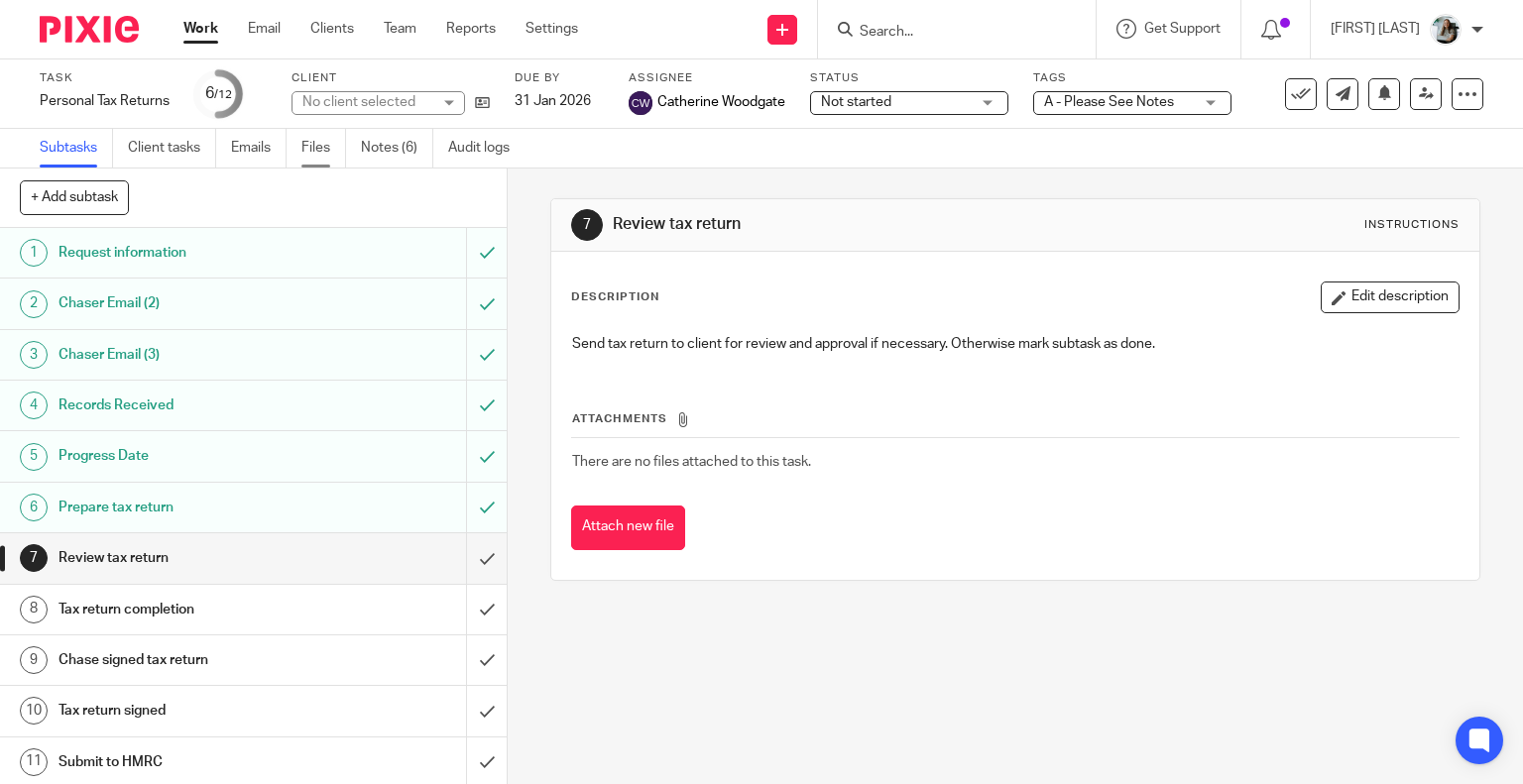 click on "Files" at bounding box center [323, 148] 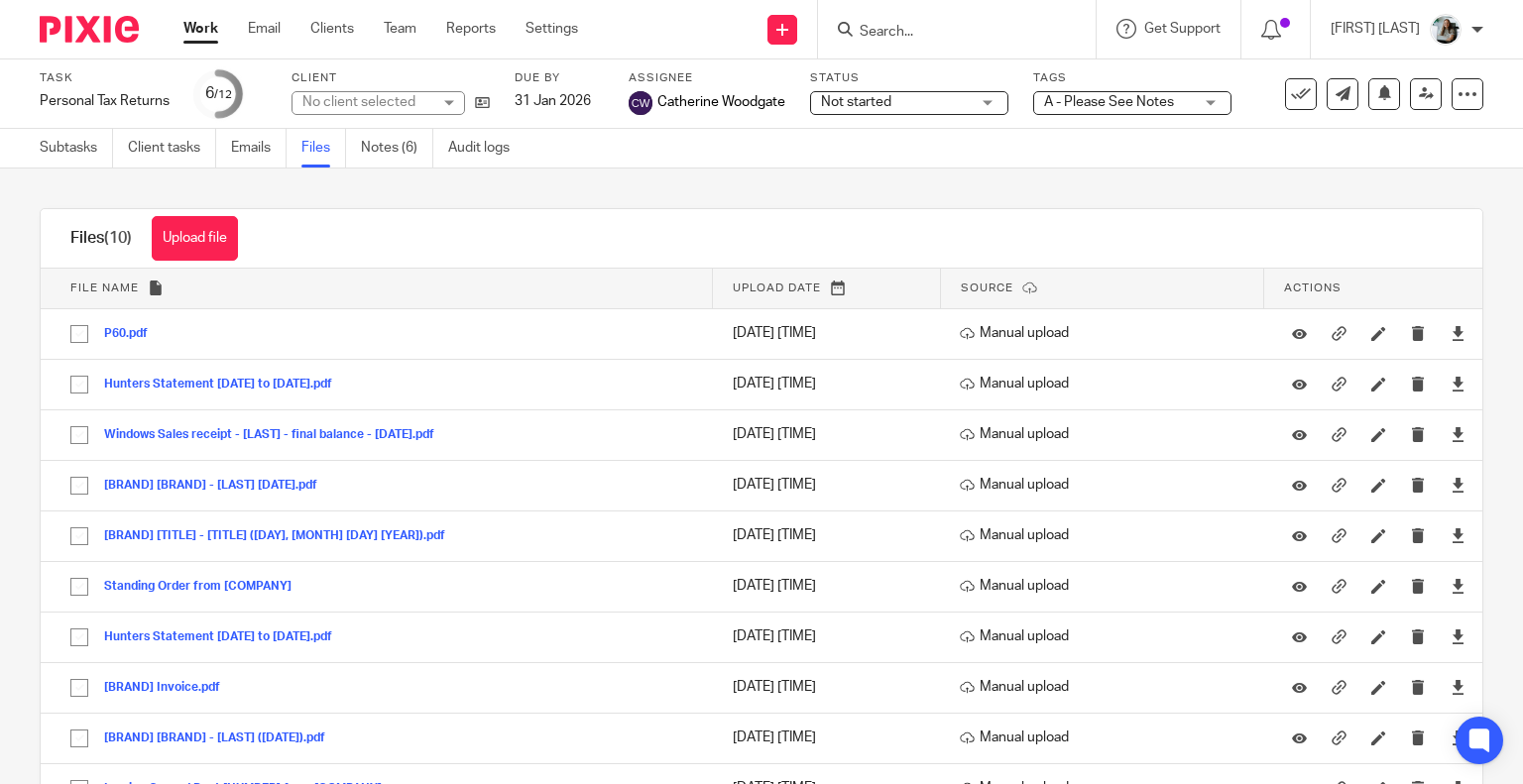scroll, scrollTop: 0, scrollLeft: 0, axis: both 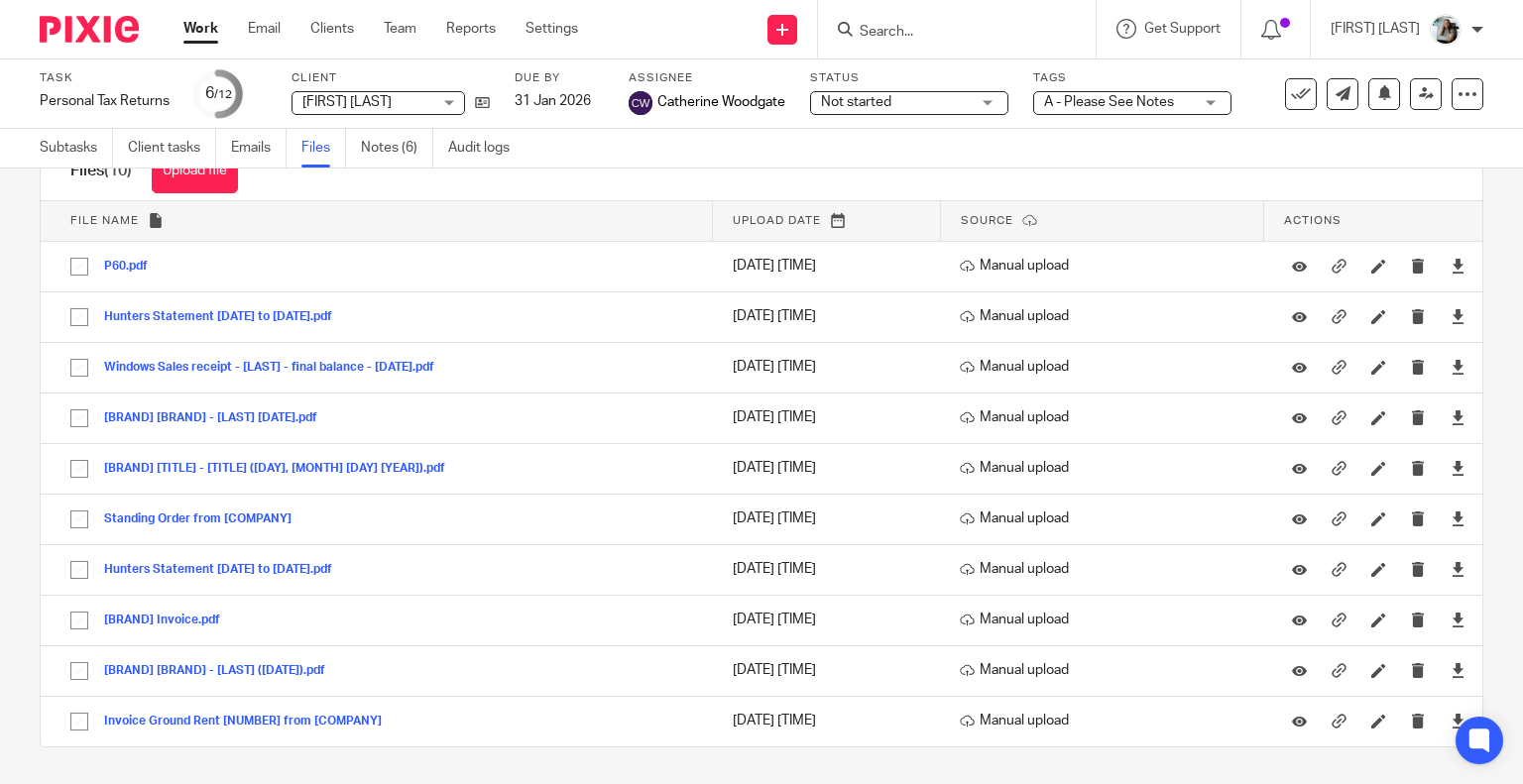click at bounding box center [89, 29] 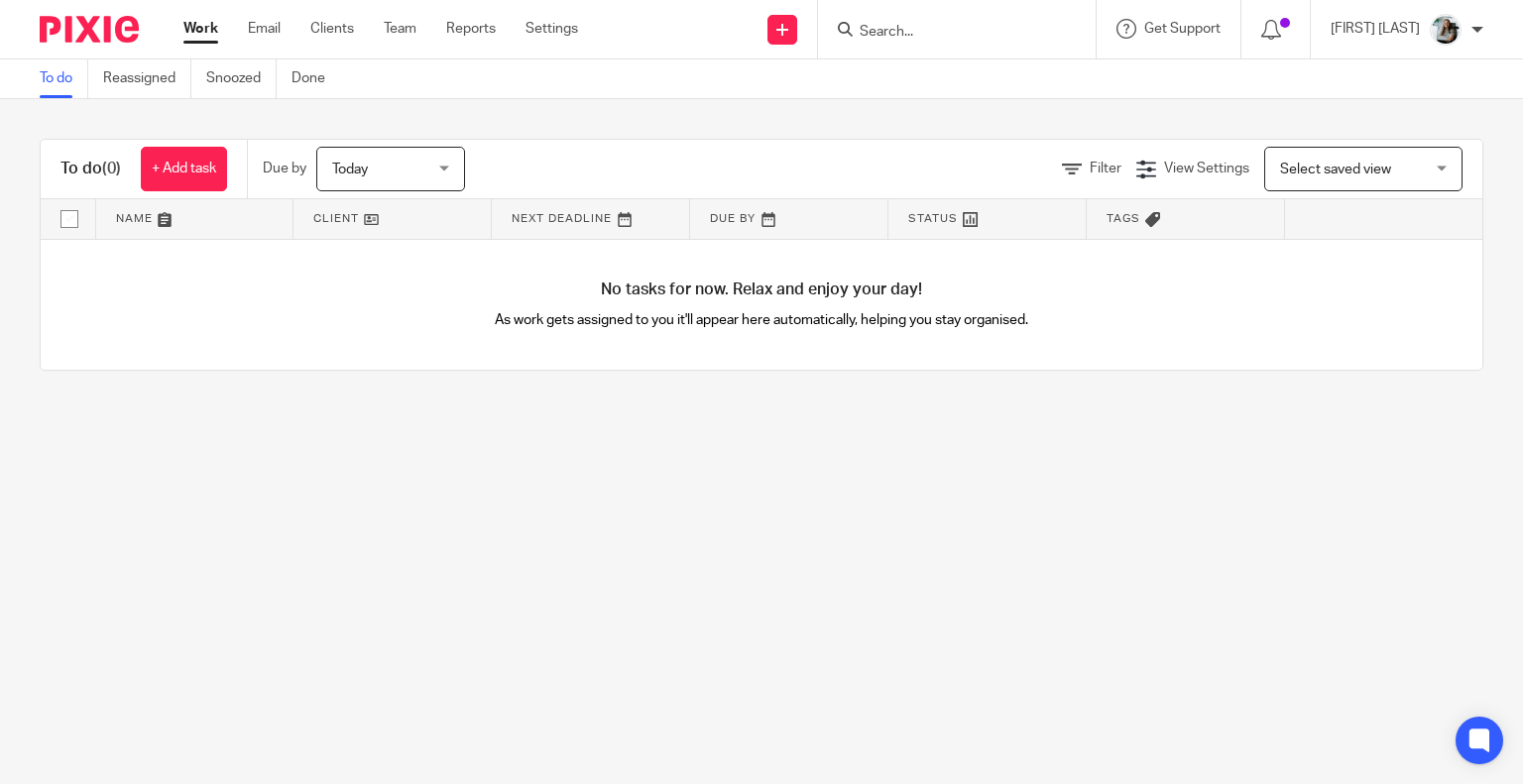 scroll, scrollTop: 0, scrollLeft: 0, axis: both 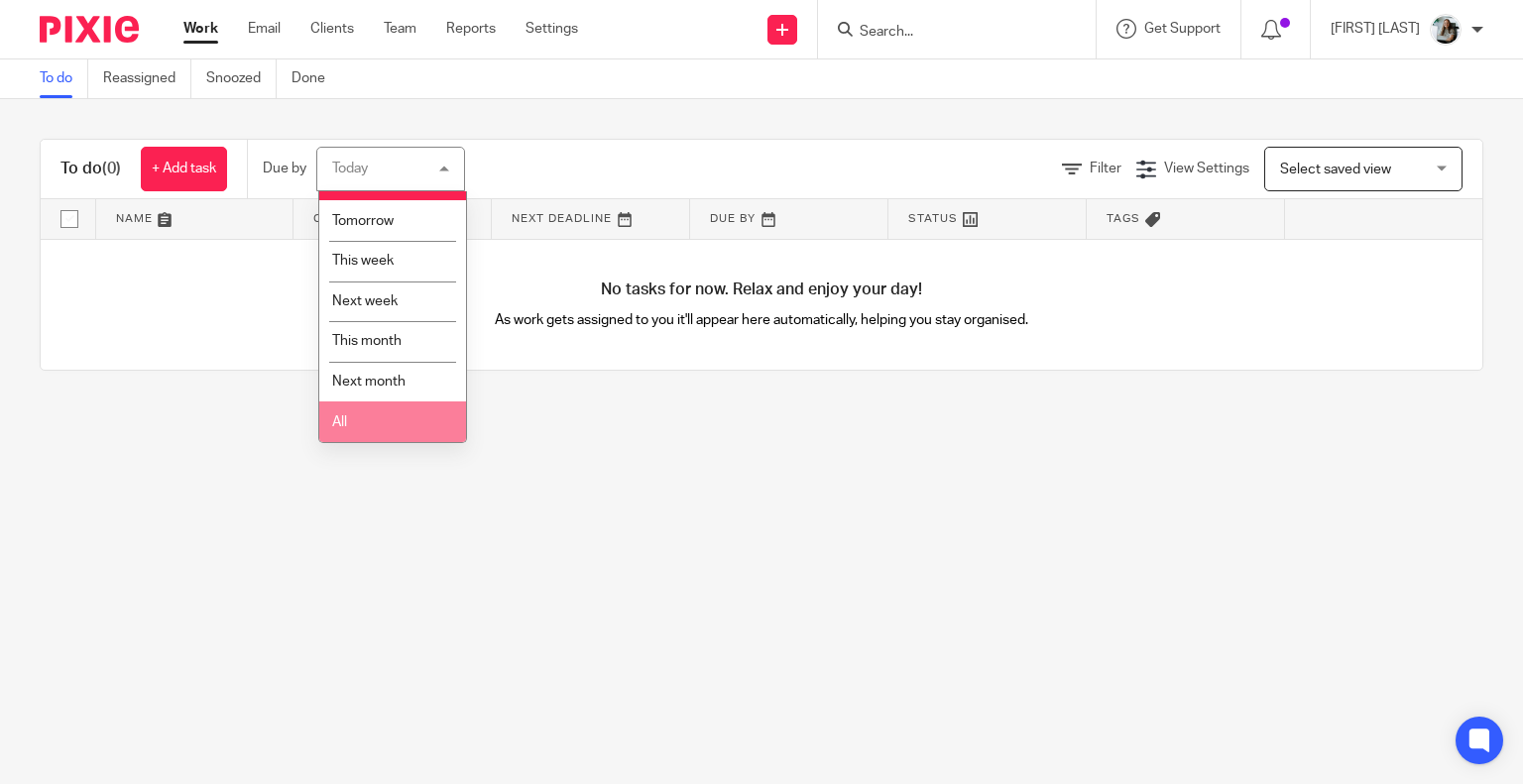 click on "All" at bounding box center (393, 421) 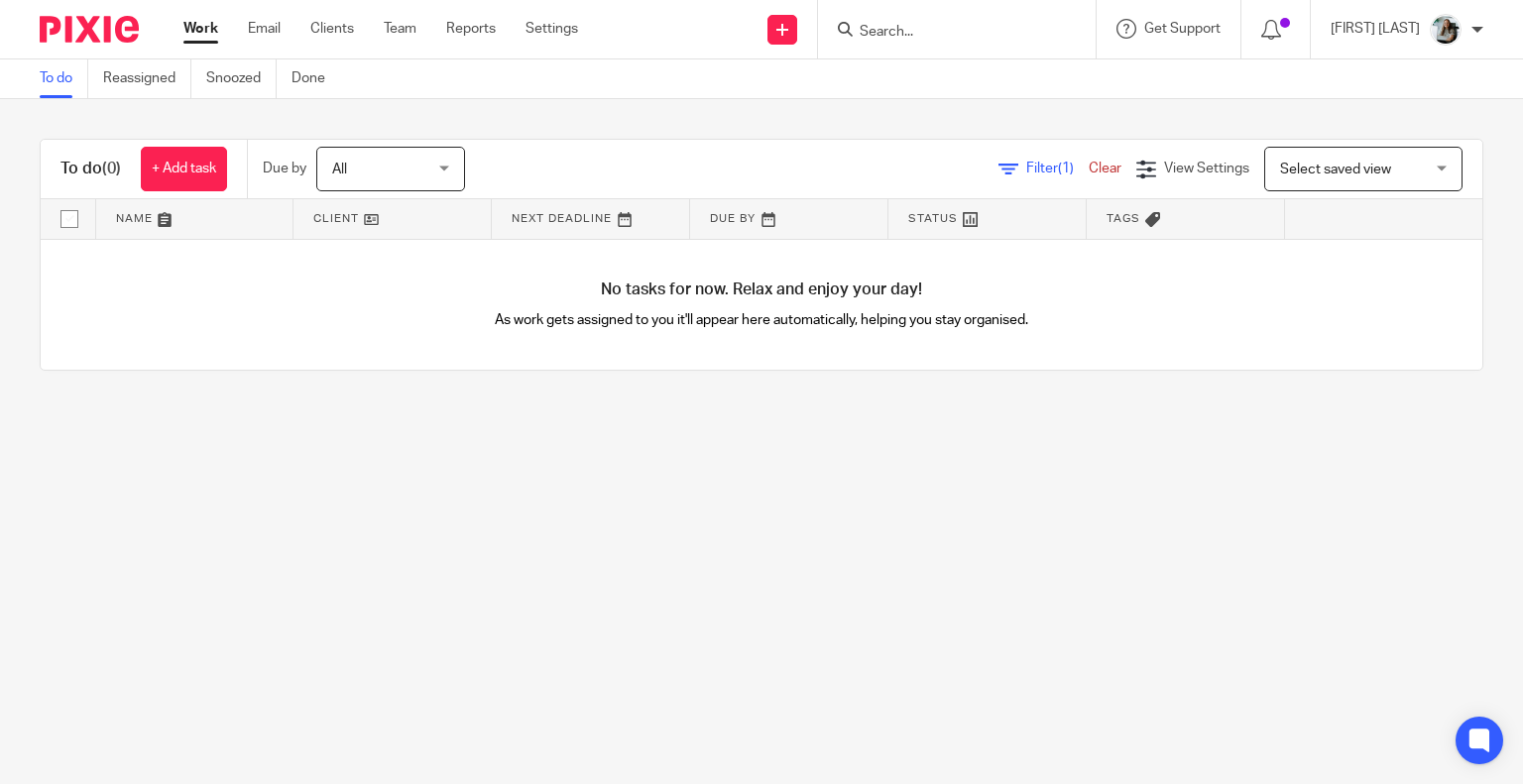 scroll, scrollTop: 0, scrollLeft: 0, axis: both 